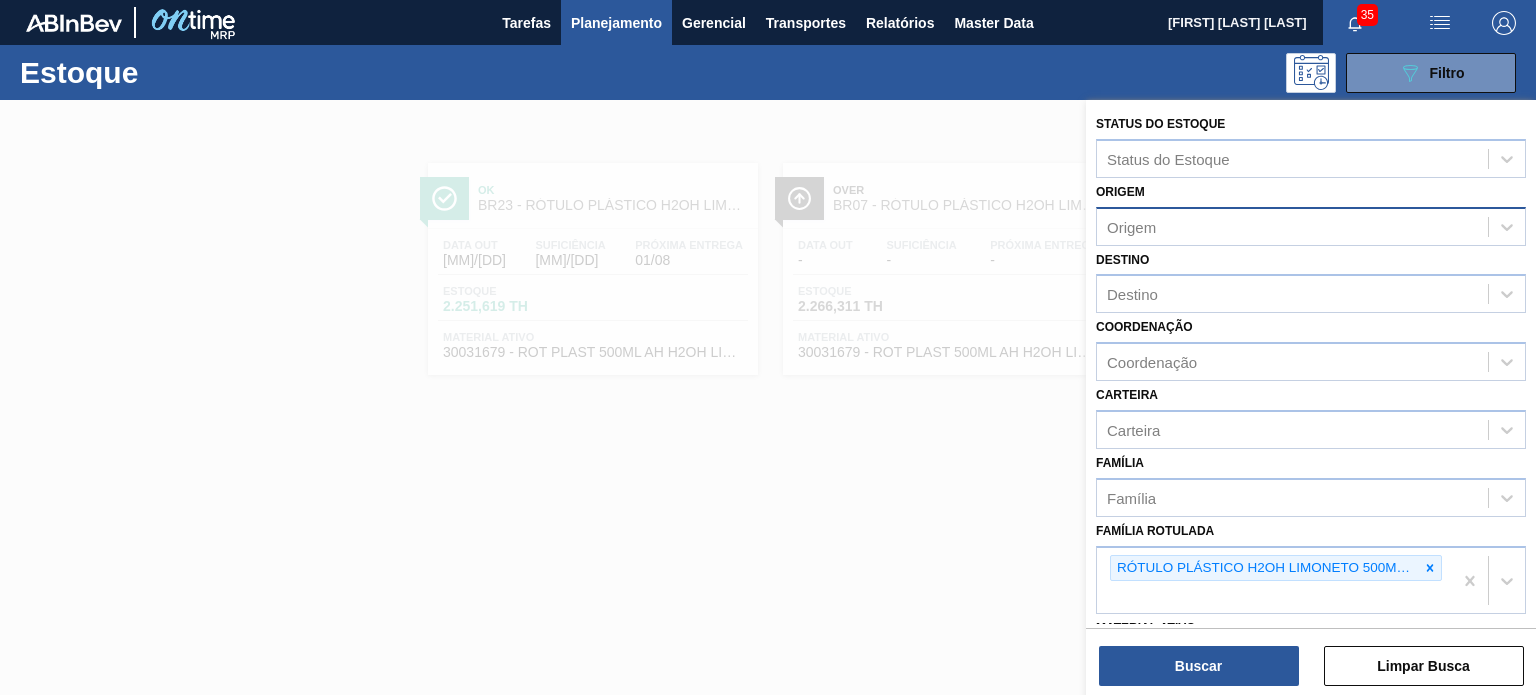 scroll, scrollTop: 0, scrollLeft: 0, axis: both 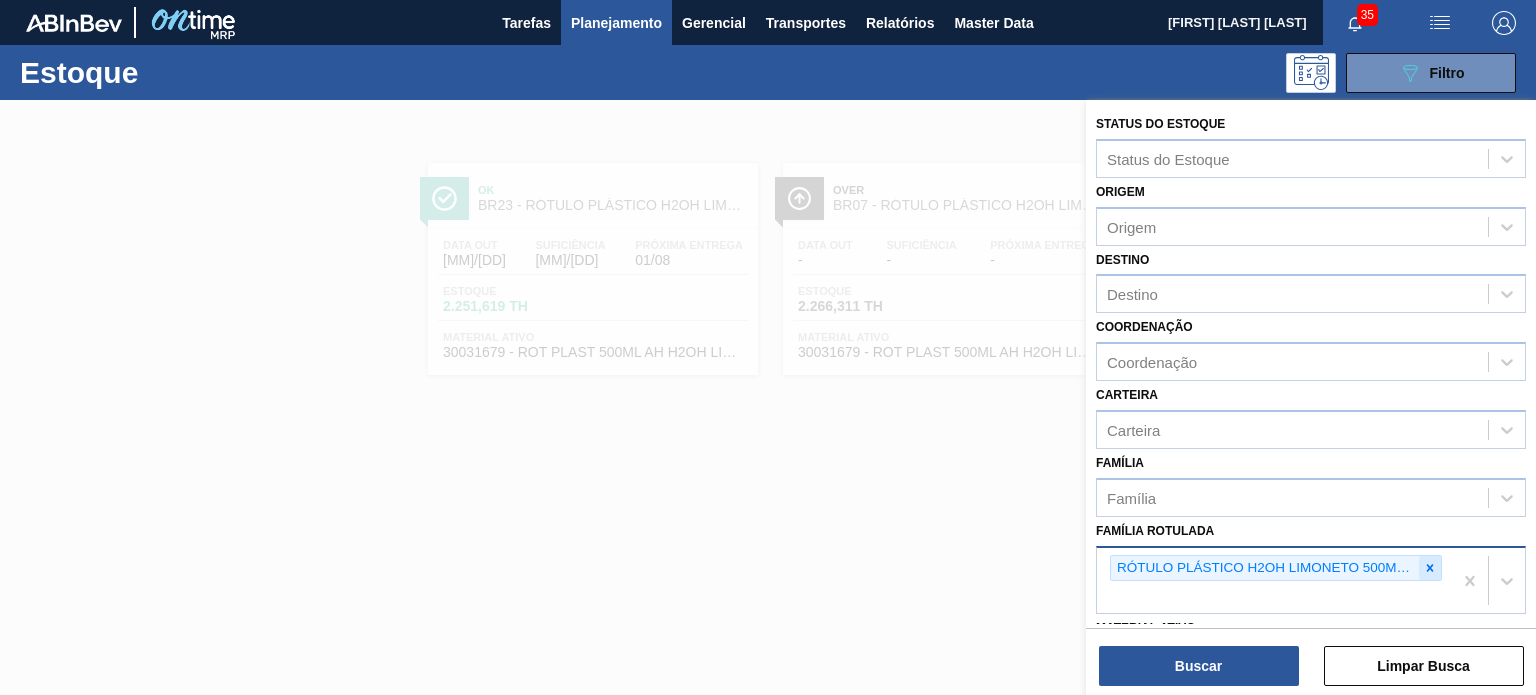 click 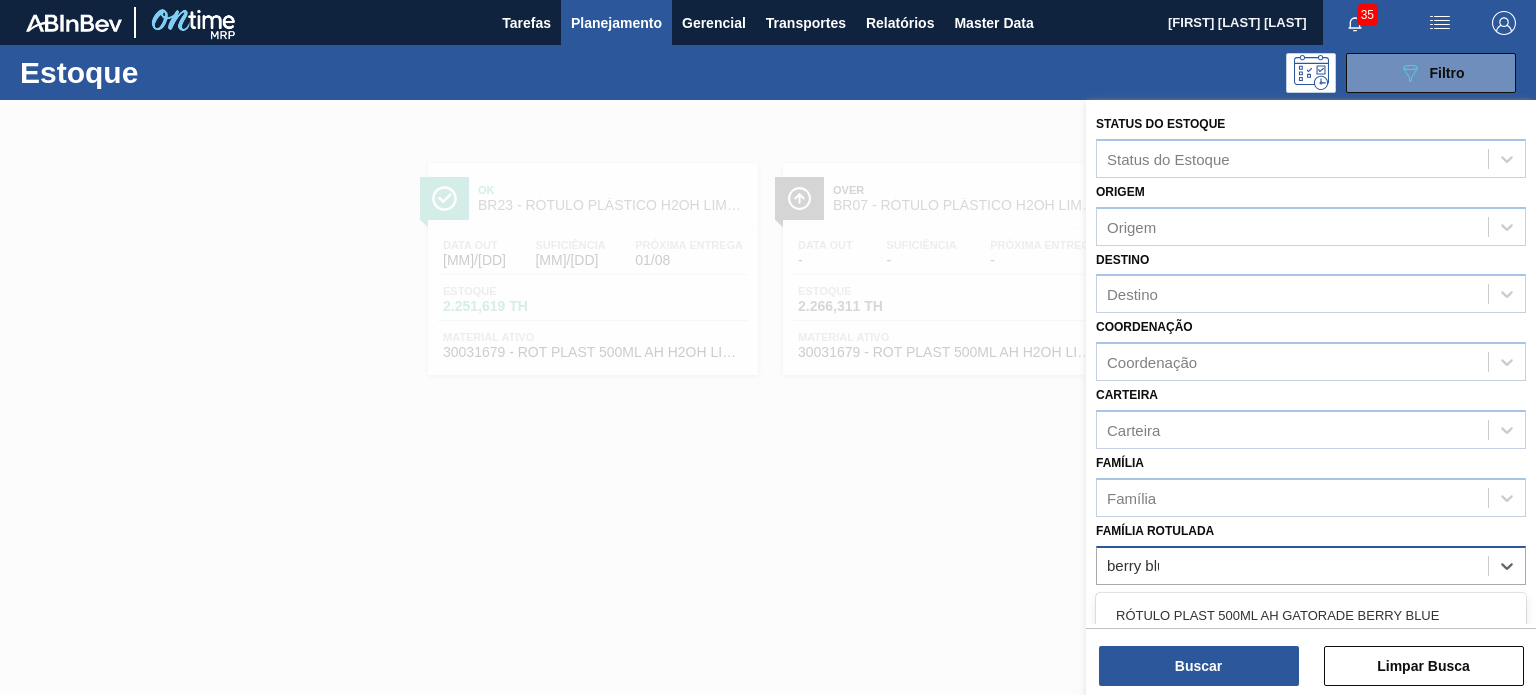 type on "berry blue" 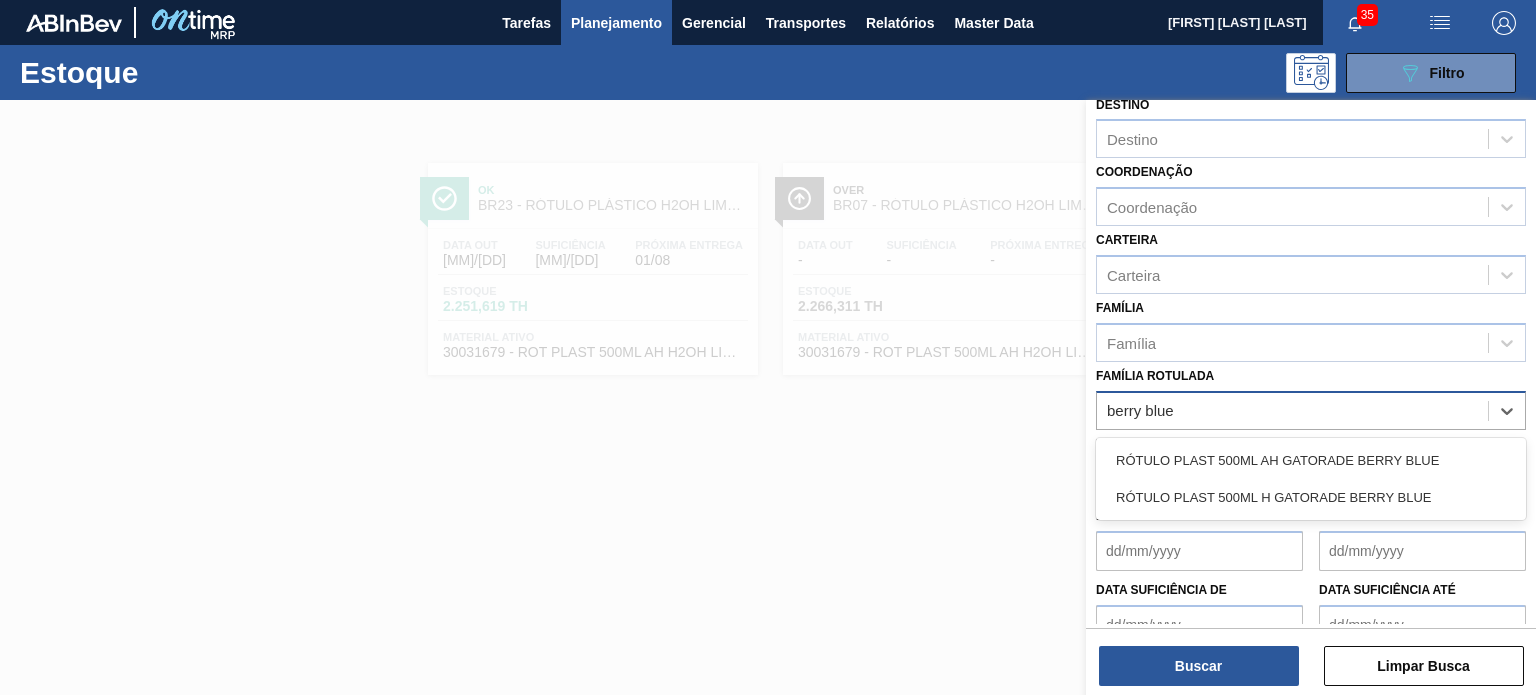scroll, scrollTop: 200, scrollLeft: 0, axis: vertical 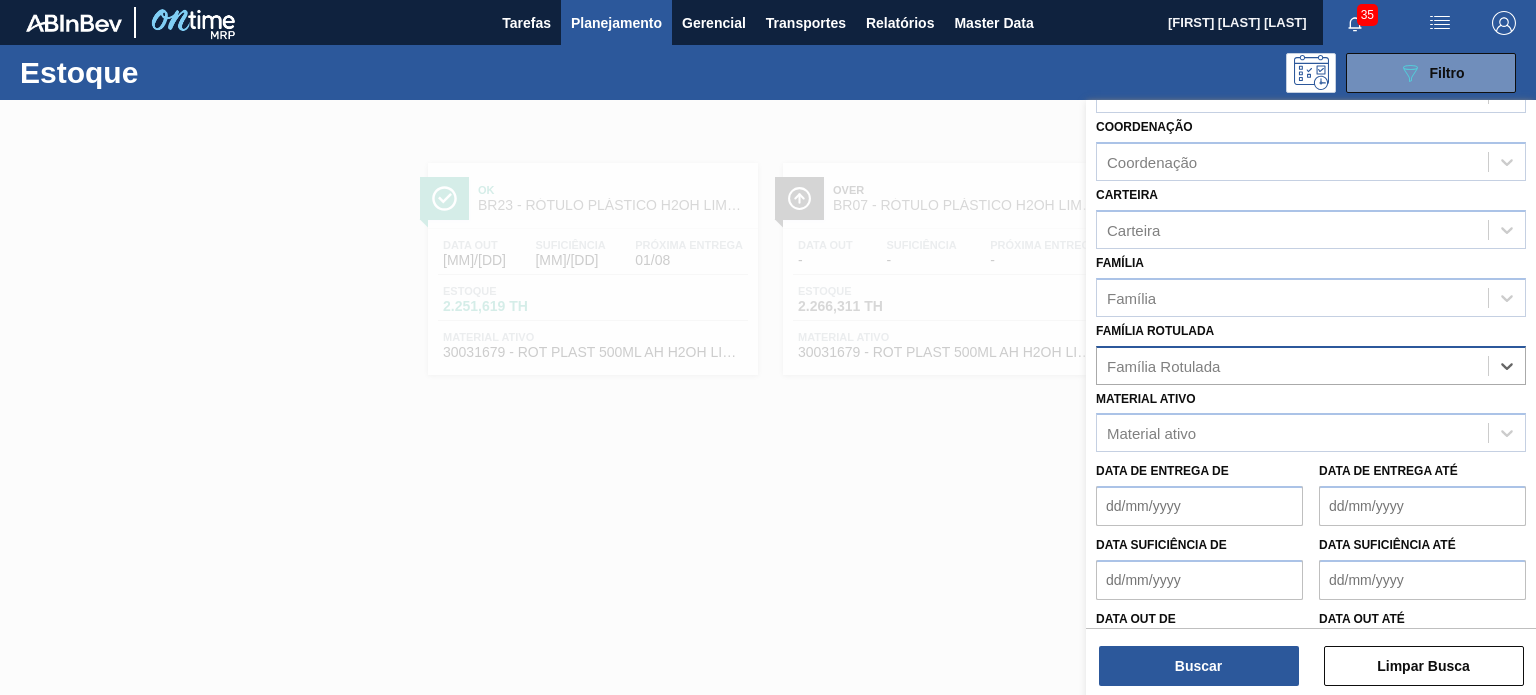 drag, startPoint x: 1222, startPoint y: 355, endPoint x: 1109, endPoint y: 375, distance: 114.75626 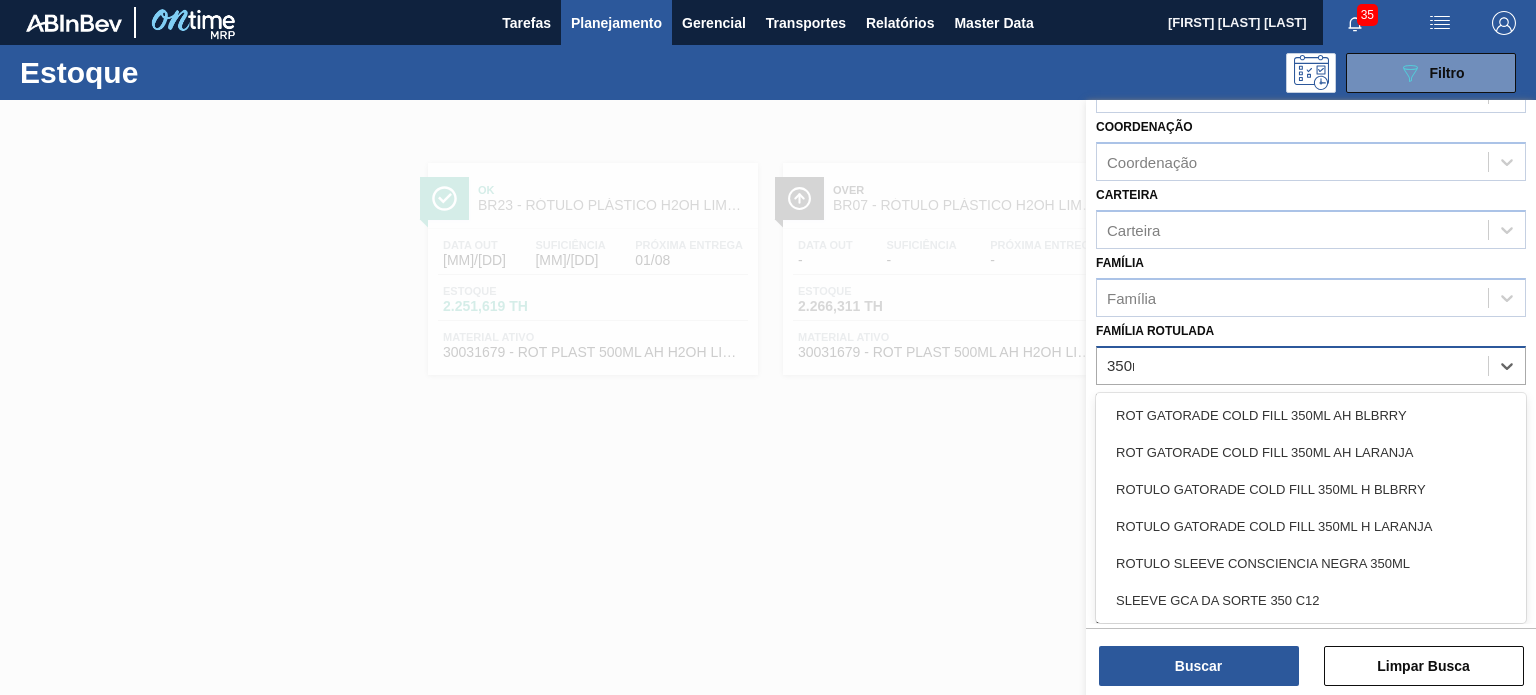 type on "350ml" 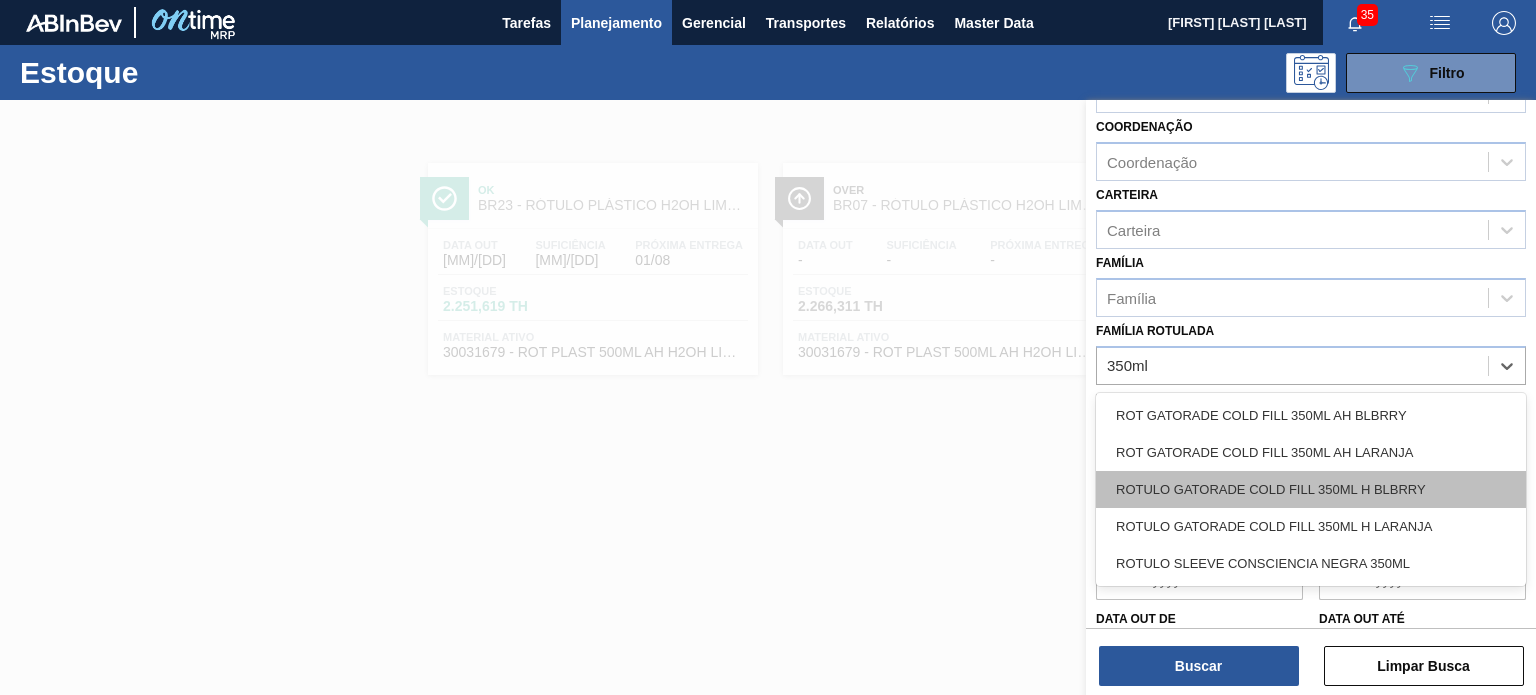 click on "ROTULO GATORADE COLD FILL 350ML H BLBRRY" at bounding box center [1311, 489] 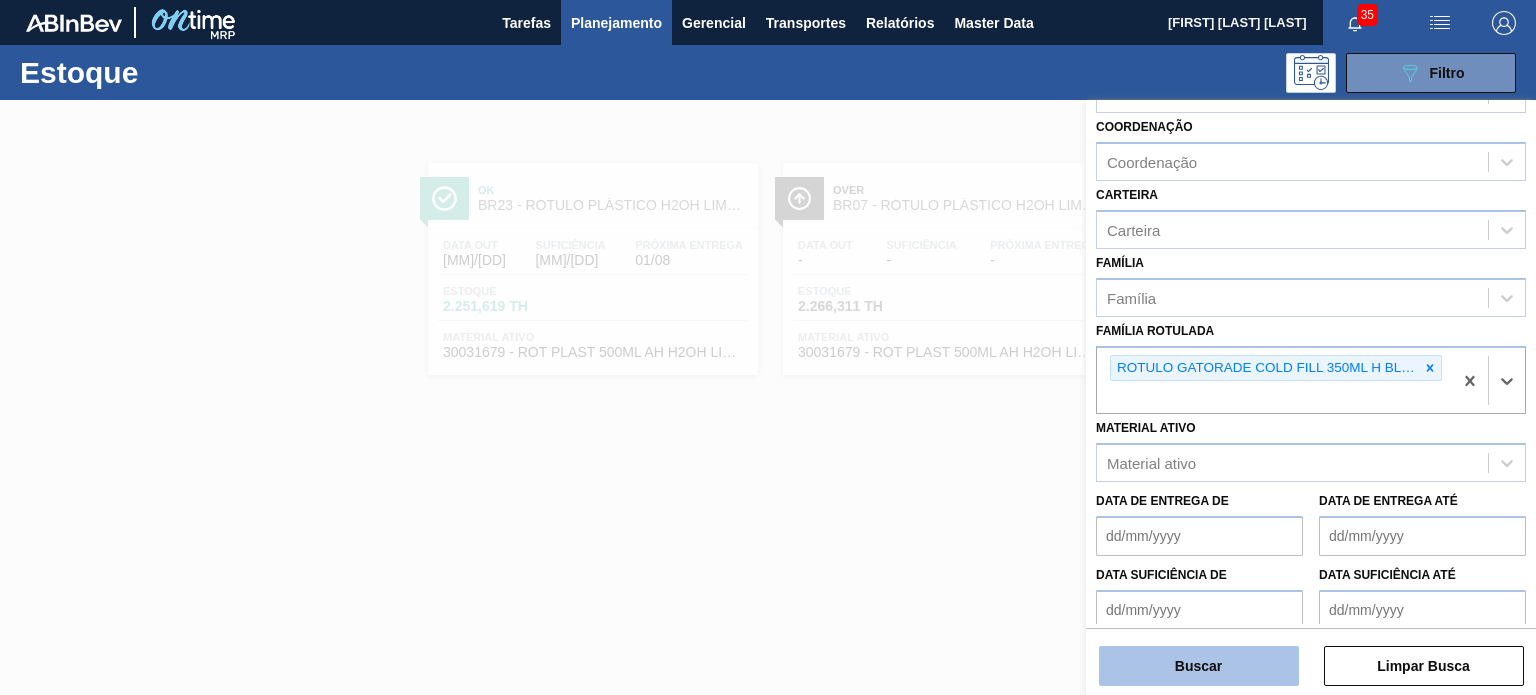 click on "Buscar" at bounding box center (1199, 666) 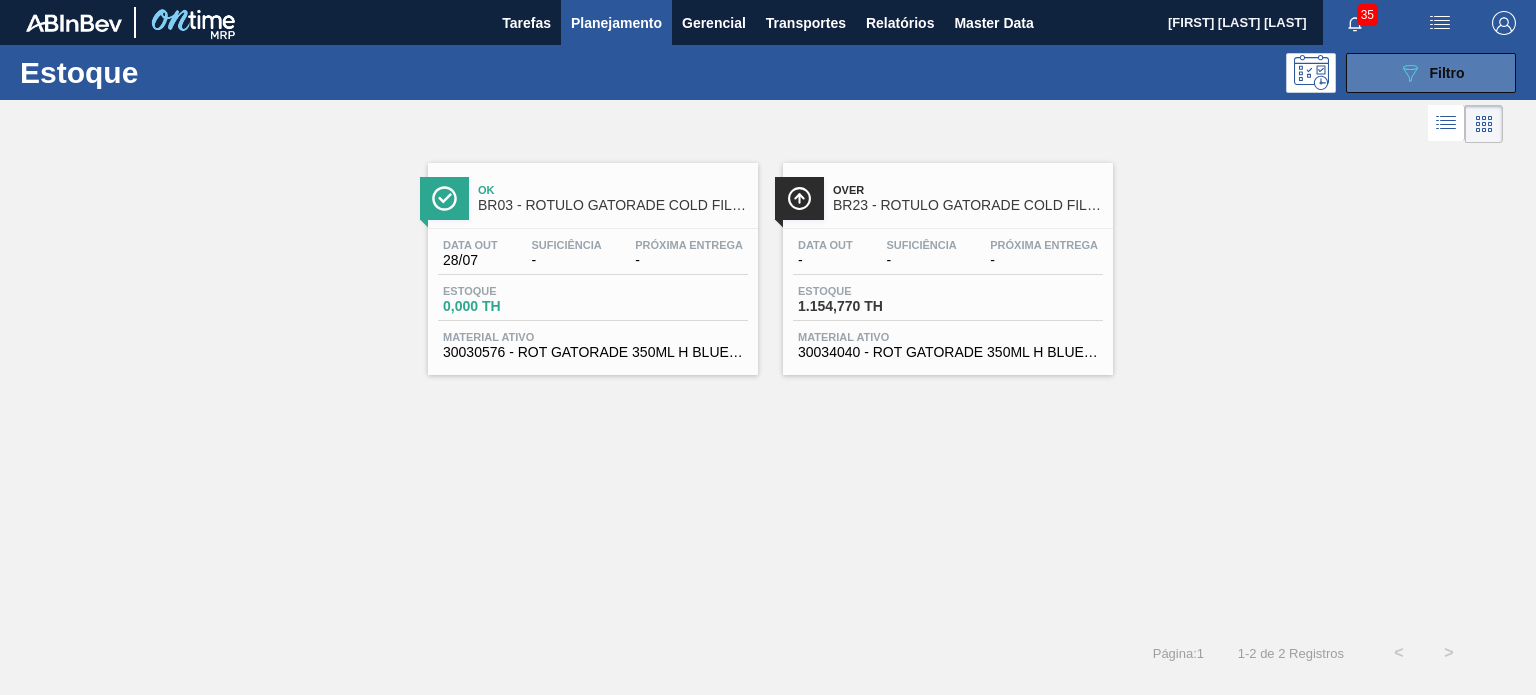 click on "089F7B8B-B2A5-4AFE-B5C0-19BA573D28AC Filtro" at bounding box center (1431, 73) 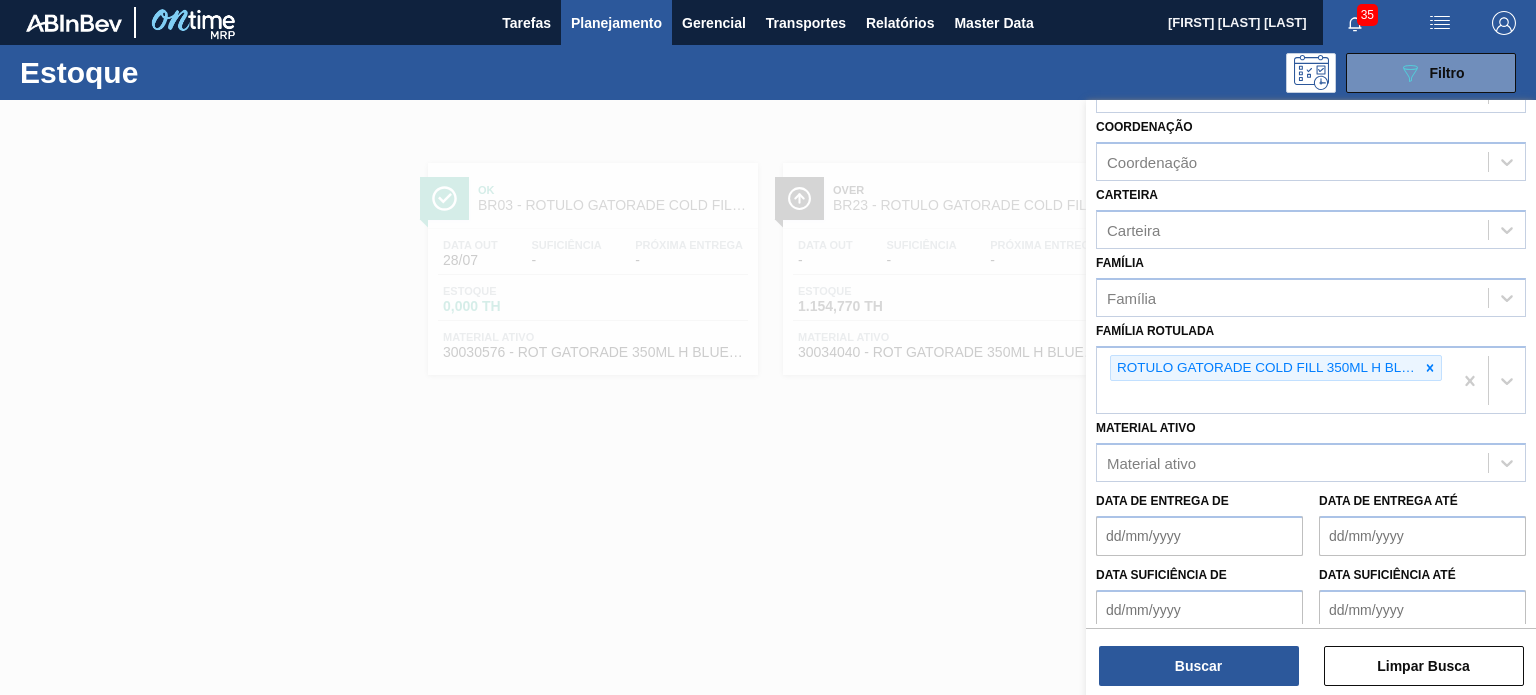 type 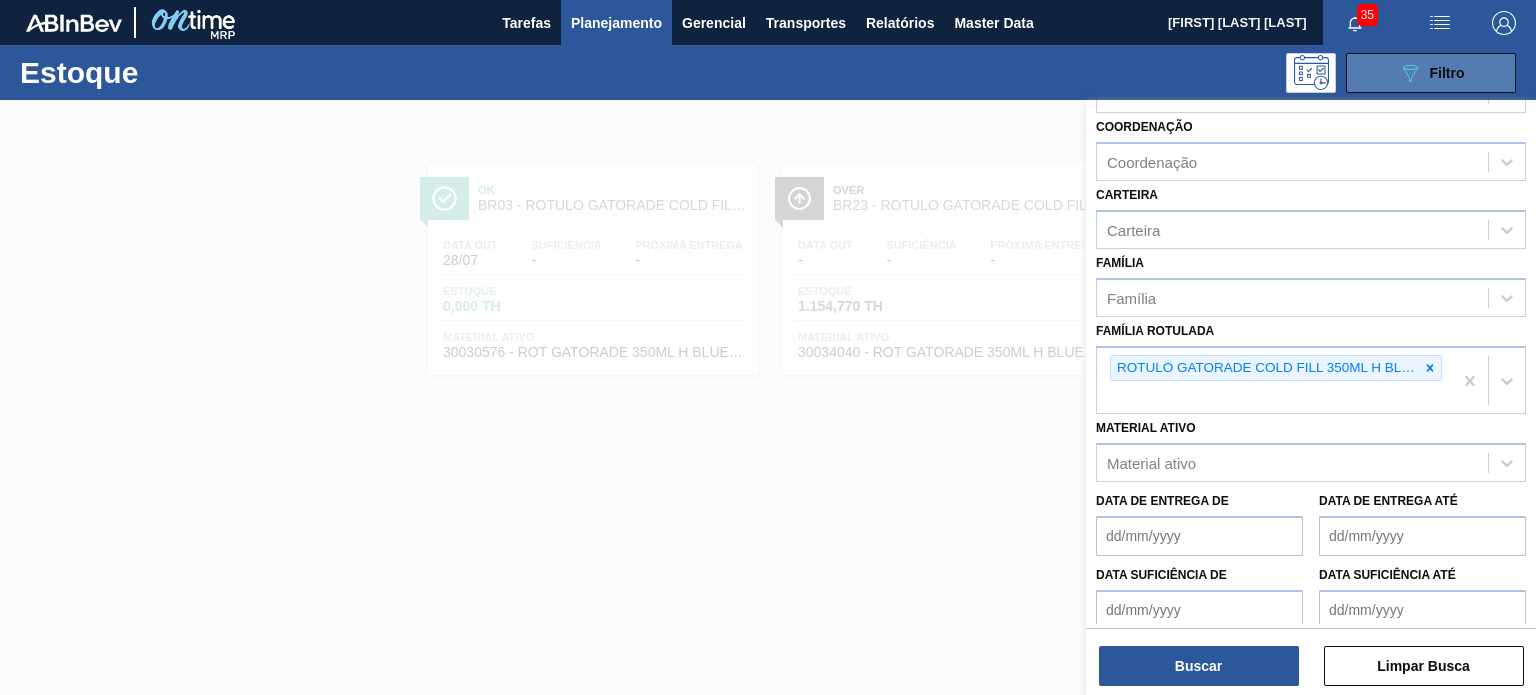 click on "089F7B8B-B2A5-4AFE-B5C0-19BA573D28AC Filtro" at bounding box center (1431, 73) 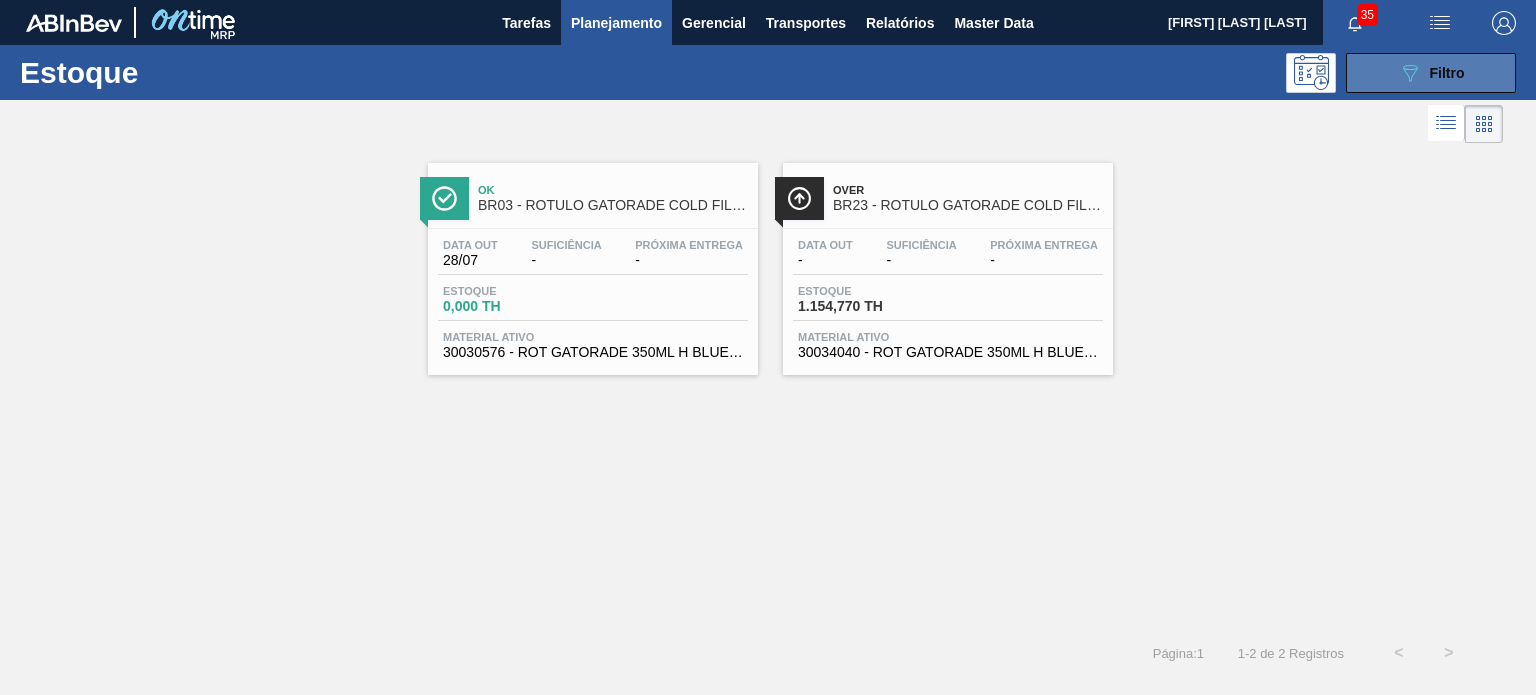 click on "089F7B8B-B2A5-4AFE-B5C0-19BA573D28AC" 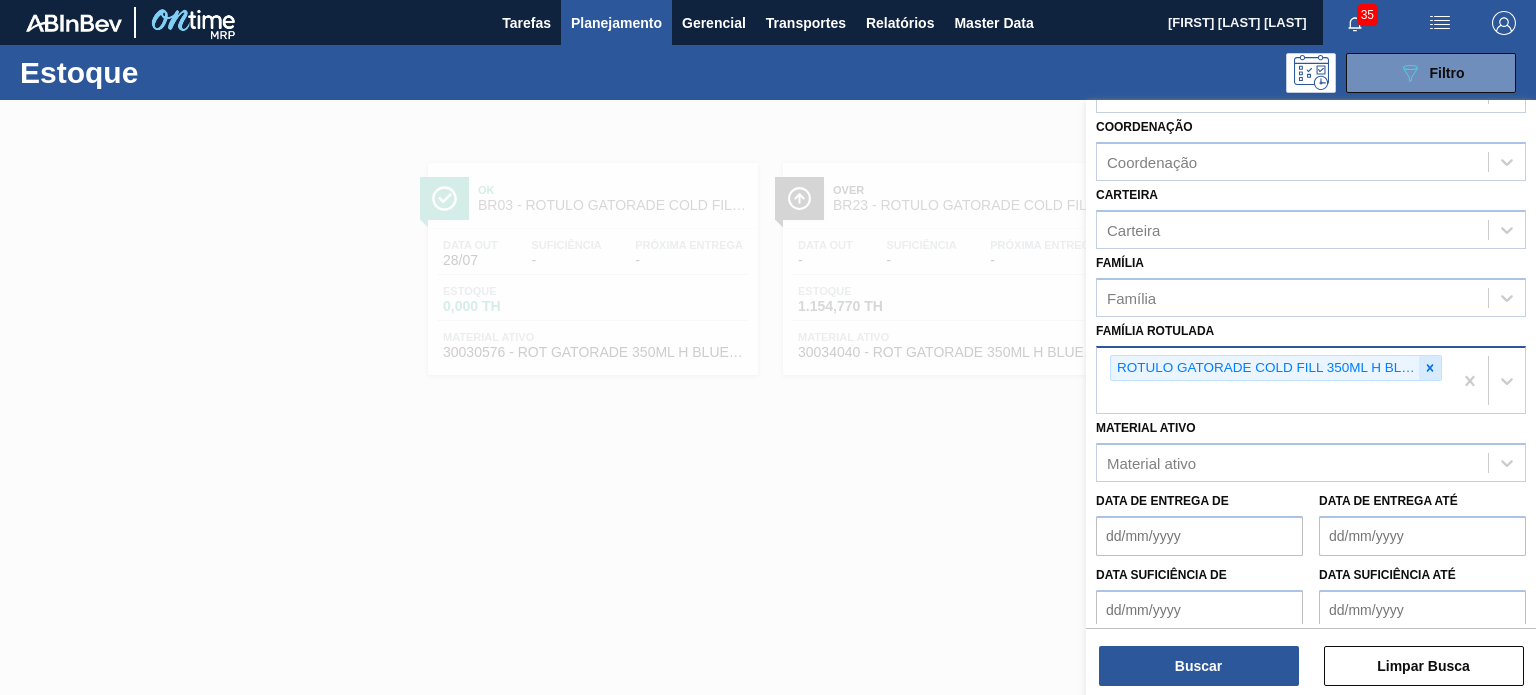 click 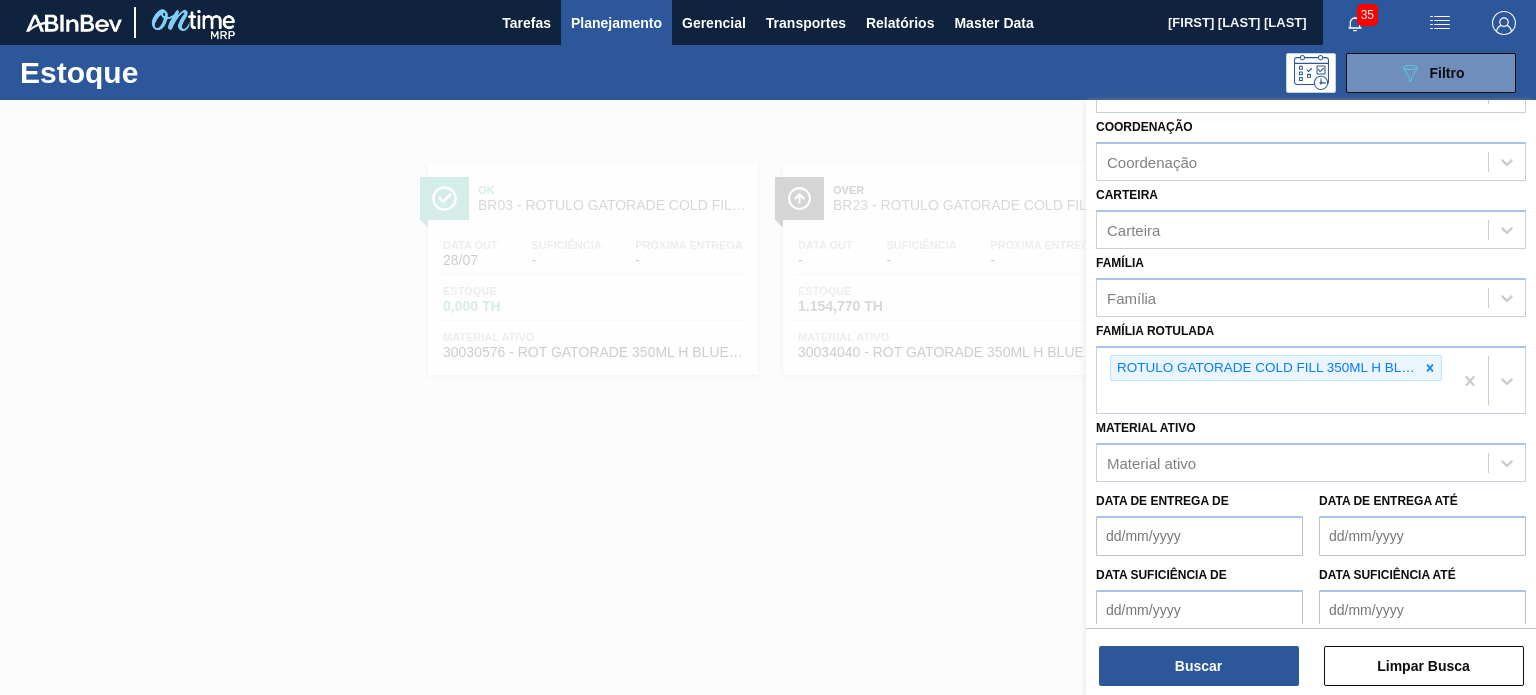 paste on "RÓTULO PLÁSTICO PC 200ML H" 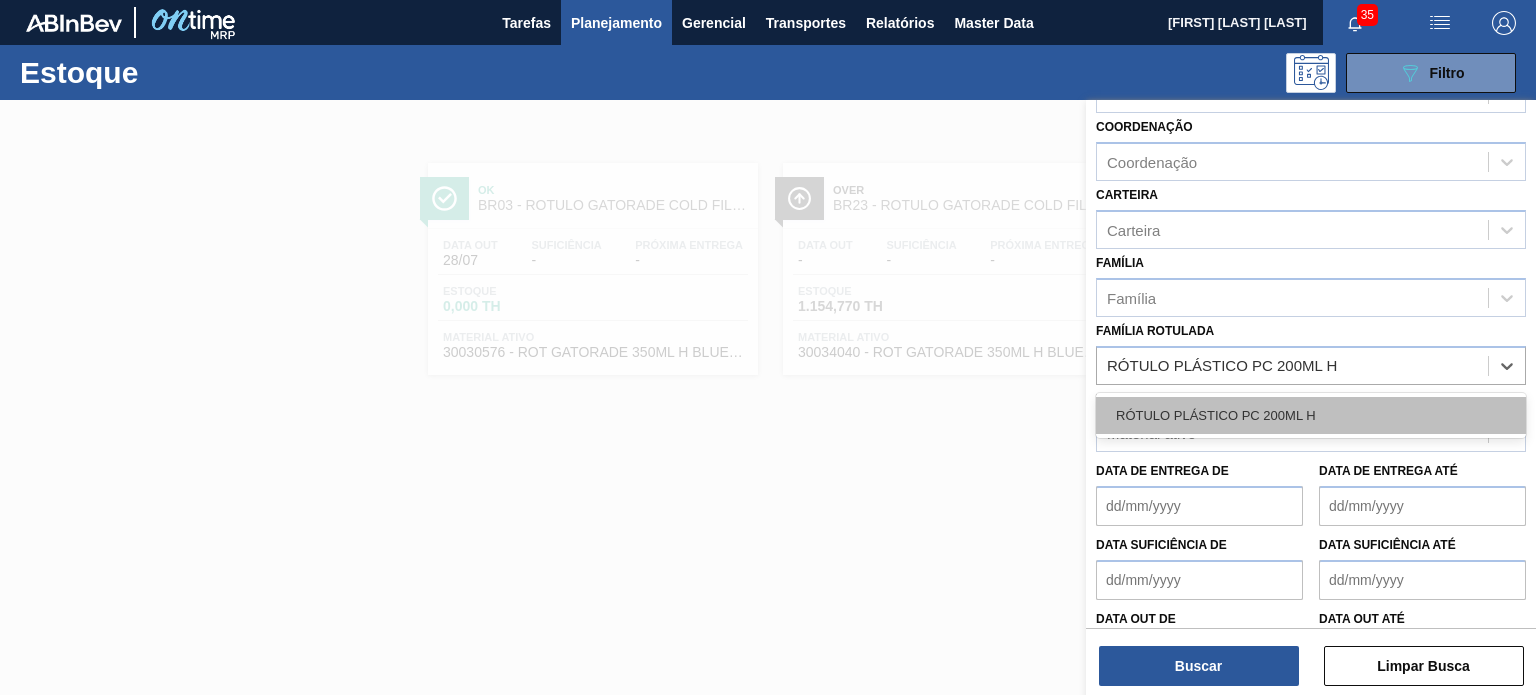 click on "RÓTULO PLÁSTICO PC 200ML H" at bounding box center [1311, 415] 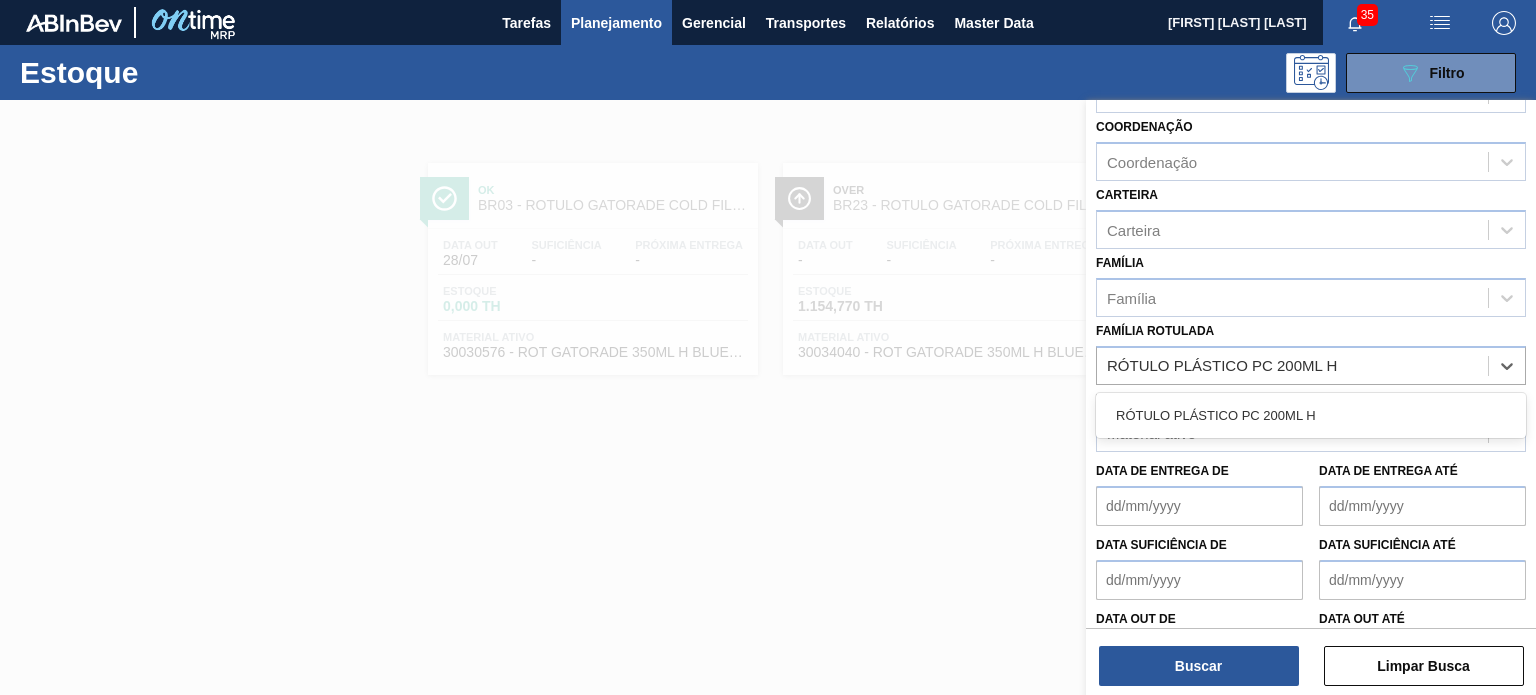 type 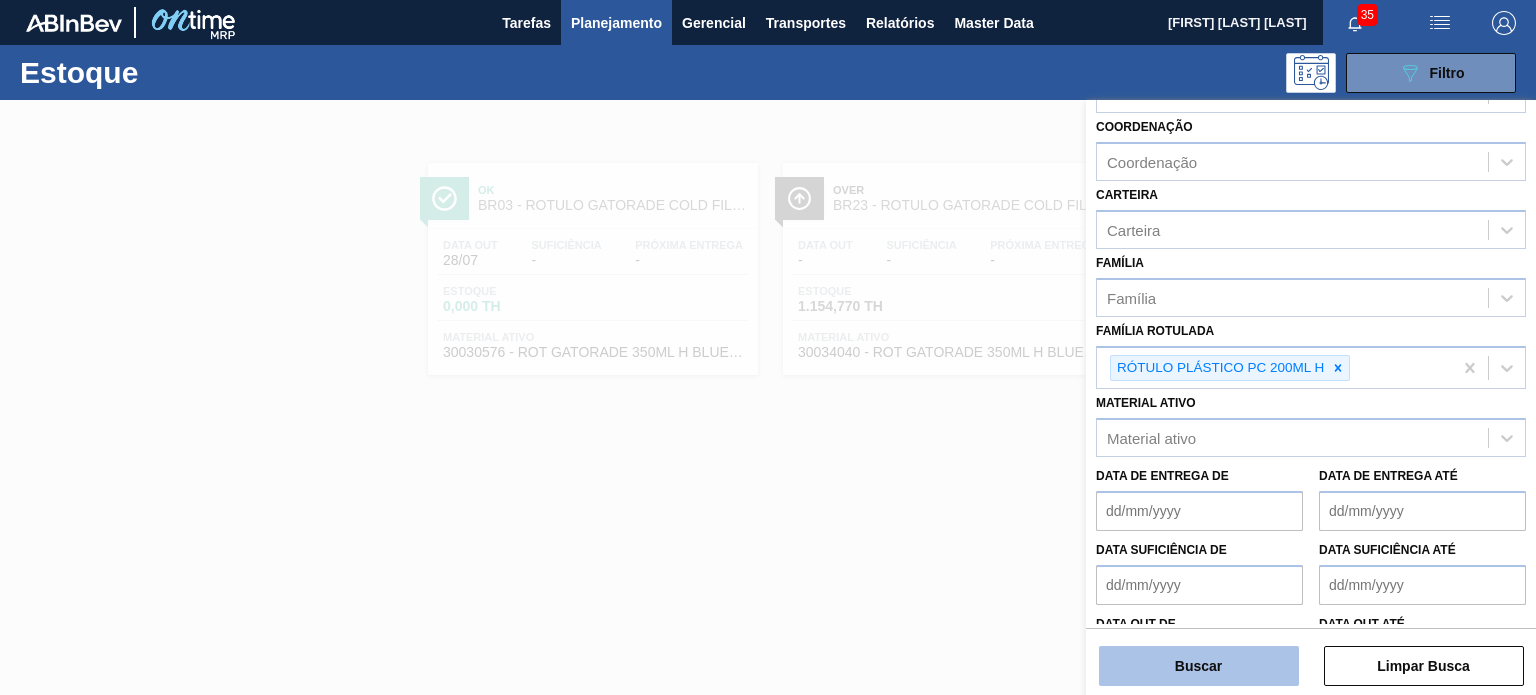 click on "Buscar" at bounding box center [1199, 666] 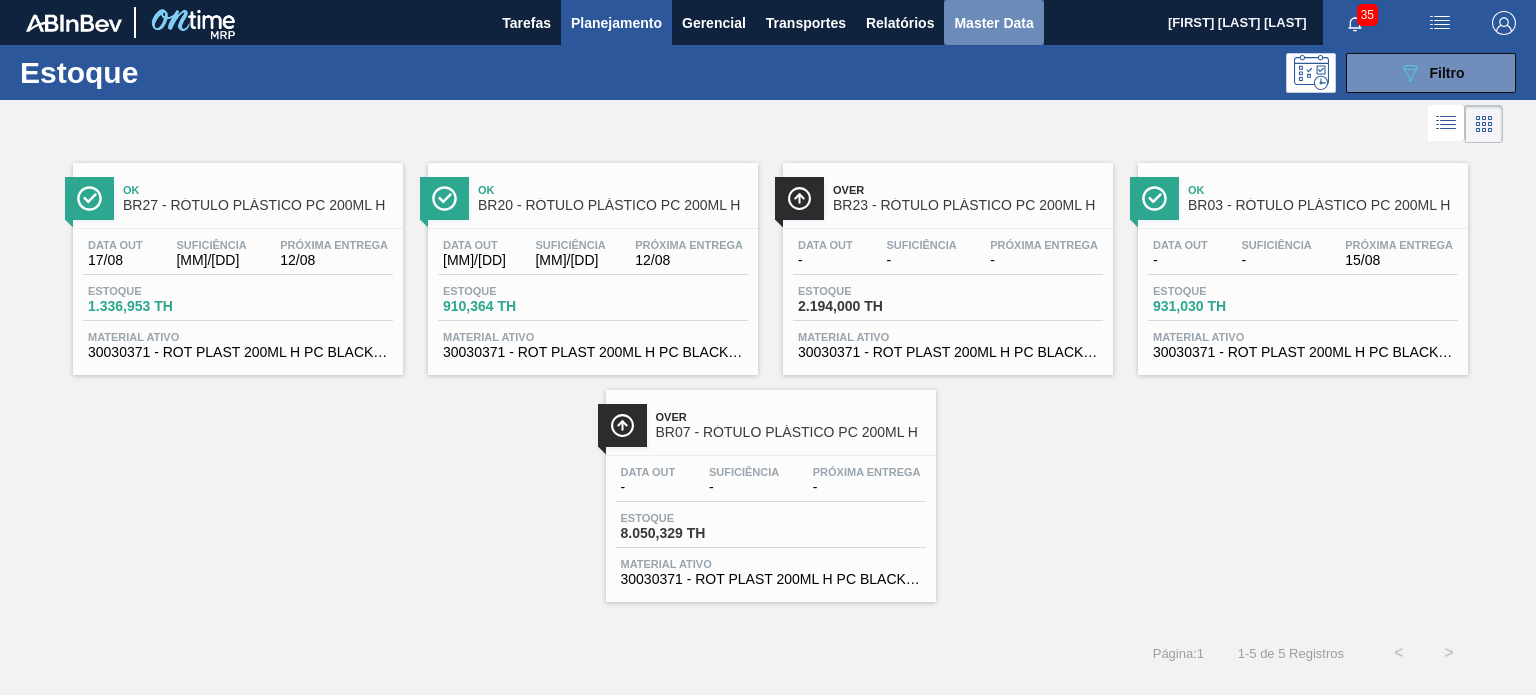 click on "Master Data" at bounding box center [993, 23] 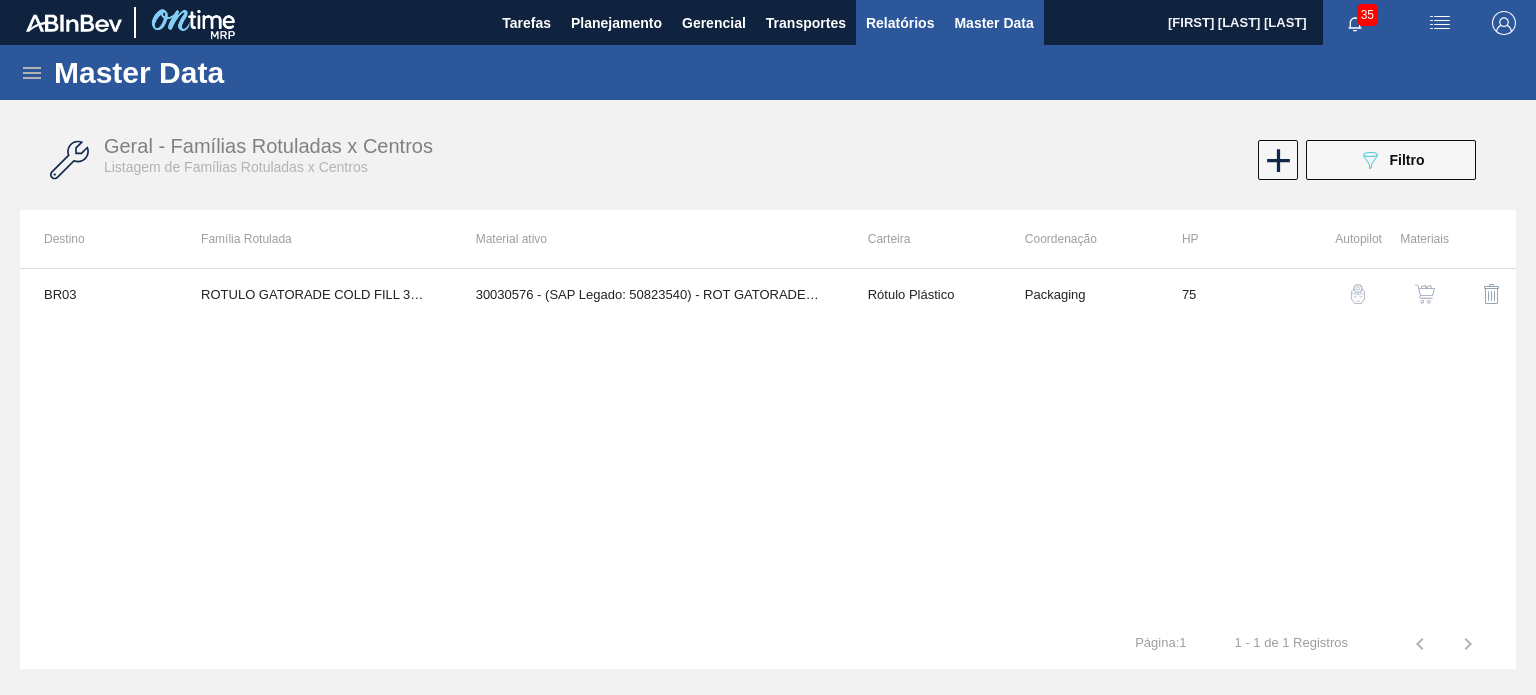 click on "Relatórios" at bounding box center [900, 23] 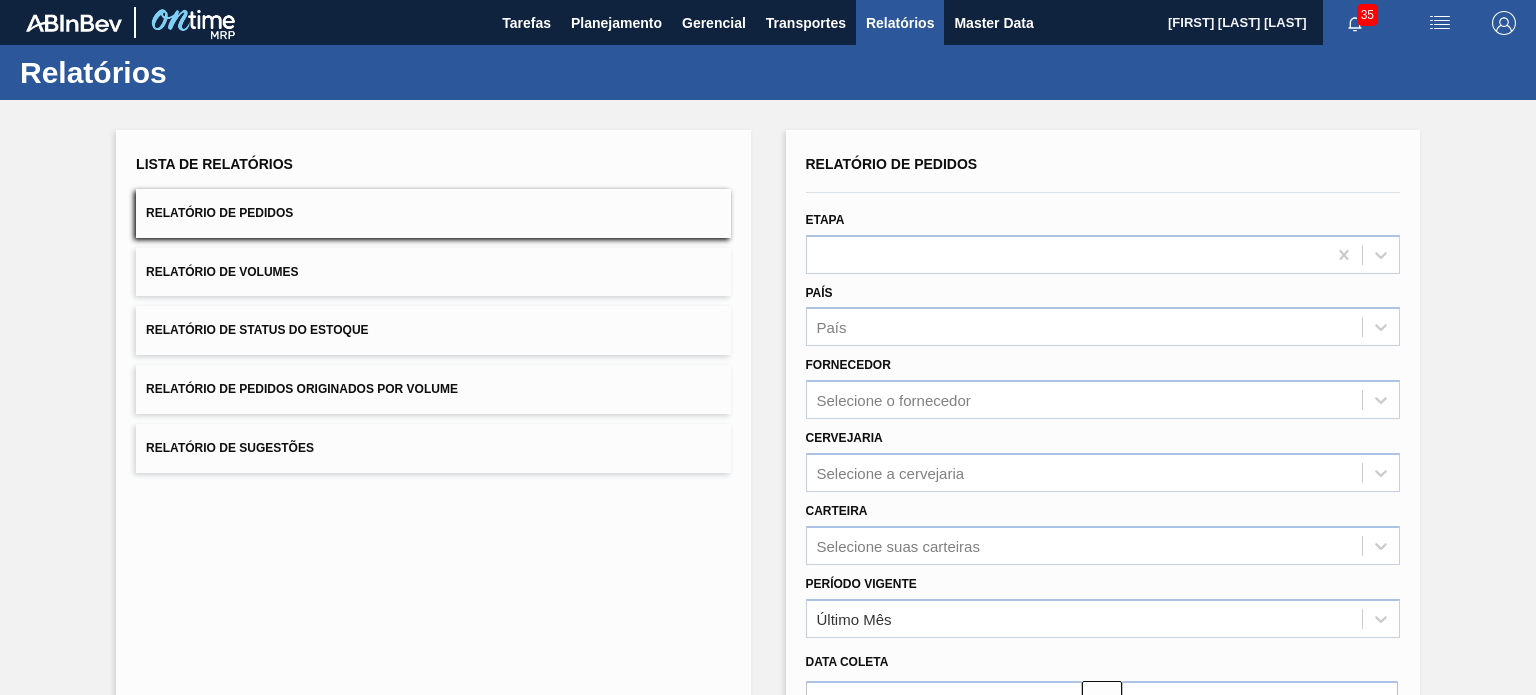click on "Relatório de Status do Estoque" at bounding box center (433, 330) 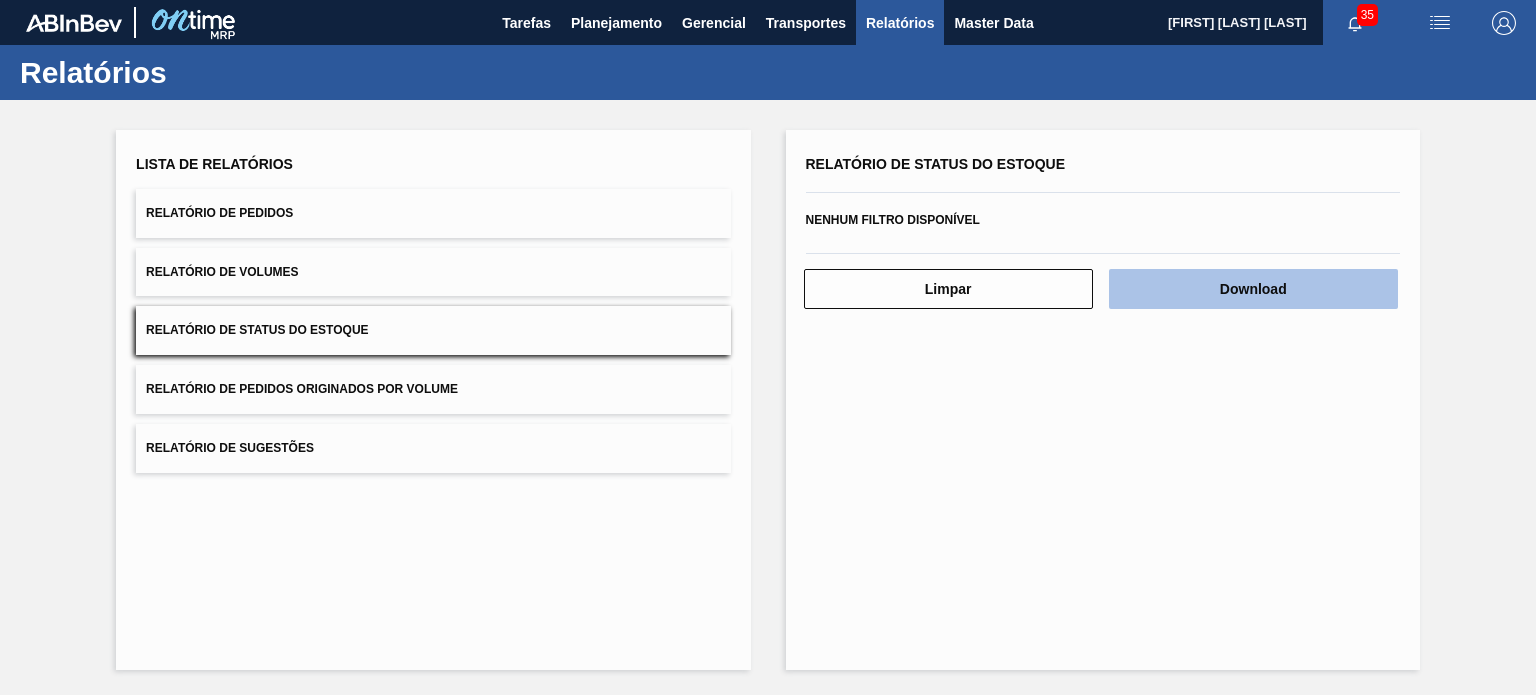 click on "Download" at bounding box center [1253, 289] 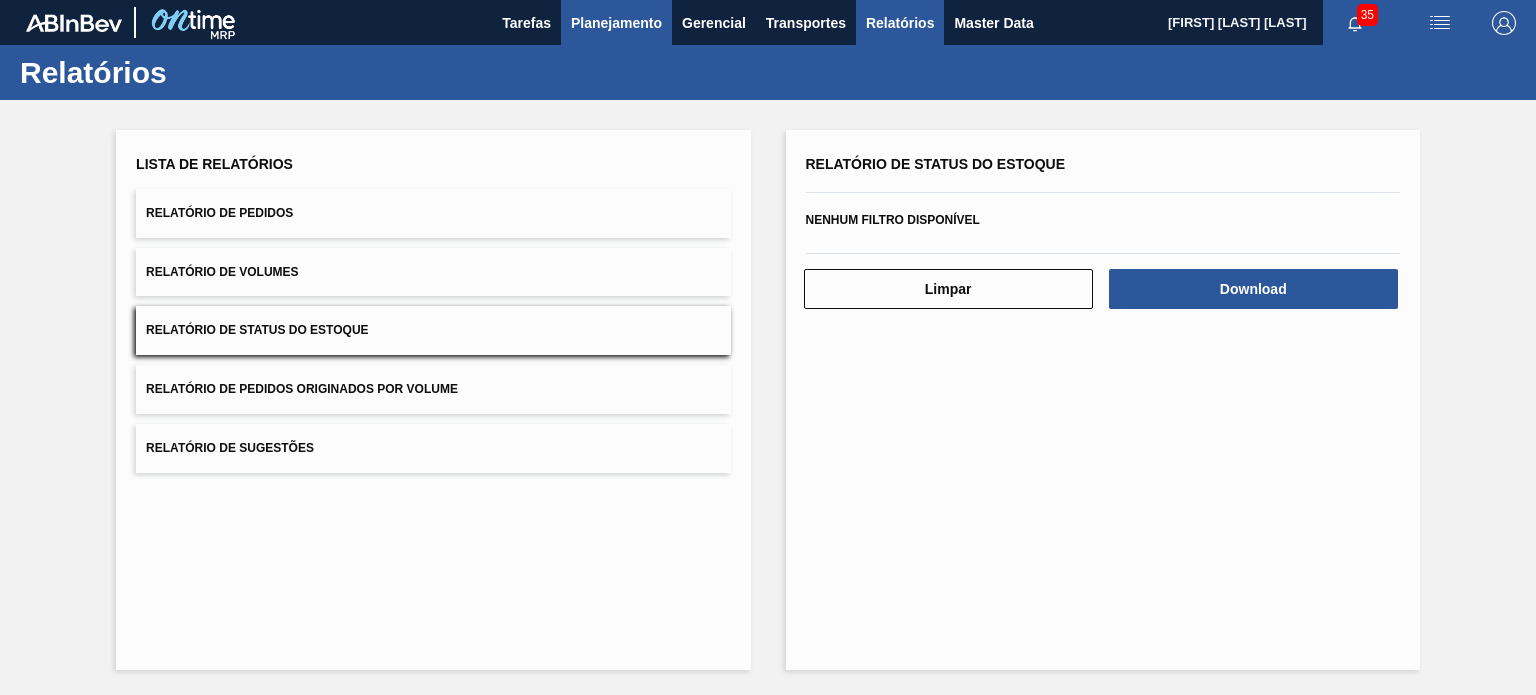 click on "Planejamento" at bounding box center (616, 23) 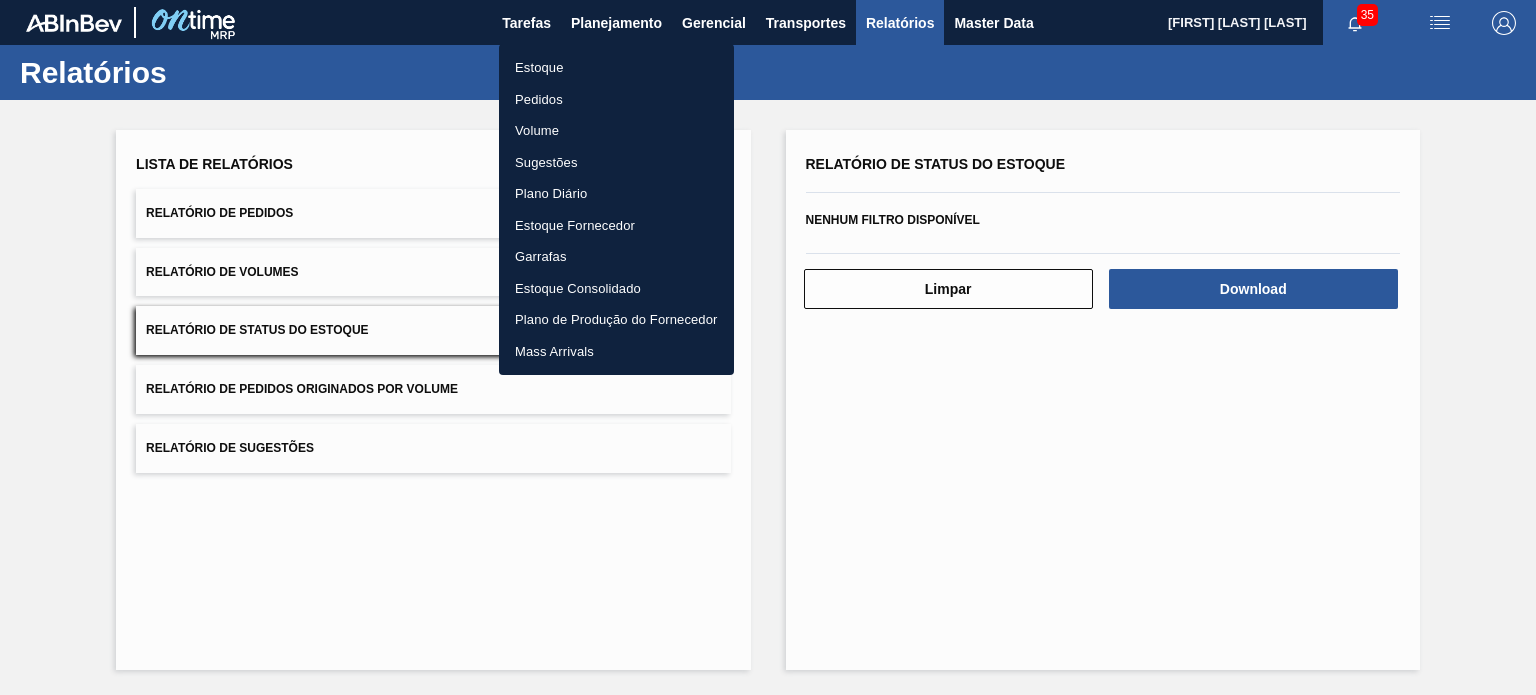 click on "Estoque" at bounding box center (616, 68) 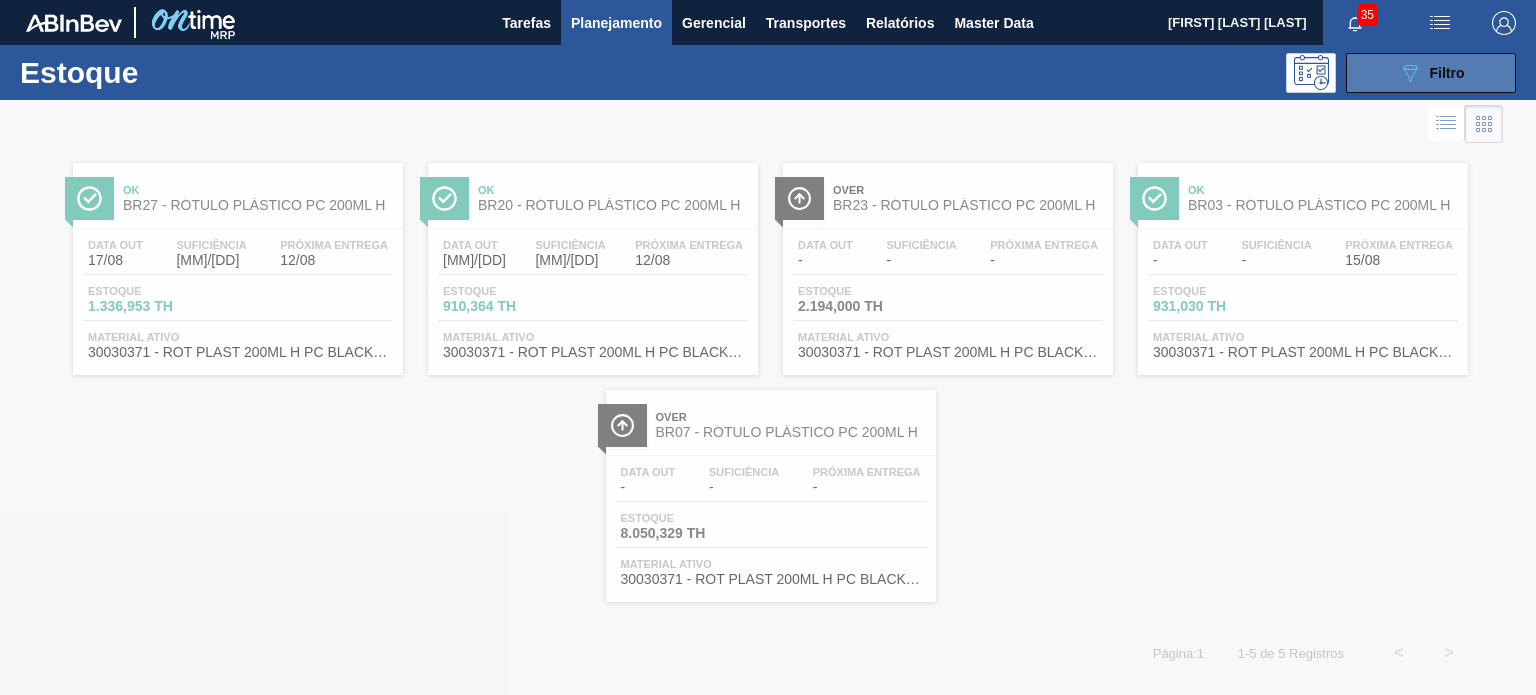 click on "089F7B8B-B2A5-4AFE-B5C0-19BA573D28AC Filtro" at bounding box center (1431, 73) 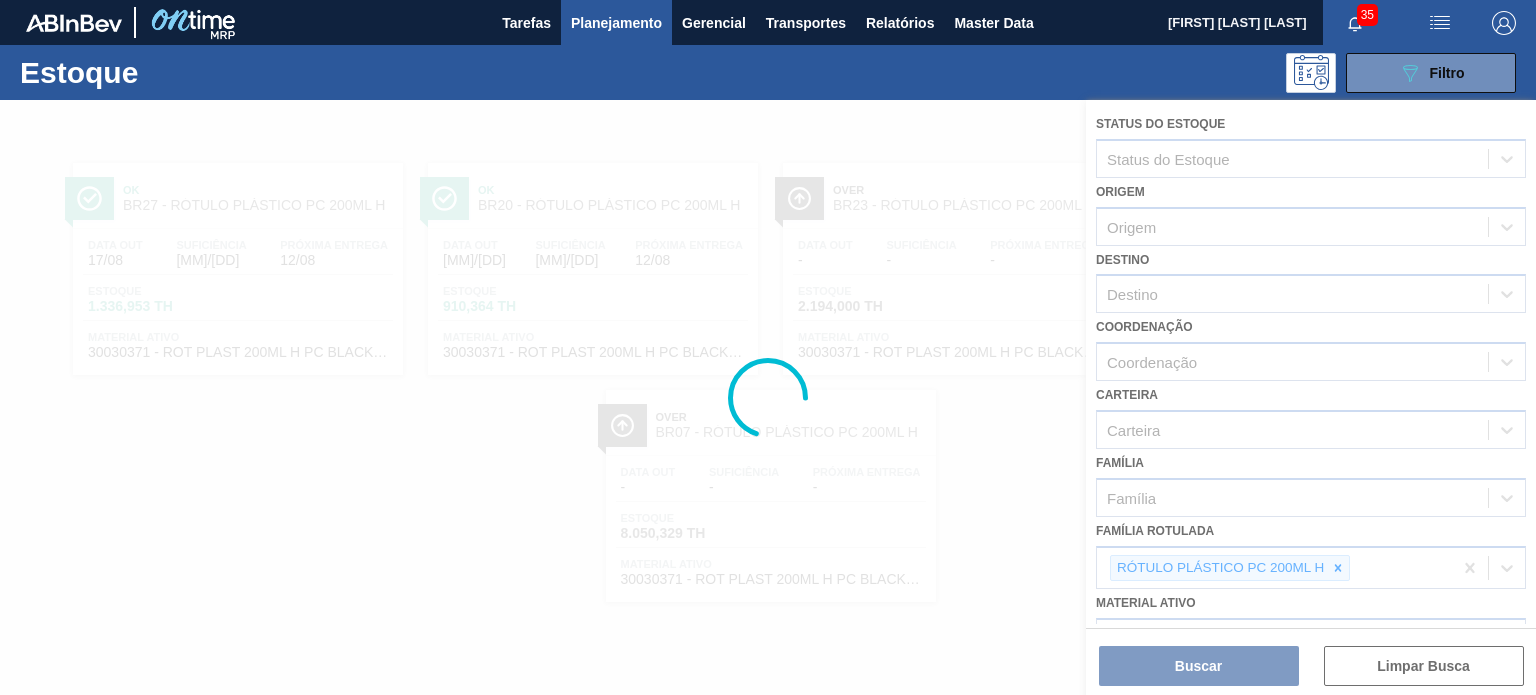 click at bounding box center (768, 397) 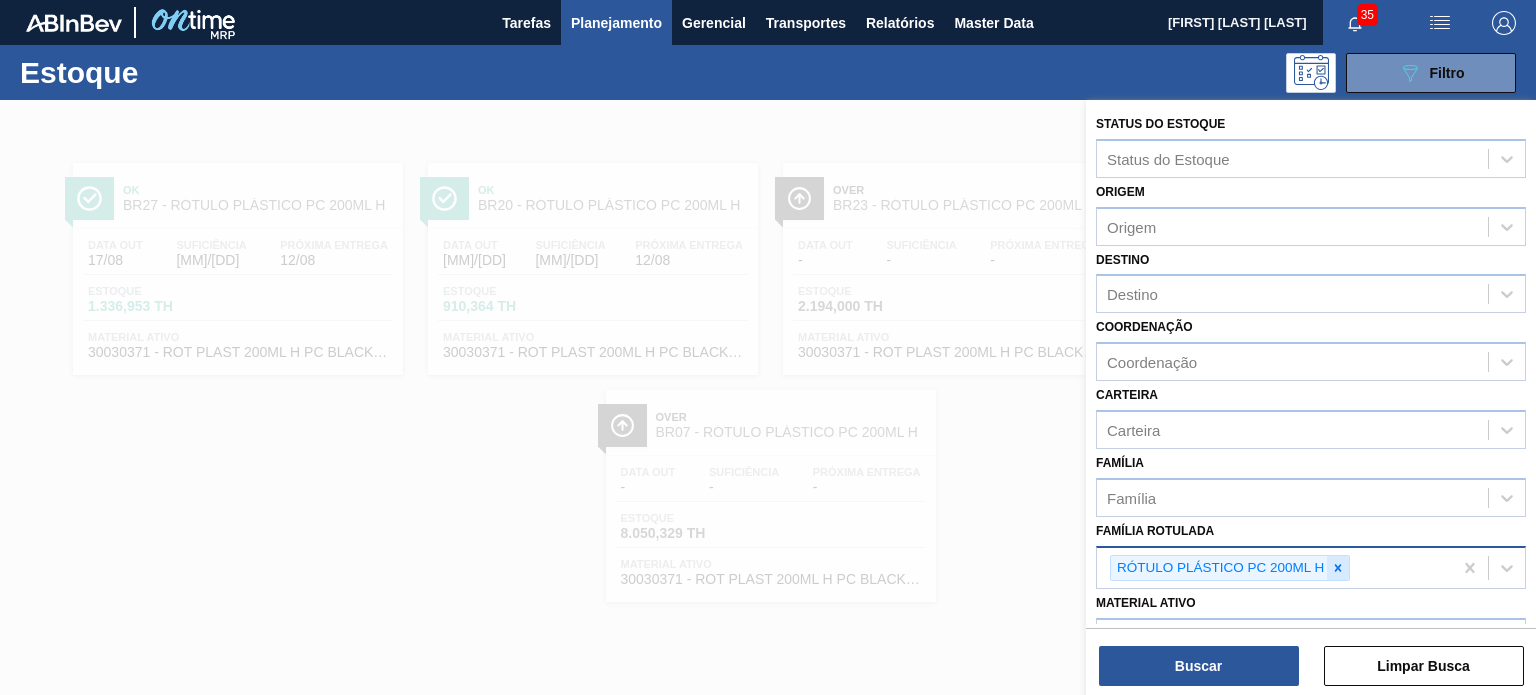 click 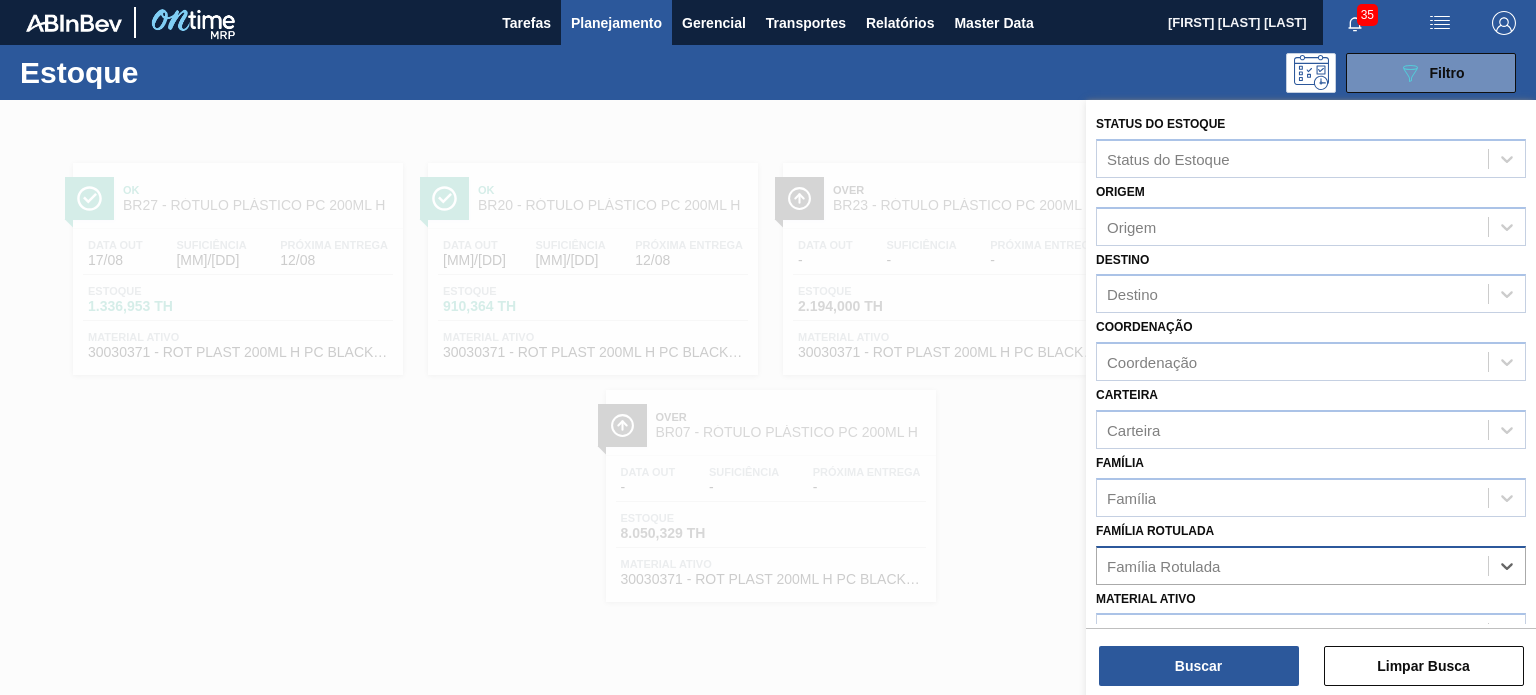 paste on "RÓTULO PLÁSTICO PC 200ML AH" 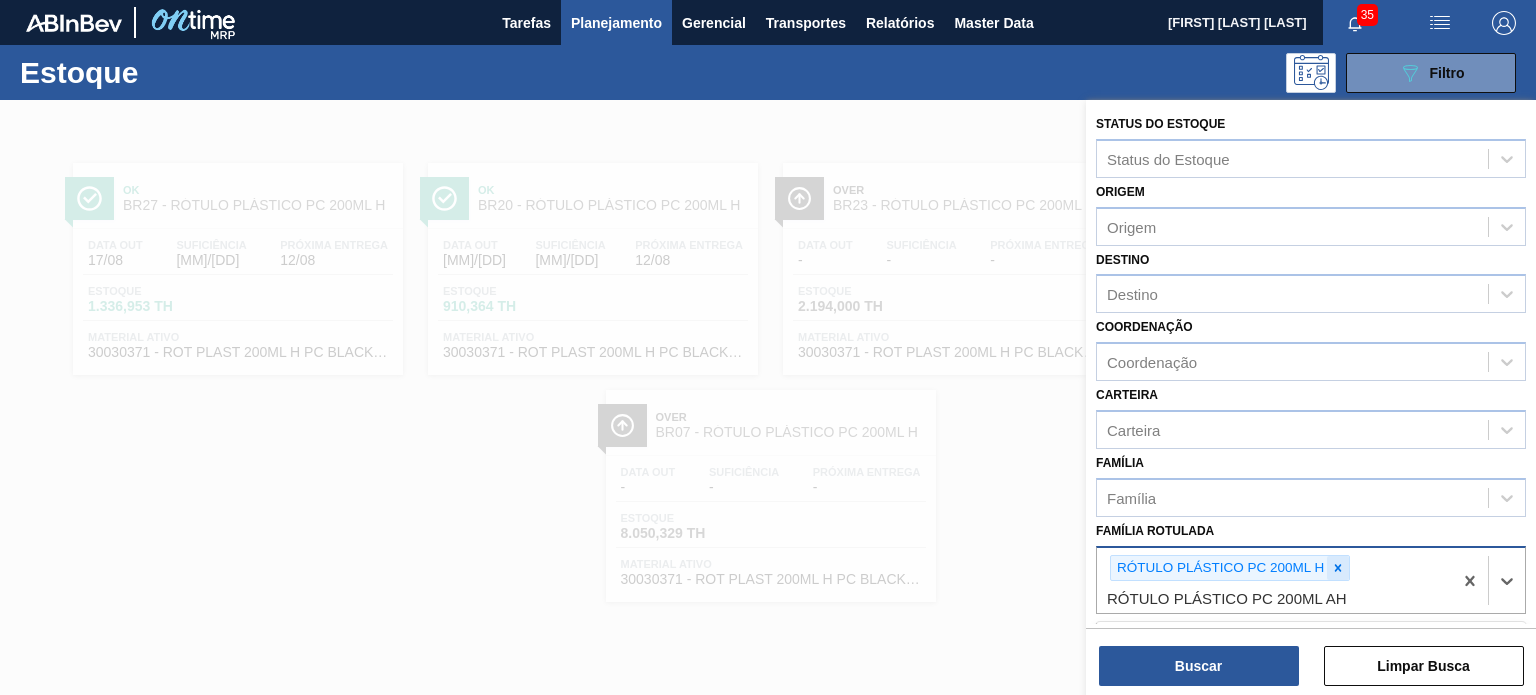 click 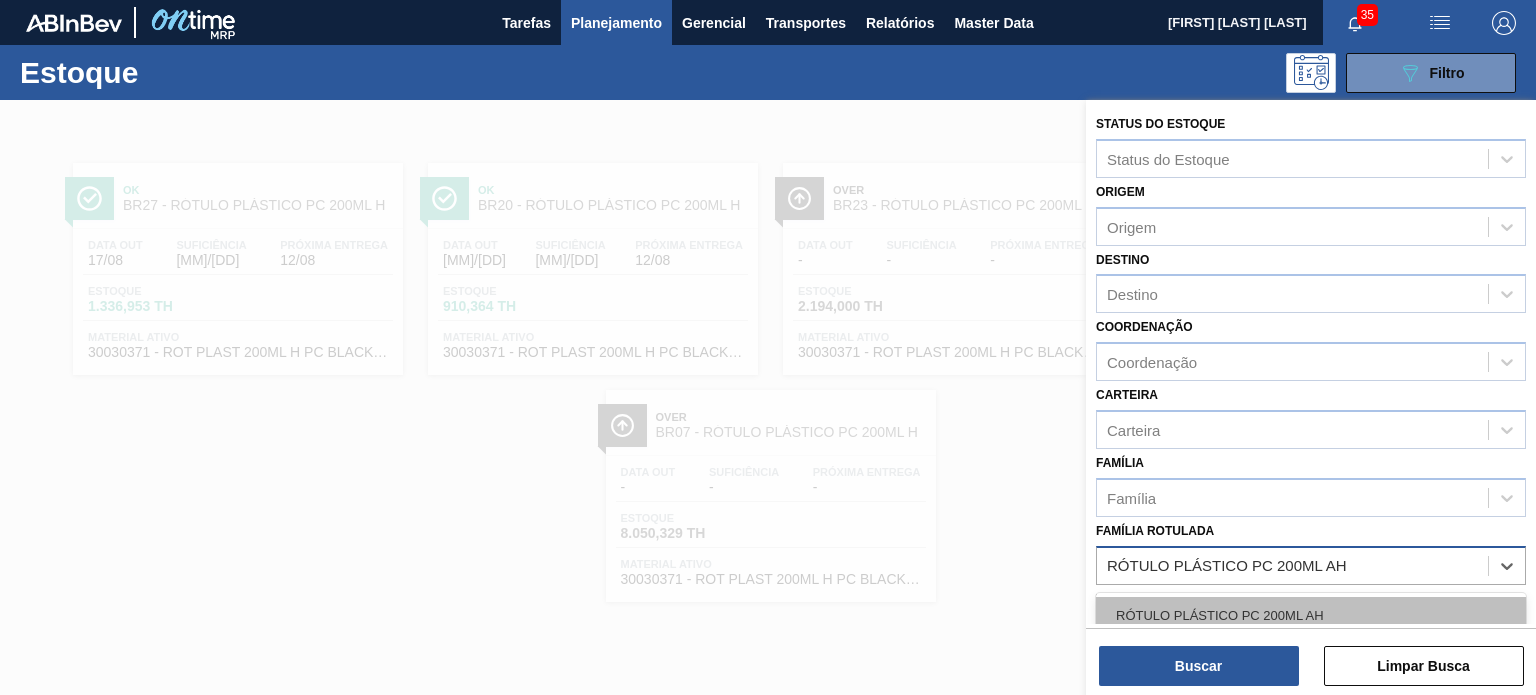click on "RÓTULO PLÁSTICO PC 200ML AH" at bounding box center [1311, 615] 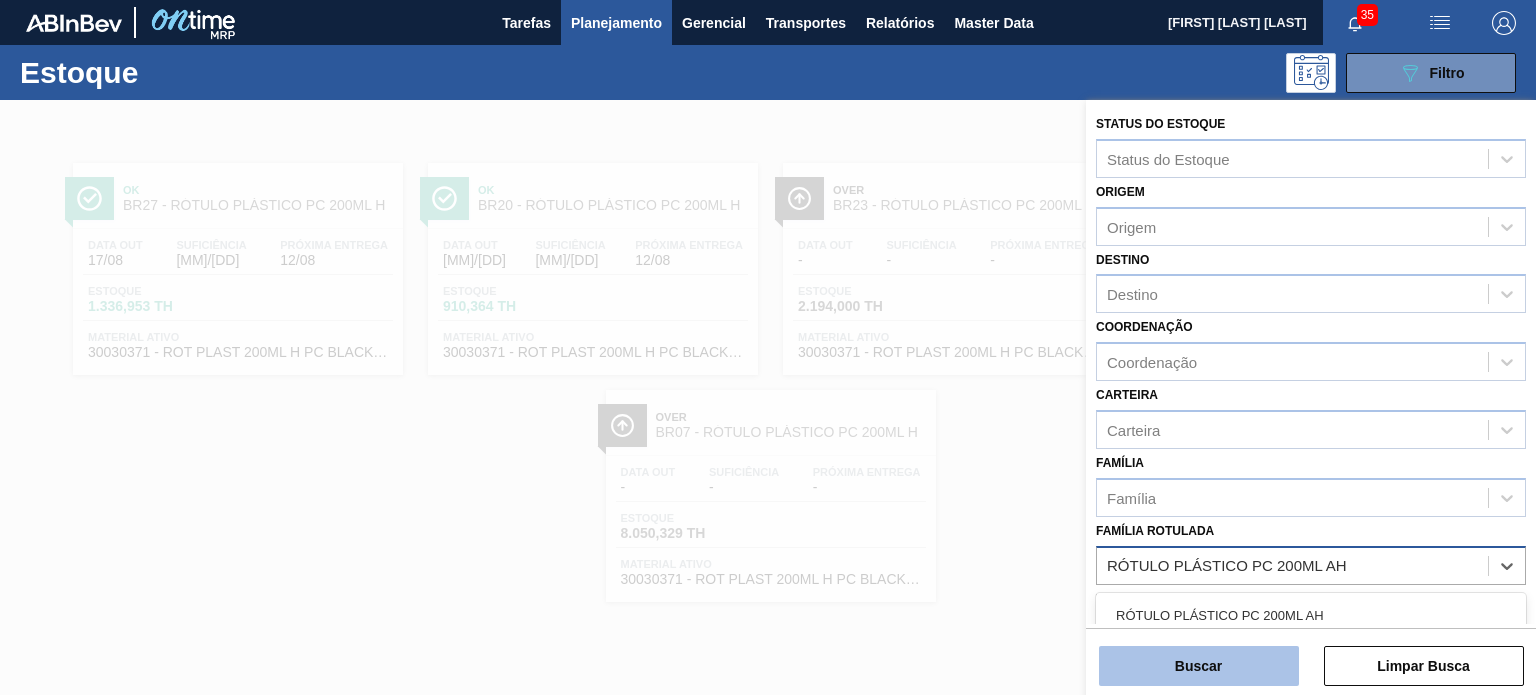 type 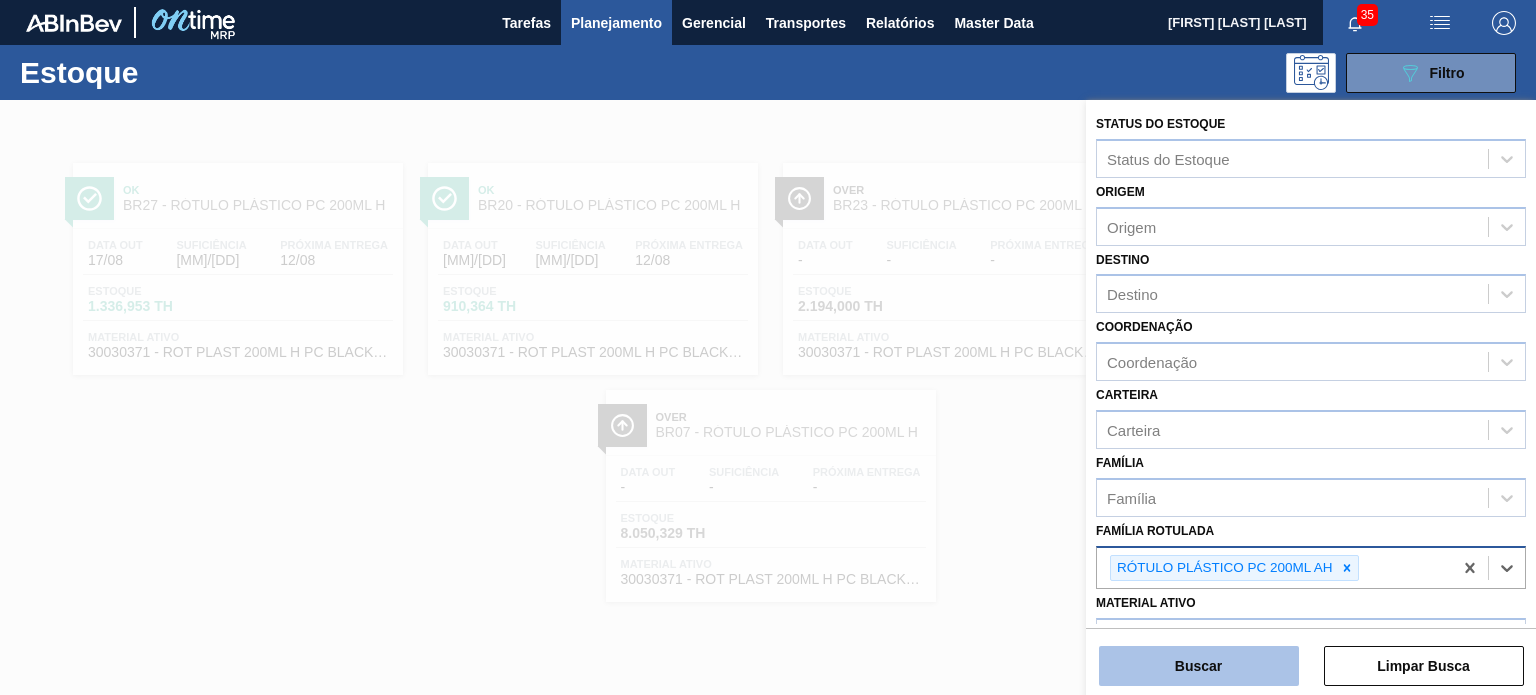 click on "Buscar" at bounding box center [1199, 666] 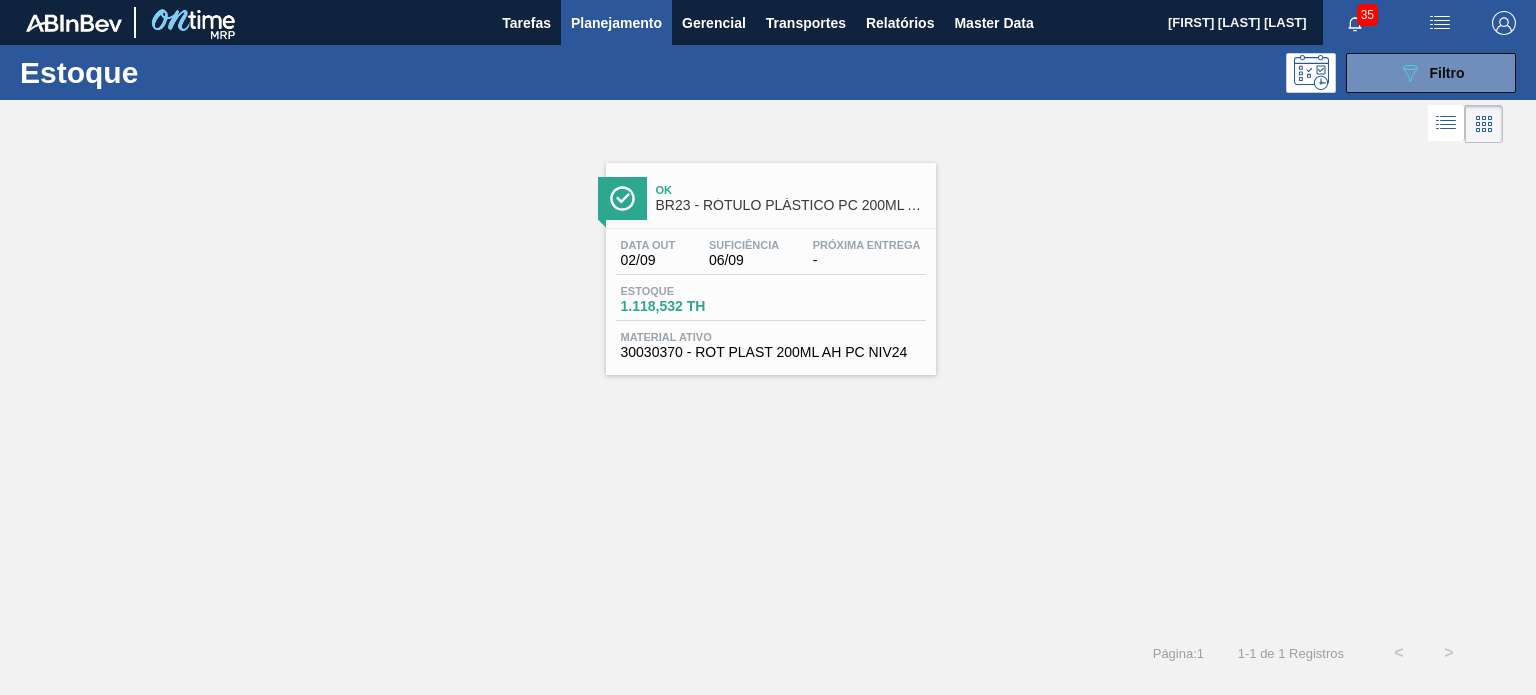 click on "Data out 02/09 Suficiência 06/09 Próxima Entrega - Estoque 1.118,532 TH Material ativo 30030370 - ROT PLAST 200ML AH PC NIV24" at bounding box center (771, 297) 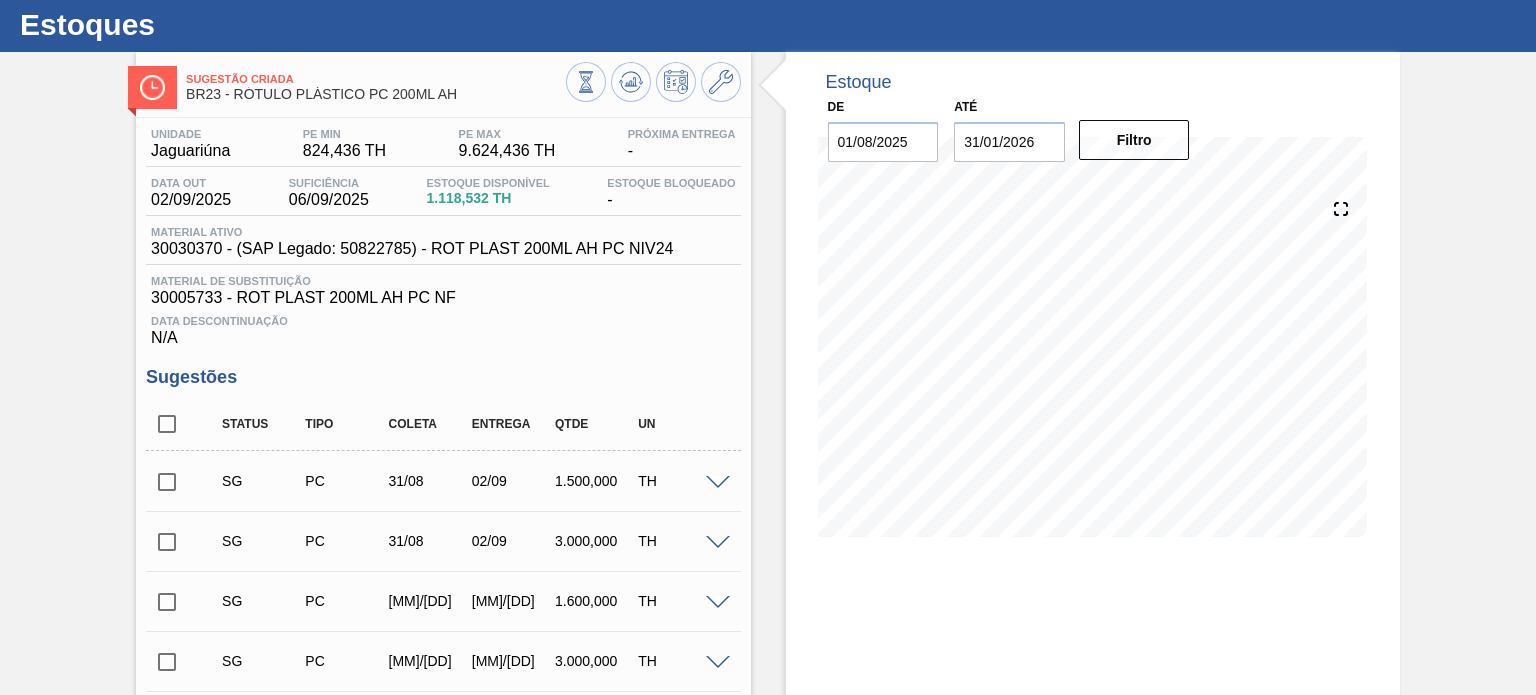 scroll, scrollTop: 0, scrollLeft: 0, axis: both 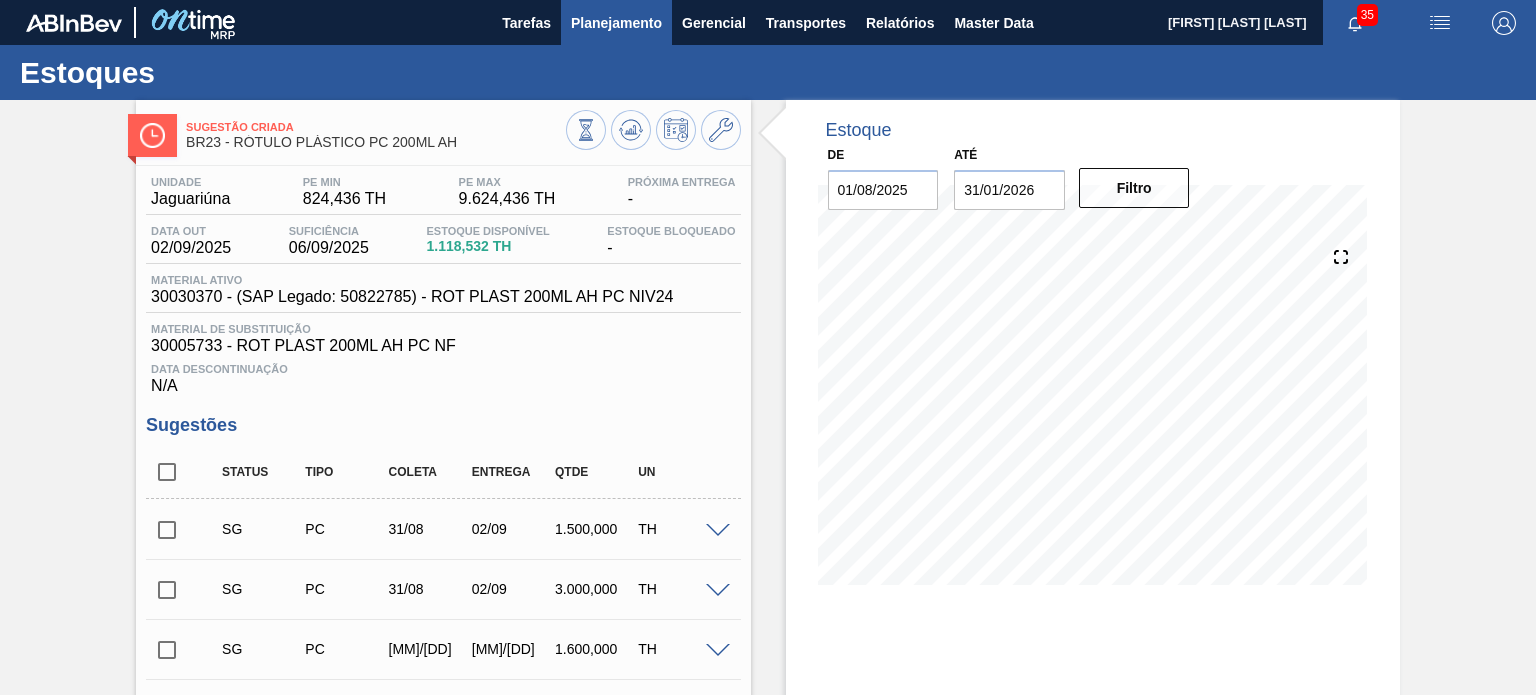 click on "Planejamento" at bounding box center [616, 23] 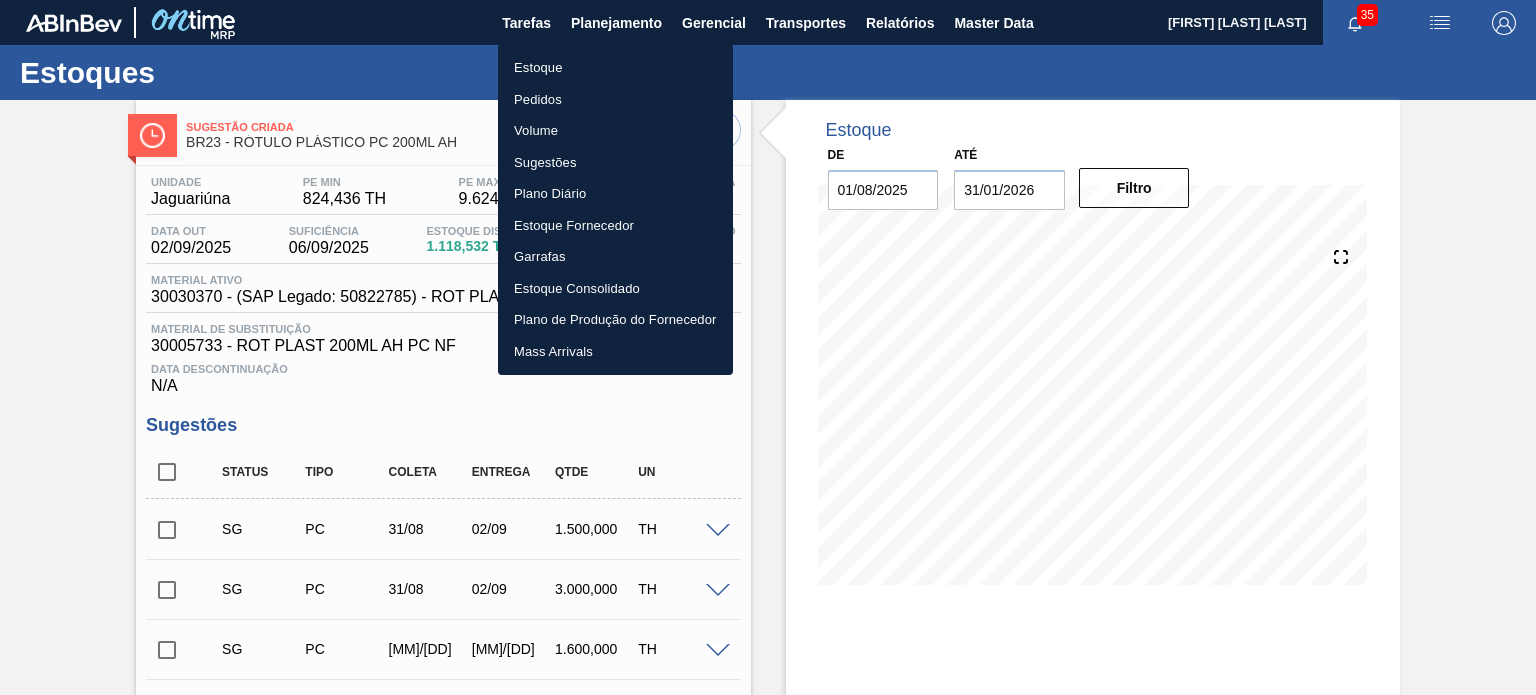 click on "Estoque" at bounding box center (615, 68) 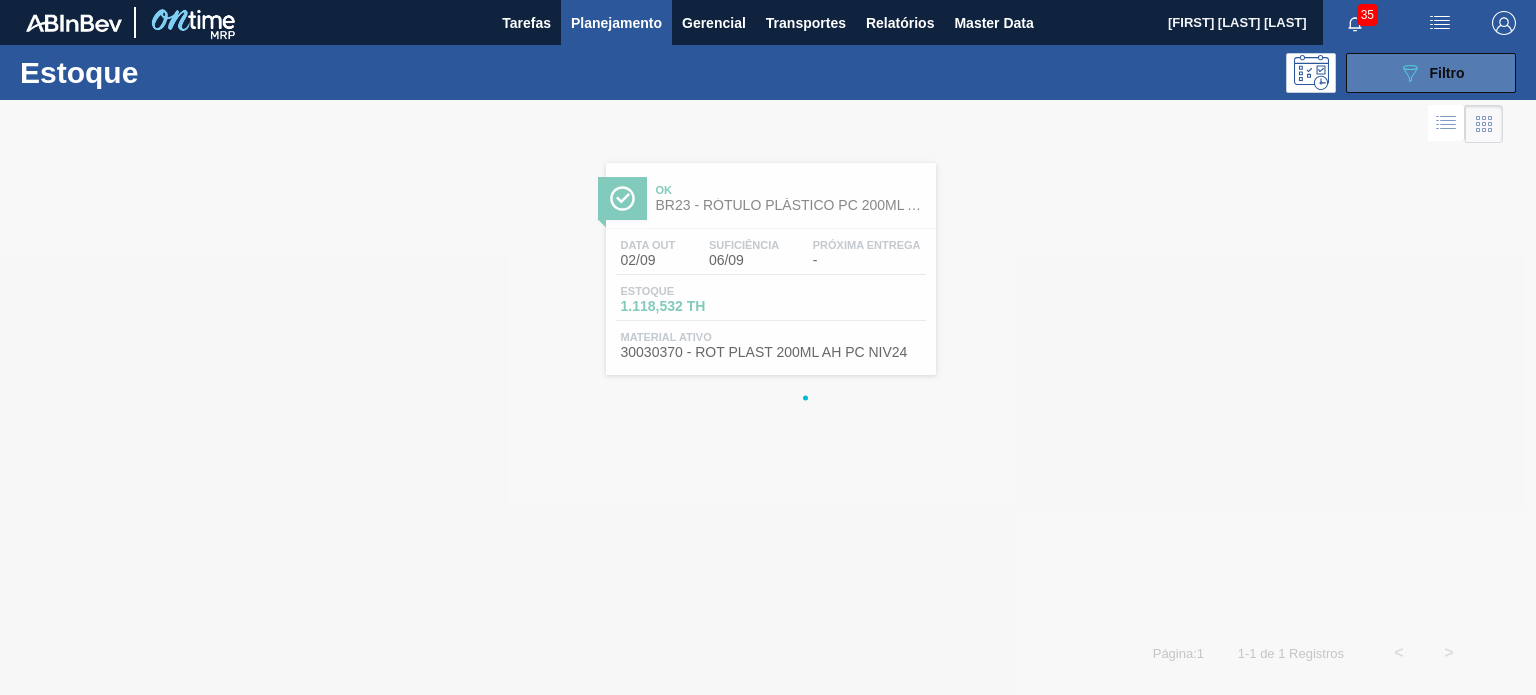 click on "089F7B8B-B2A5-4AFE-B5C0-19BA573D28AC Filtro" at bounding box center [1431, 73] 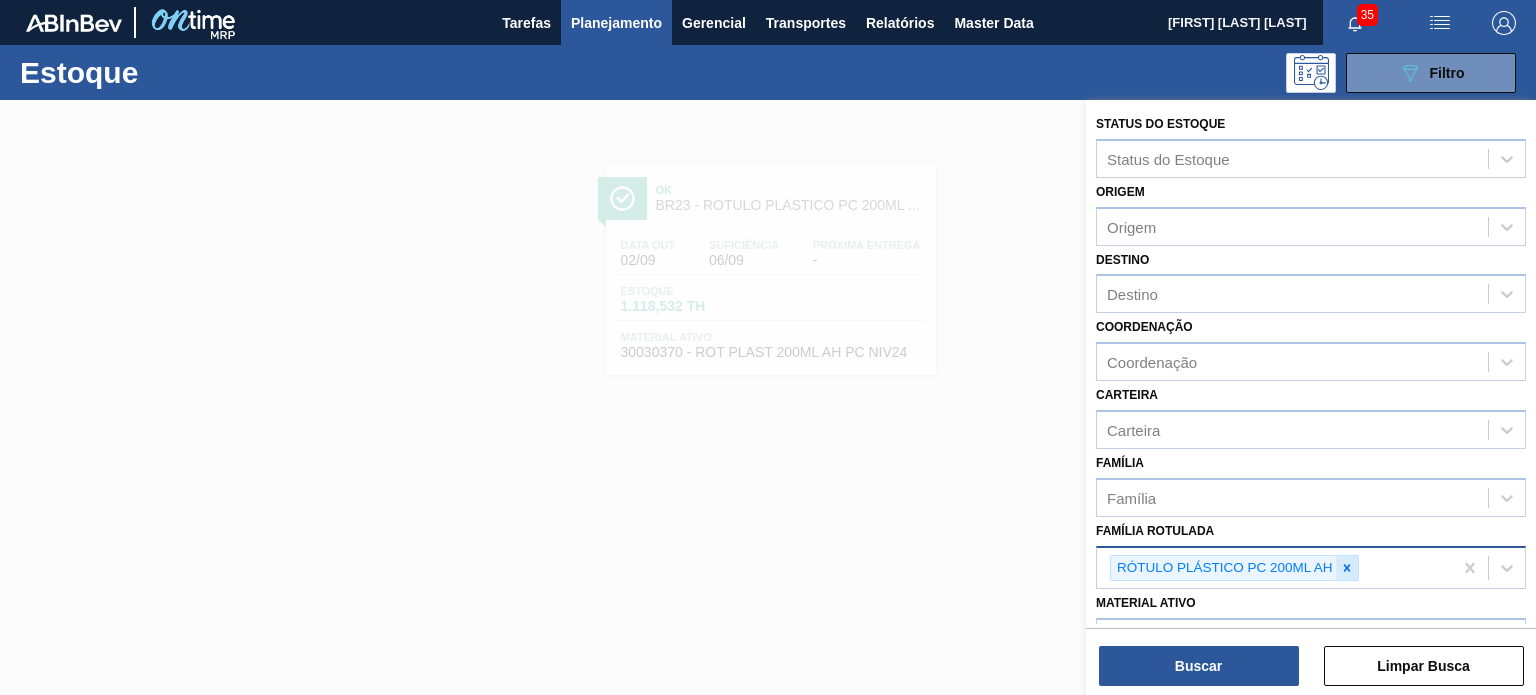 click 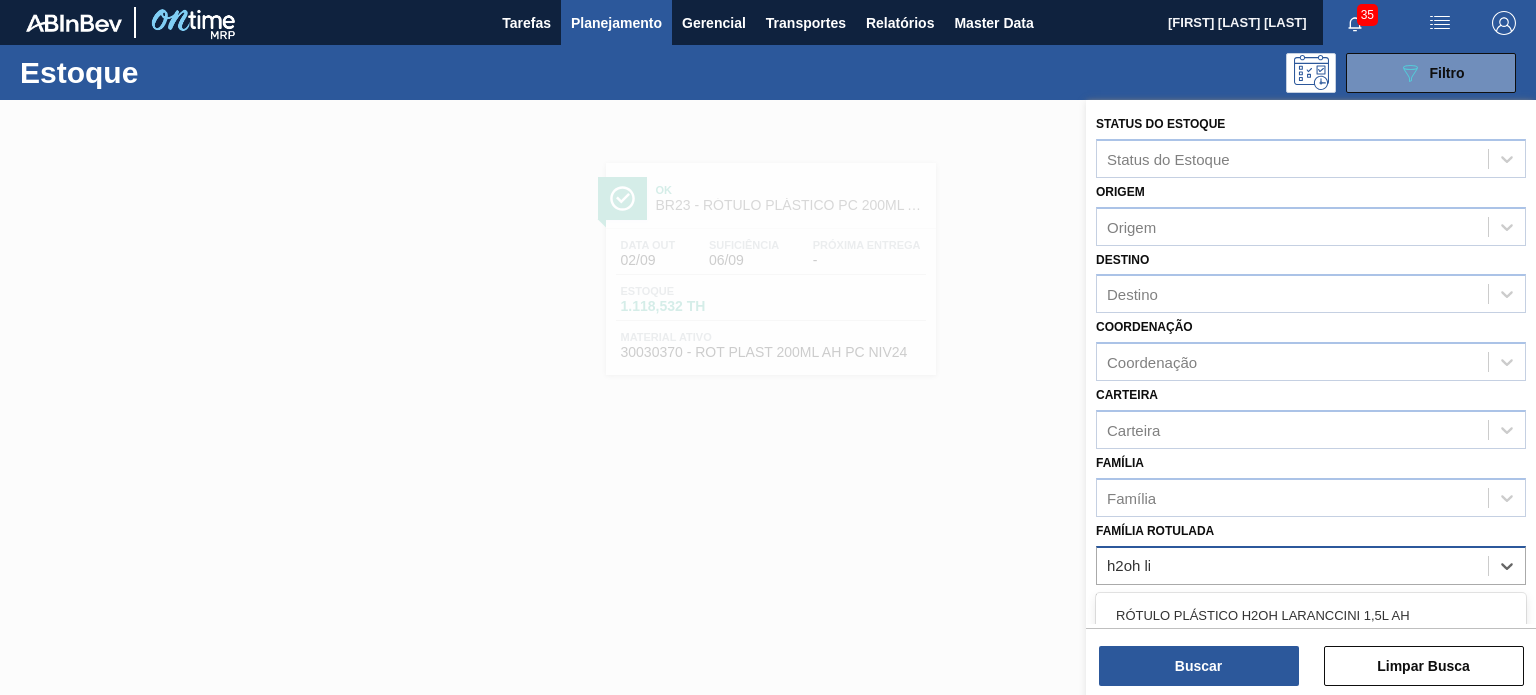 type on "h2oh lim" 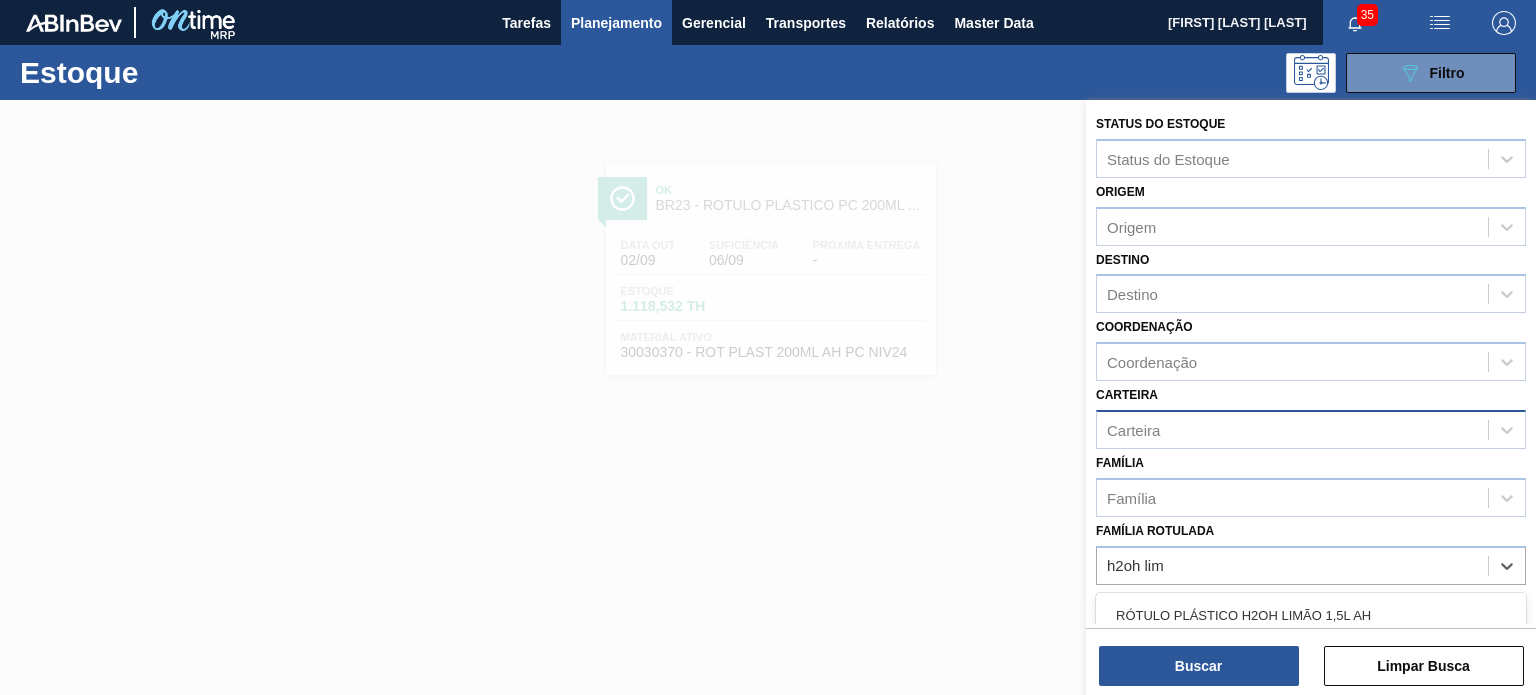 scroll, scrollTop: 200, scrollLeft: 0, axis: vertical 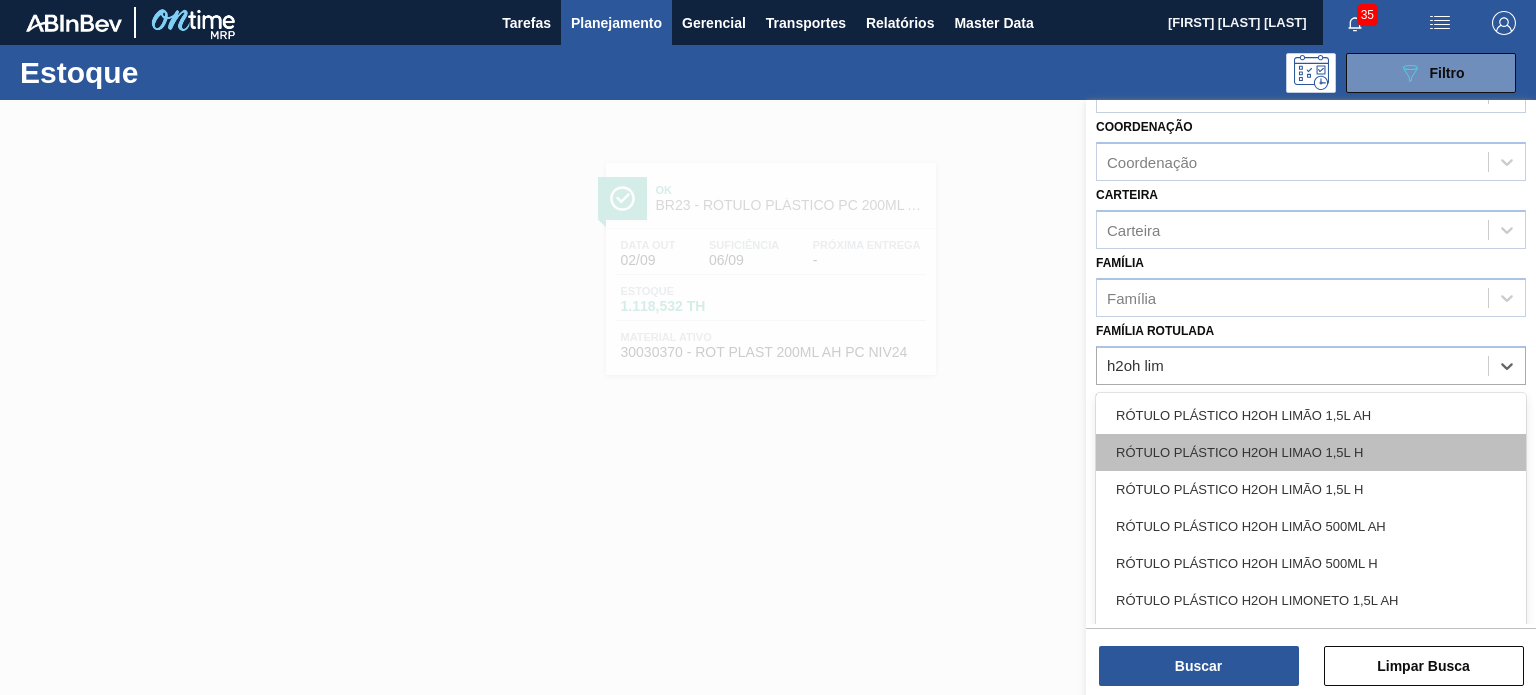 click on "RÓTULO PLÁSTICO H2OH LIMAO 1,5L H" at bounding box center (1311, 452) 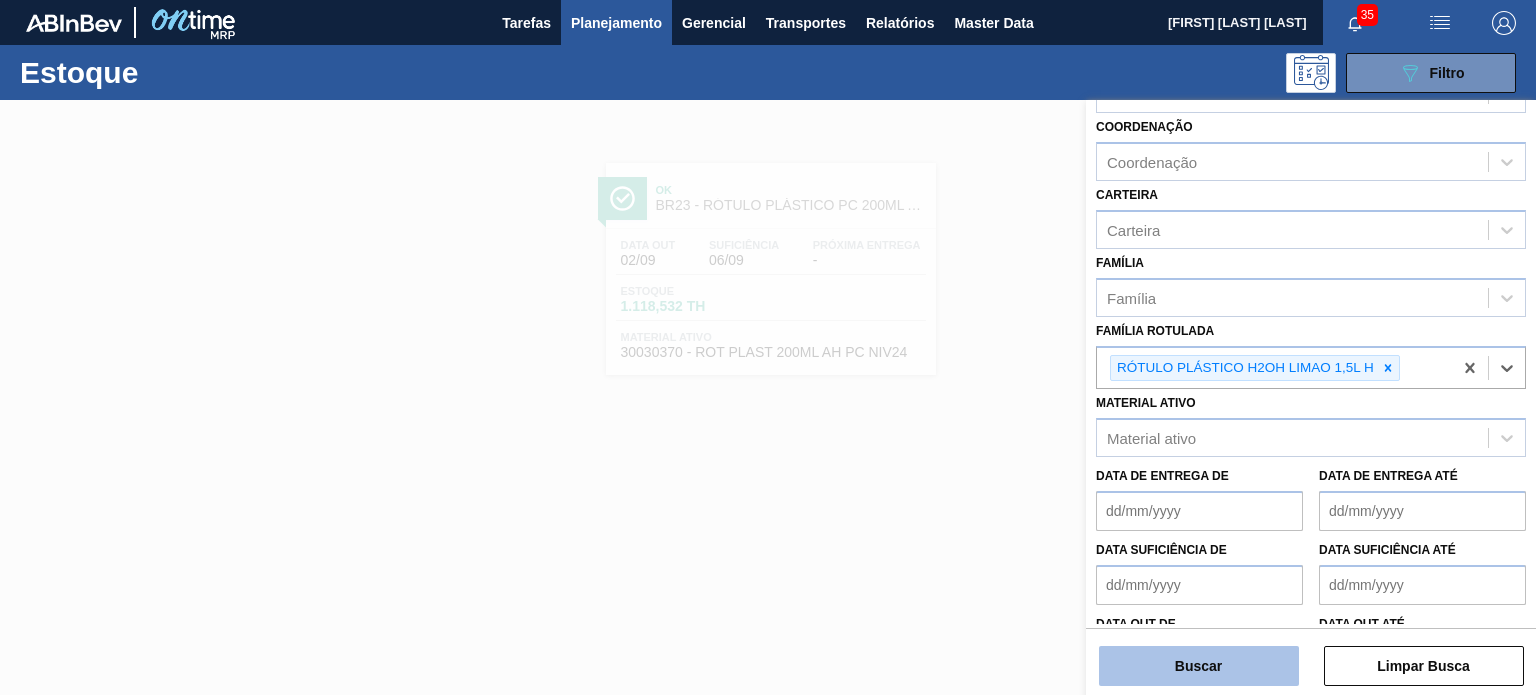 click on "Buscar" at bounding box center [1199, 666] 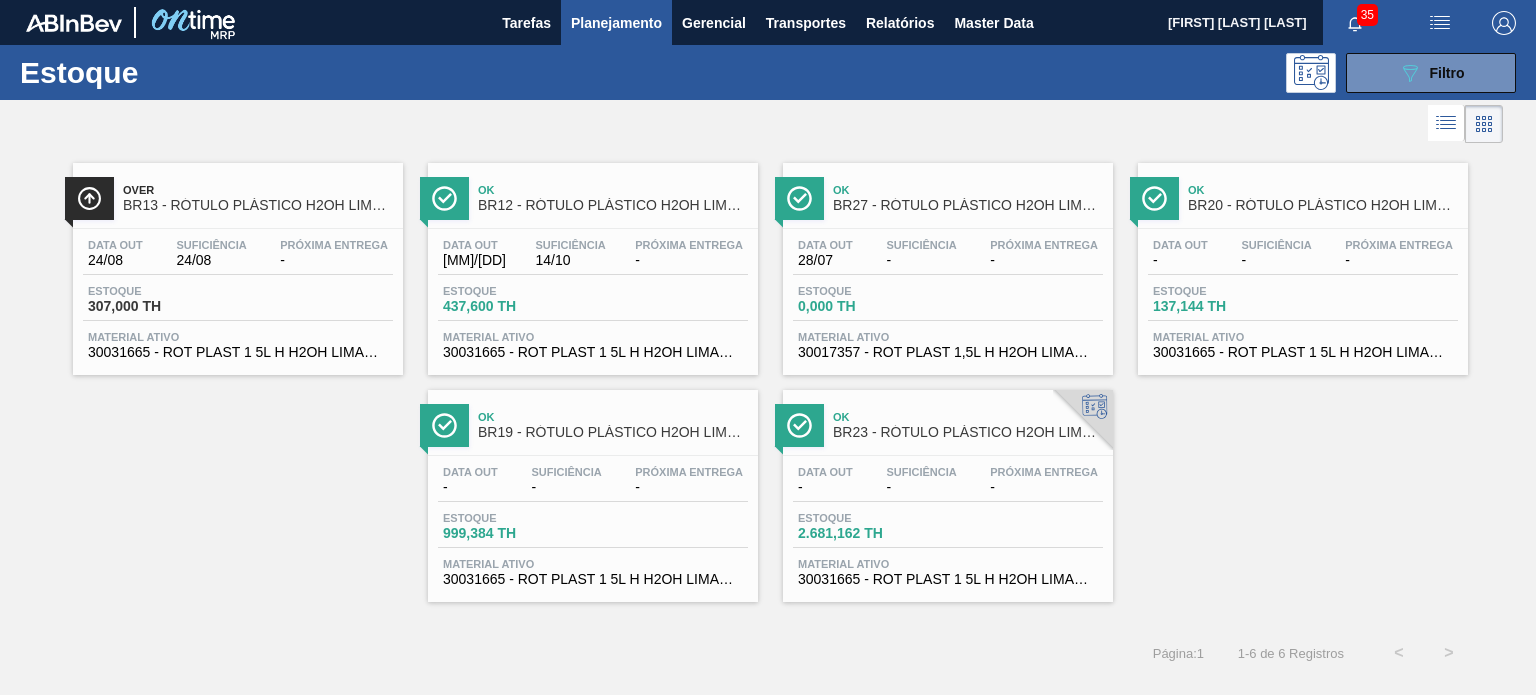 click on "35" at bounding box center (1367, 15) 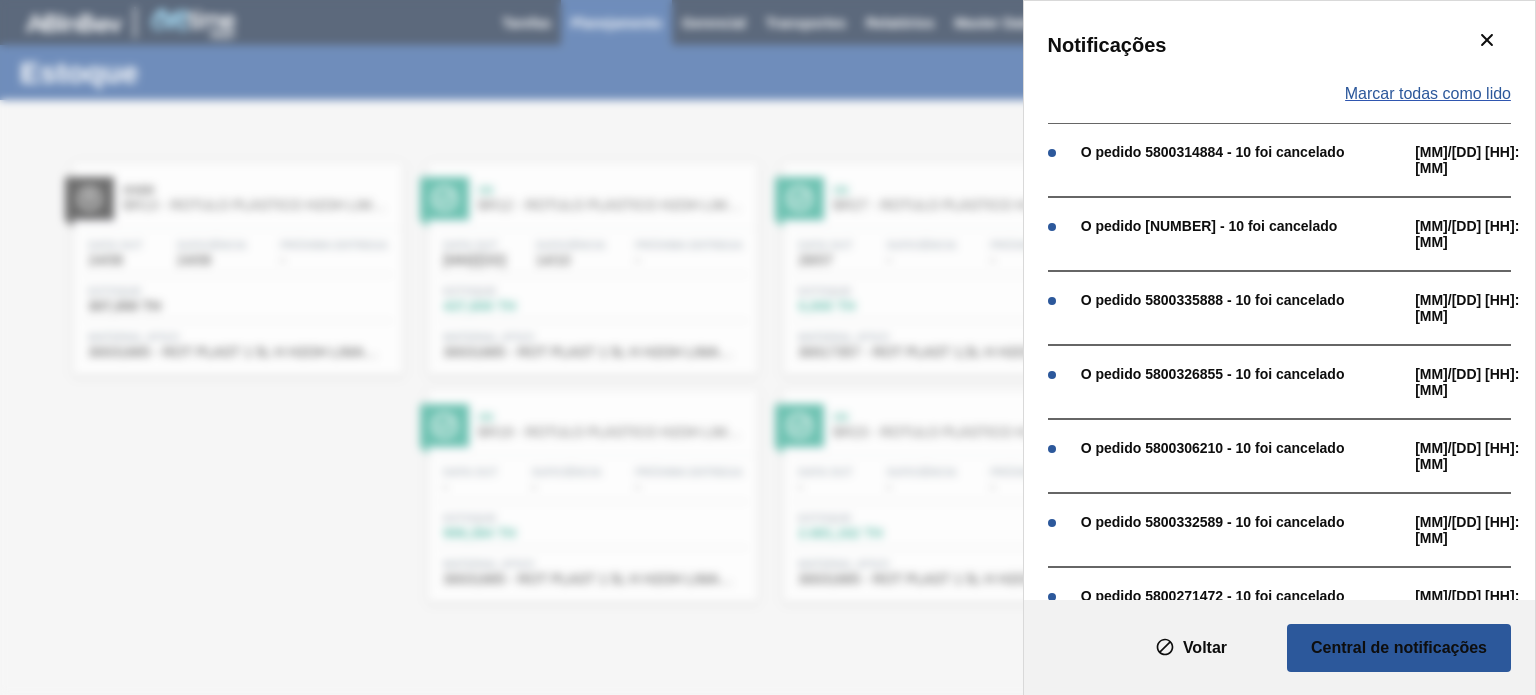 click on "Marcar todas como lido" at bounding box center [1428, 94] 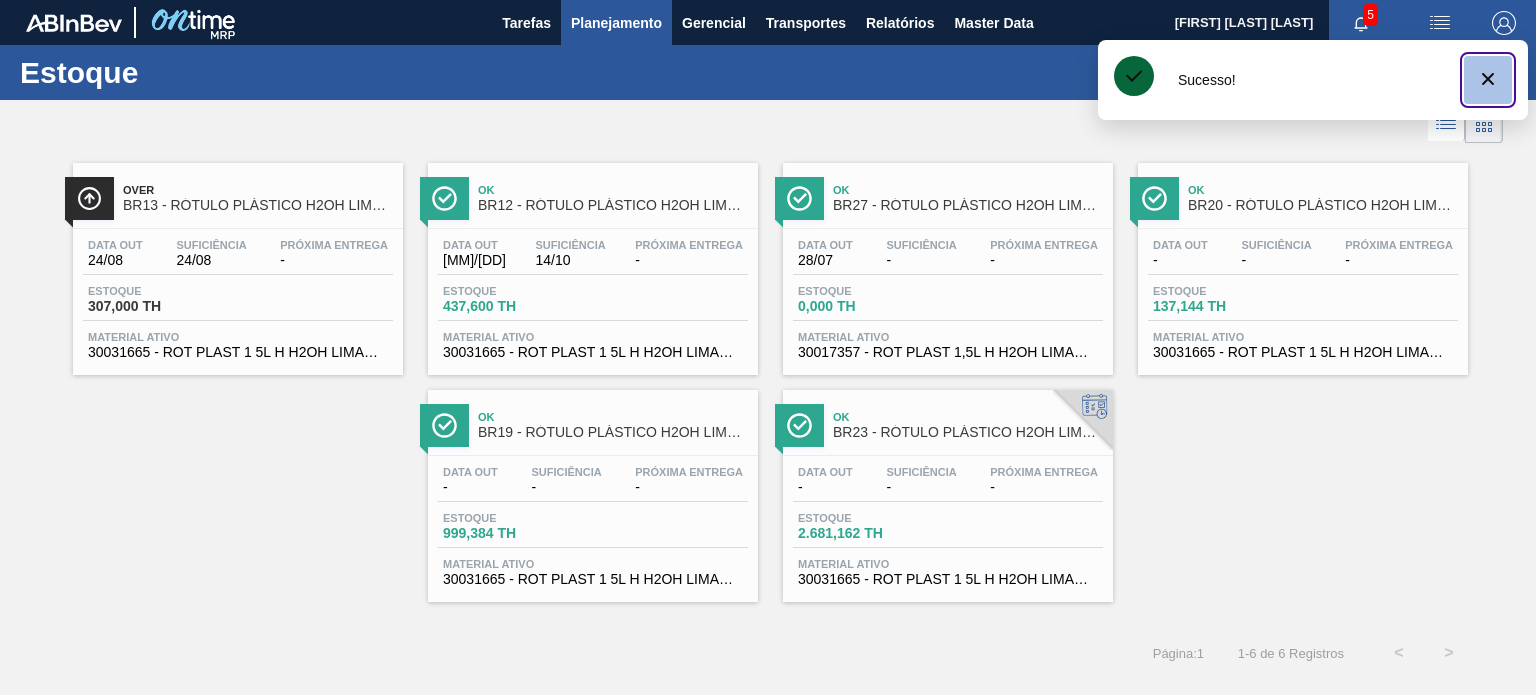 click 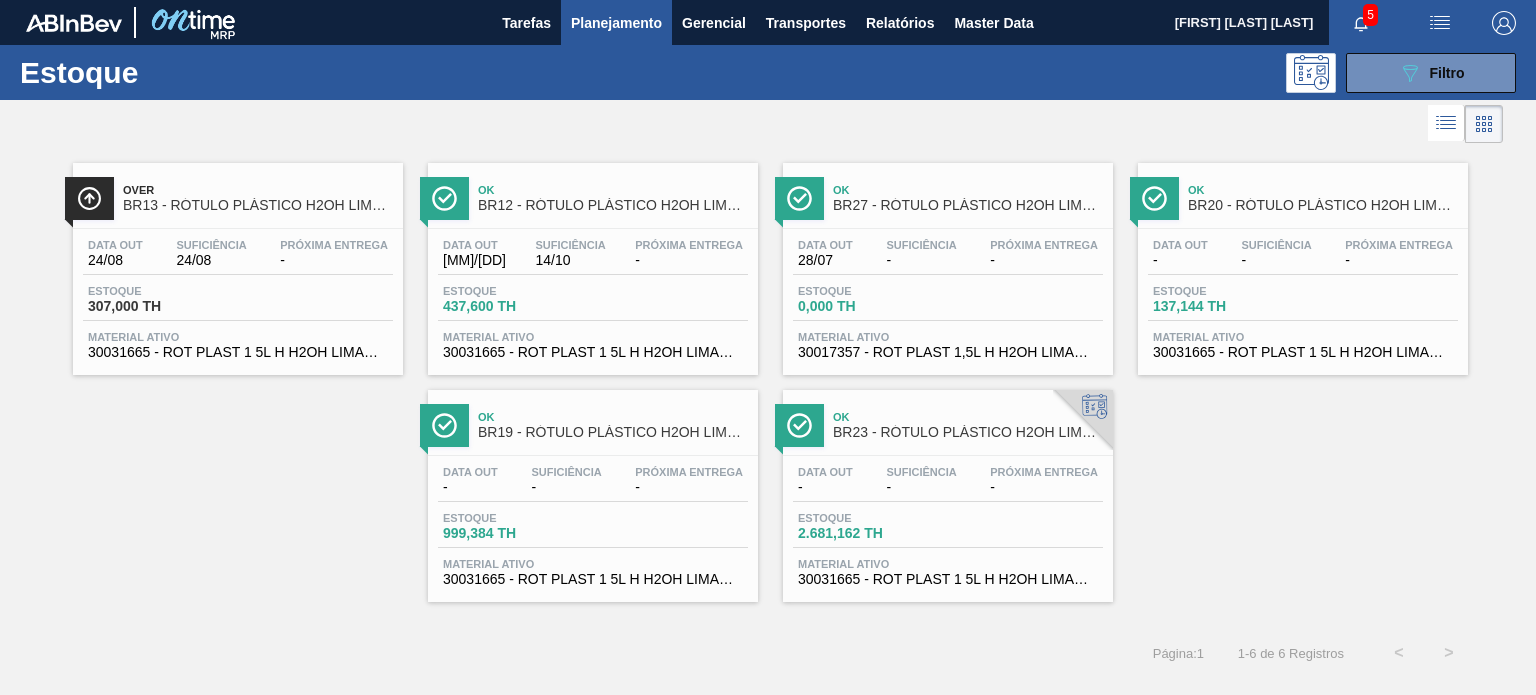 click 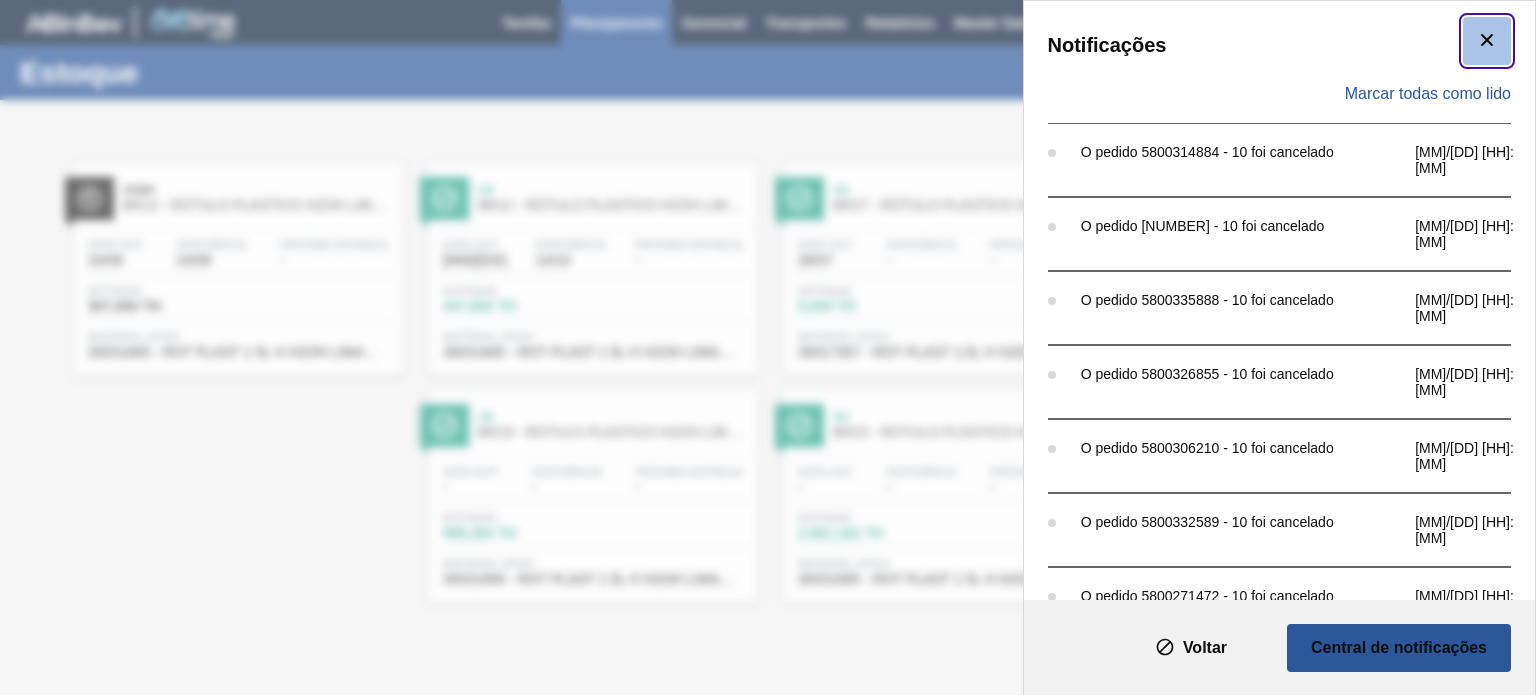click 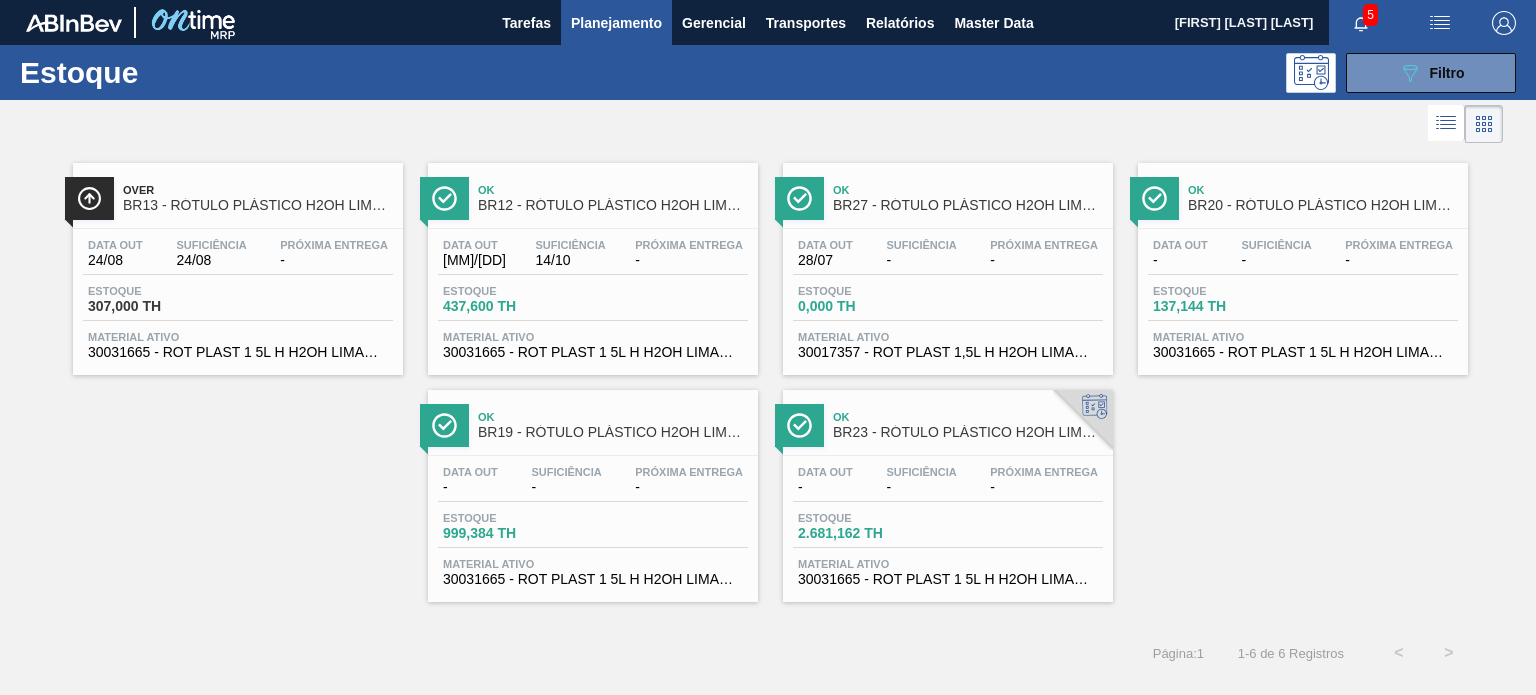click on "5" at bounding box center (1370, 15) 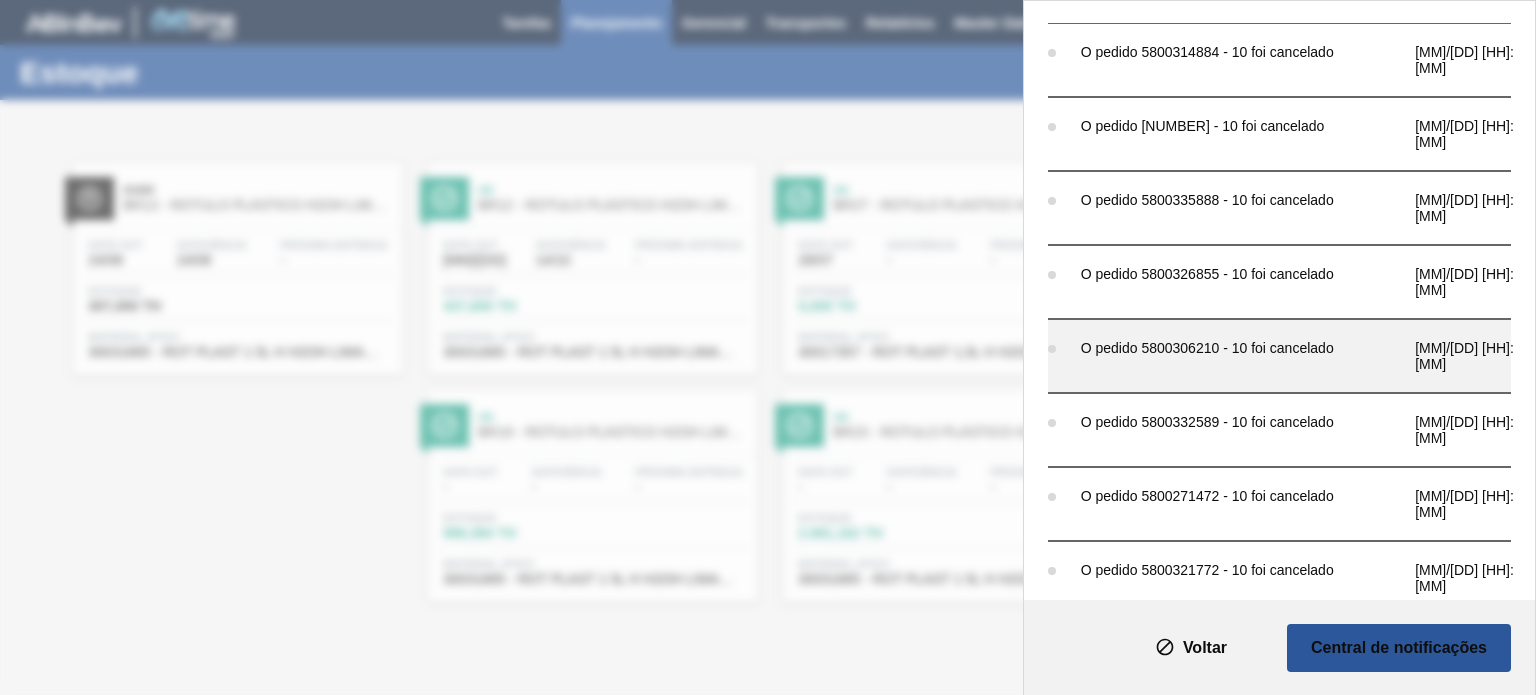 scroll, scrollTop: 0, scrollLeft: 0, axis: both 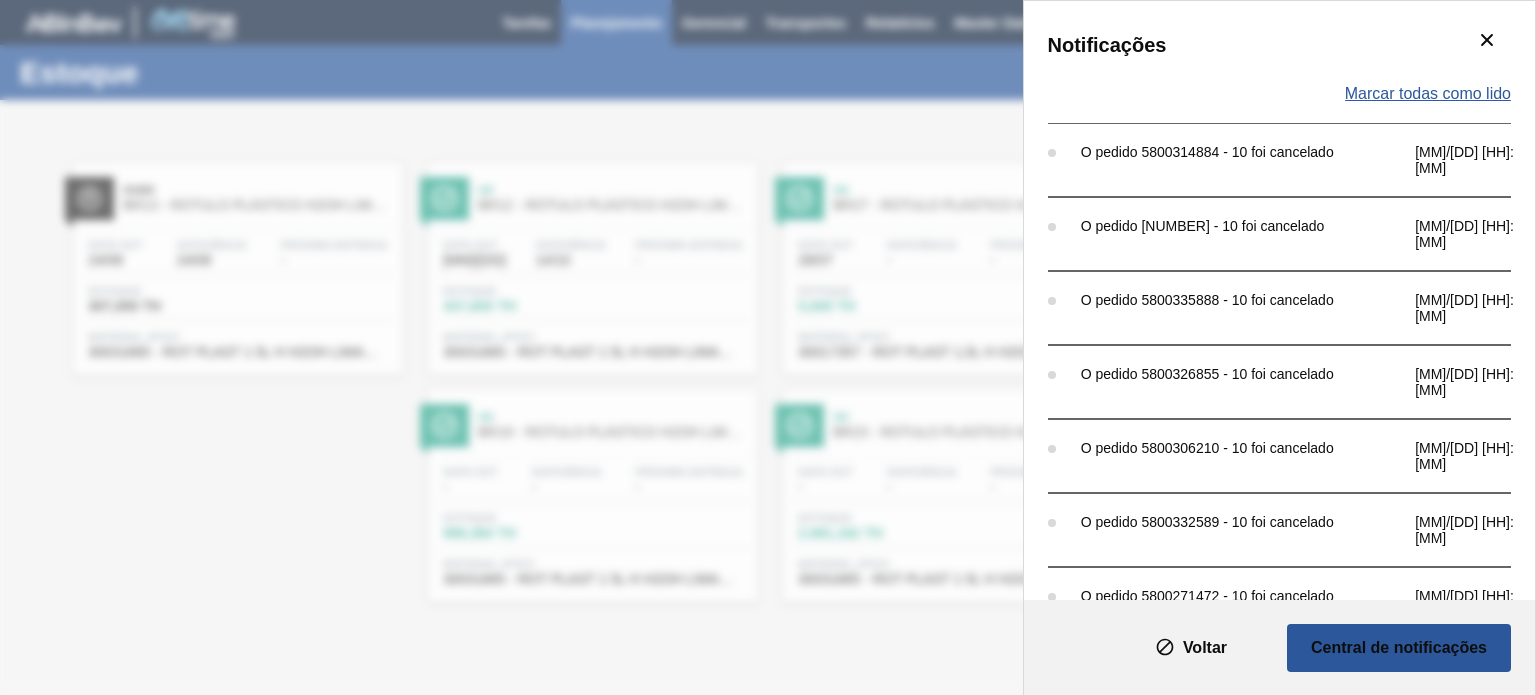 click on "Marcar todas como lido" at bounding box center (1428, 94) 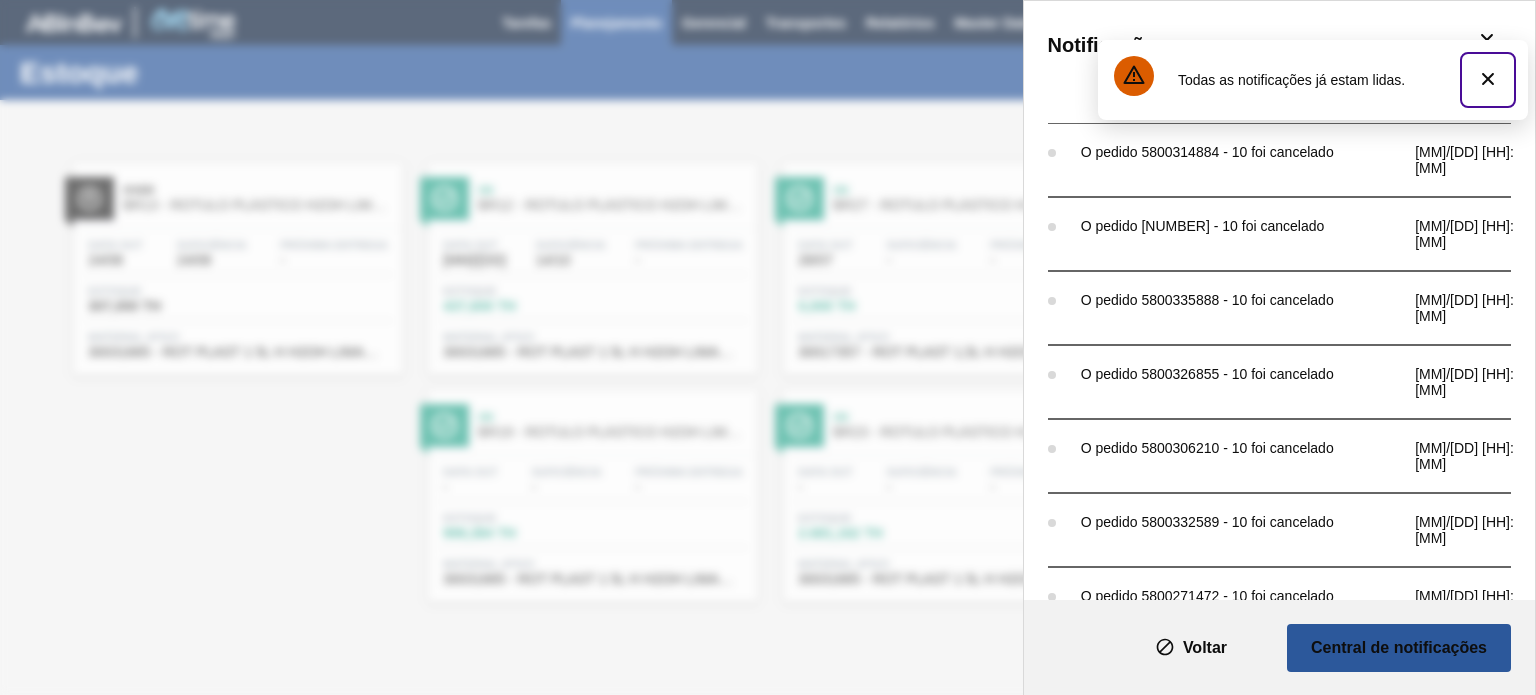 click at bounding box center [1488, 80] 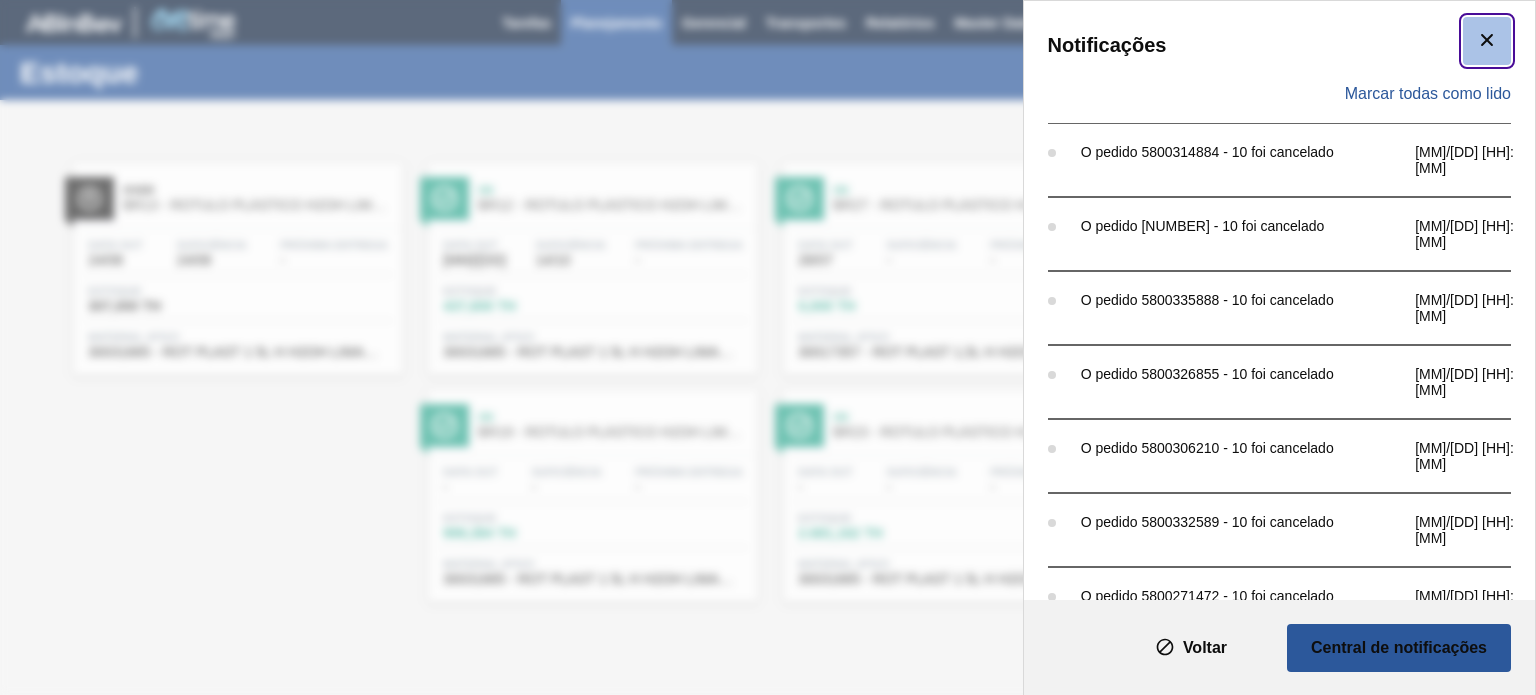 click 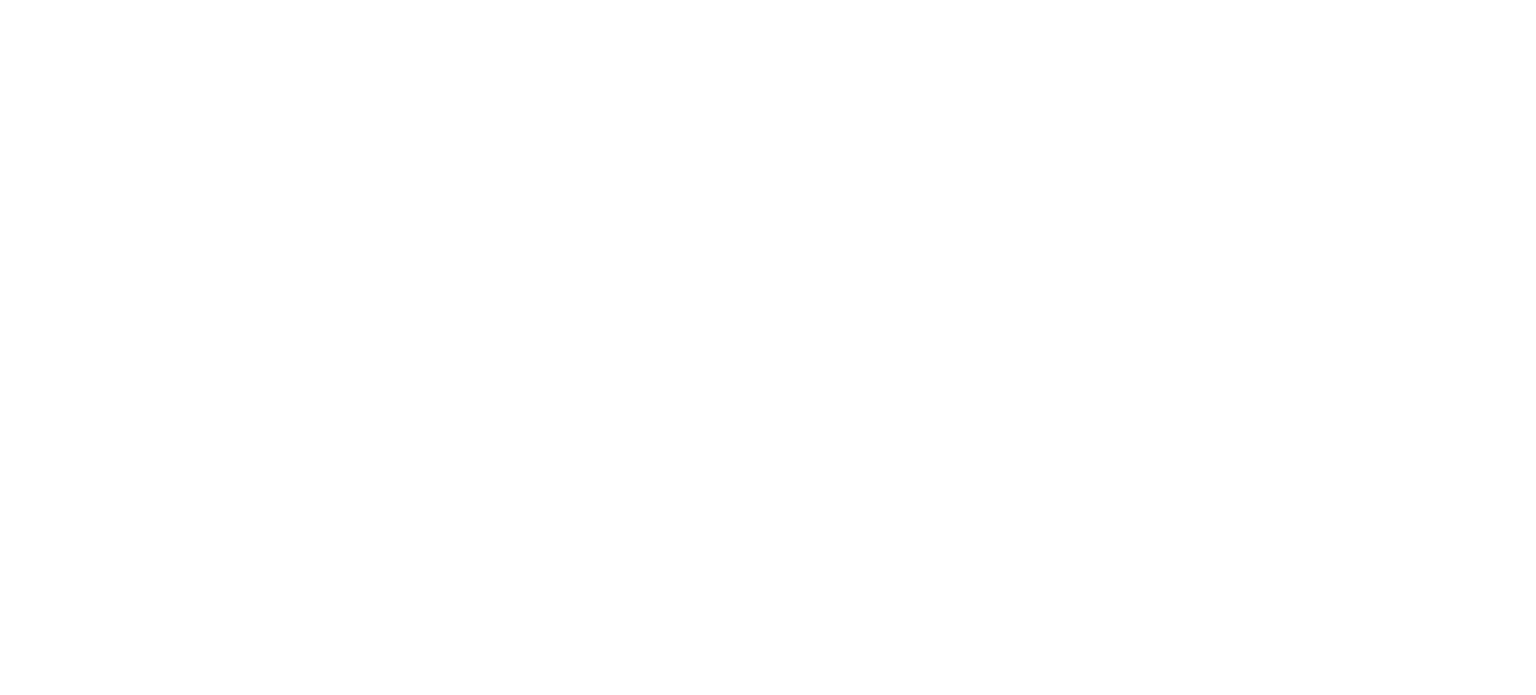 scroll, scrollTop: 0, scrollLeft: 0, axis: both 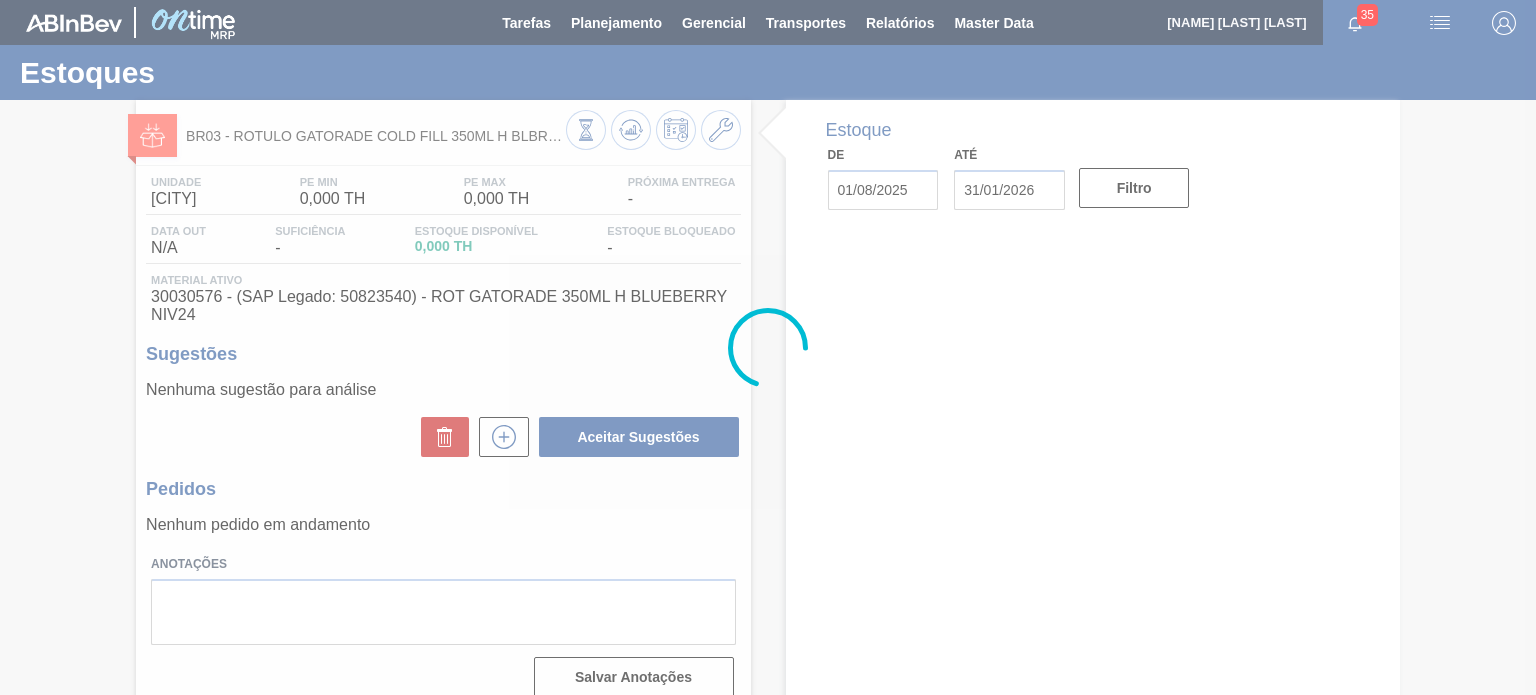 click at bounding box center [768, 347] 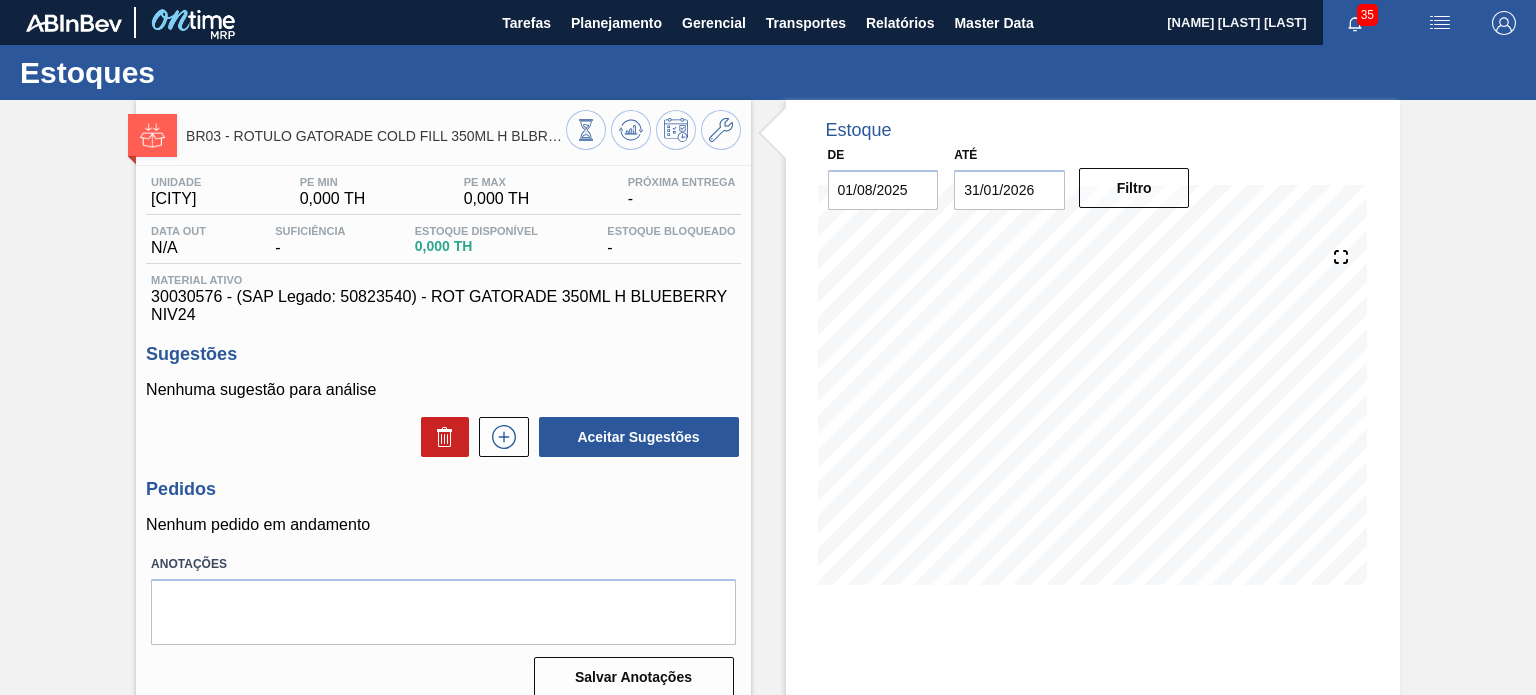 click 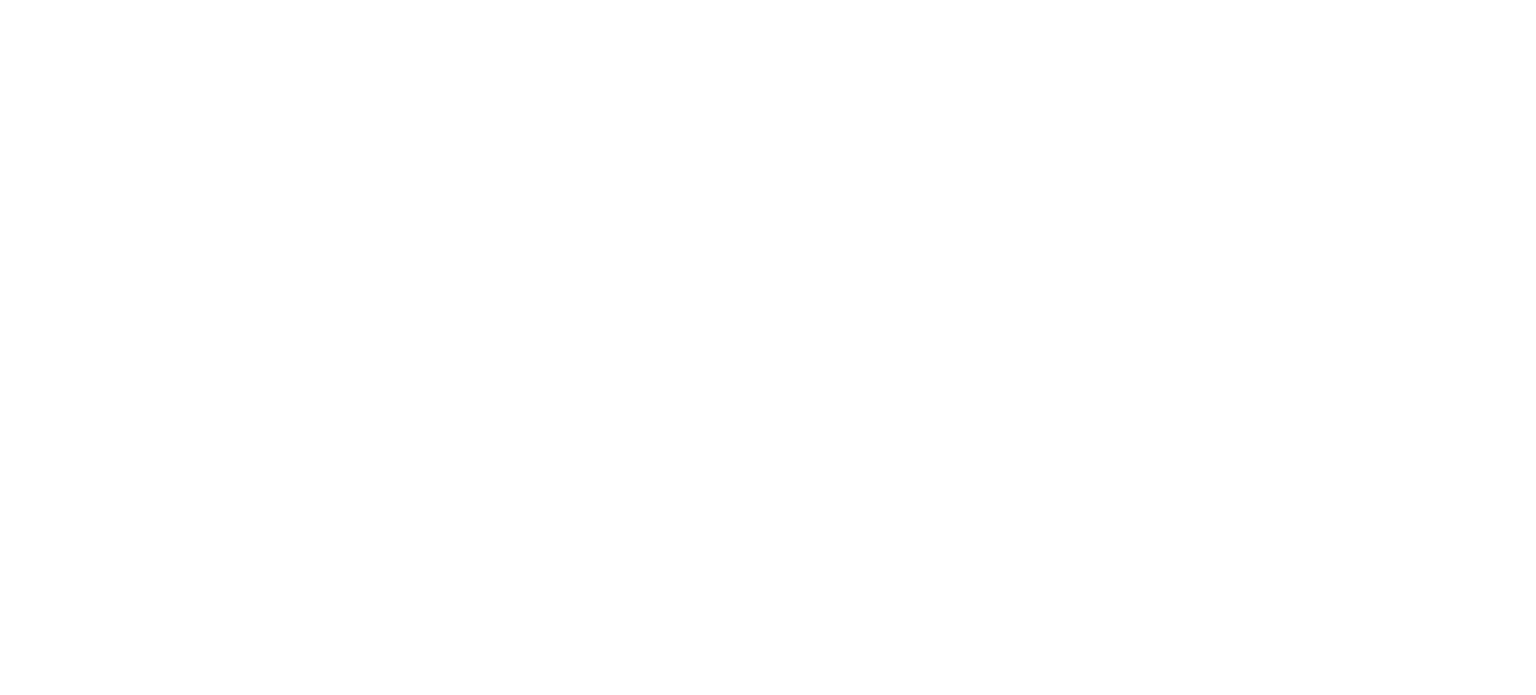 scroll, scrollTop: 0, scrollLeft: 0, axis: both 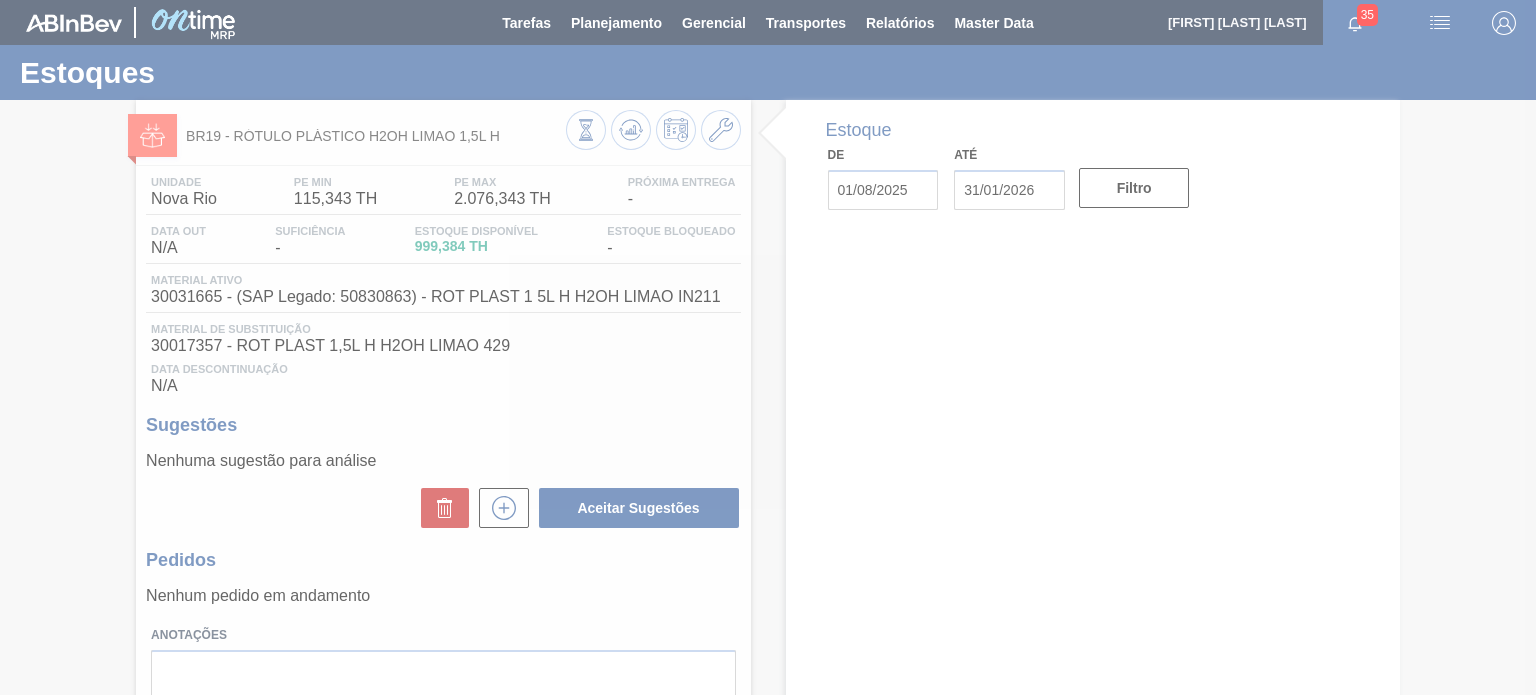 click at bounding box center [768, 347] 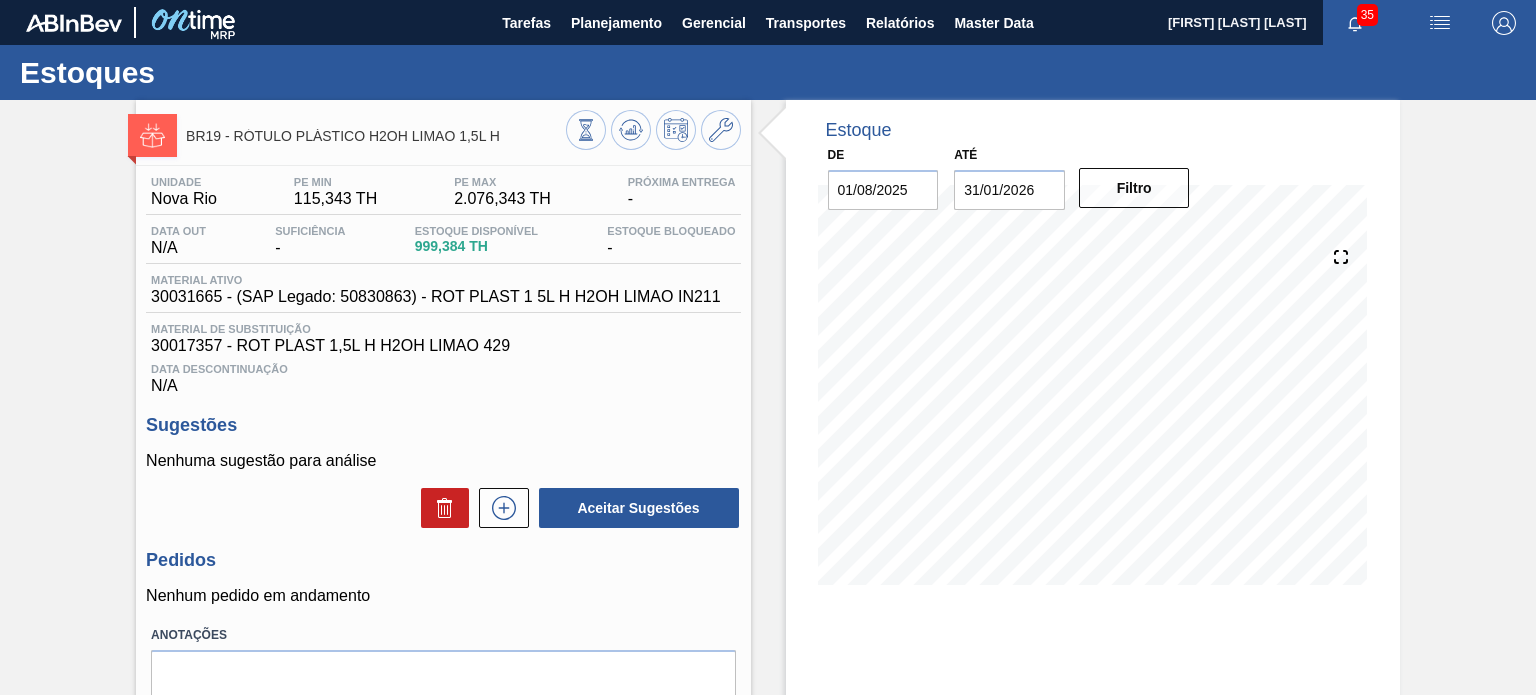 click 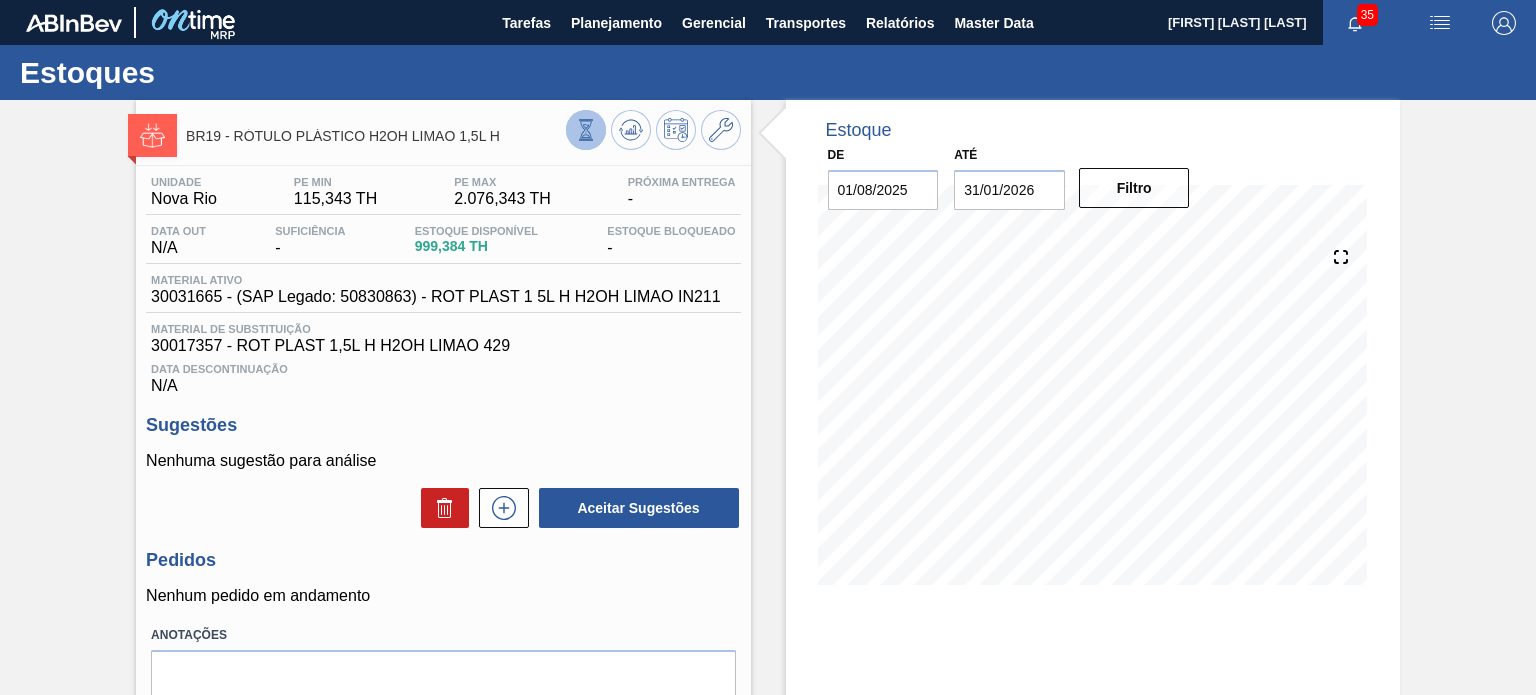 click 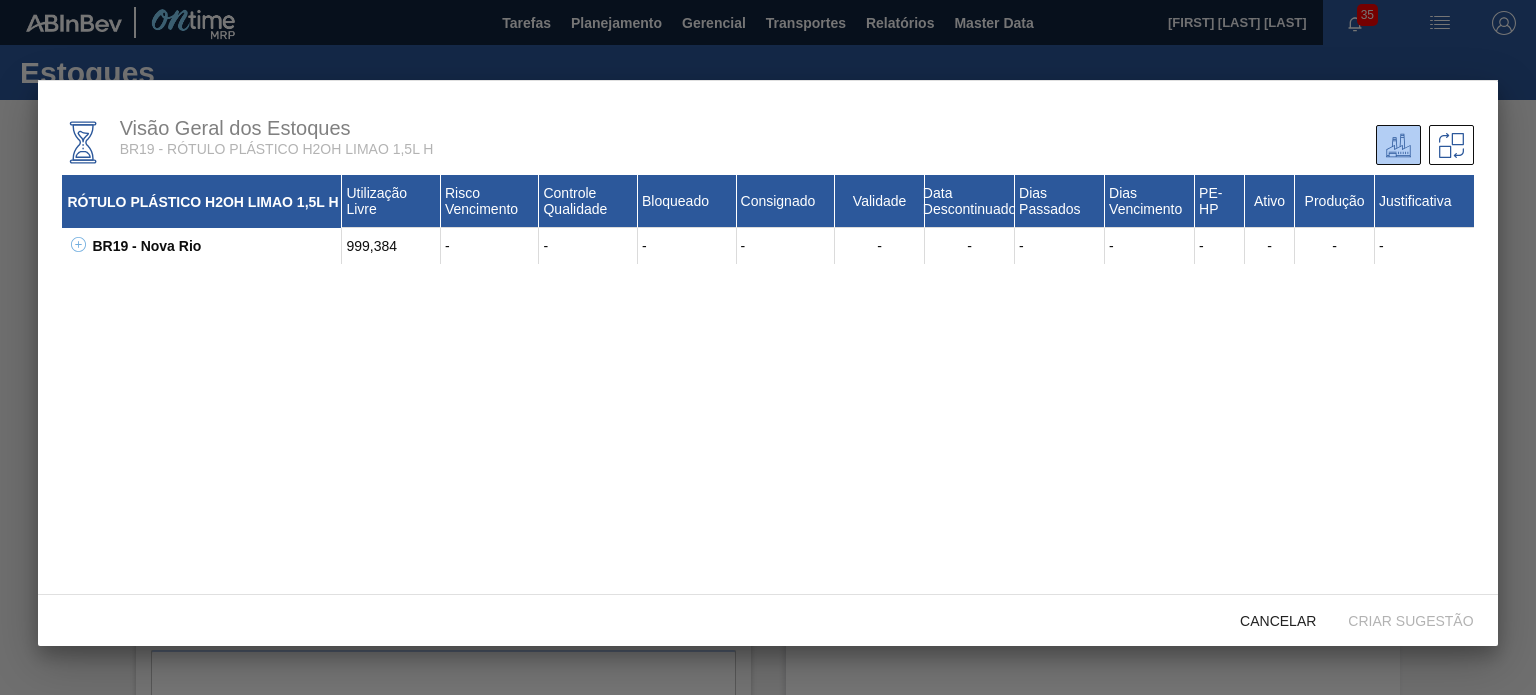 click 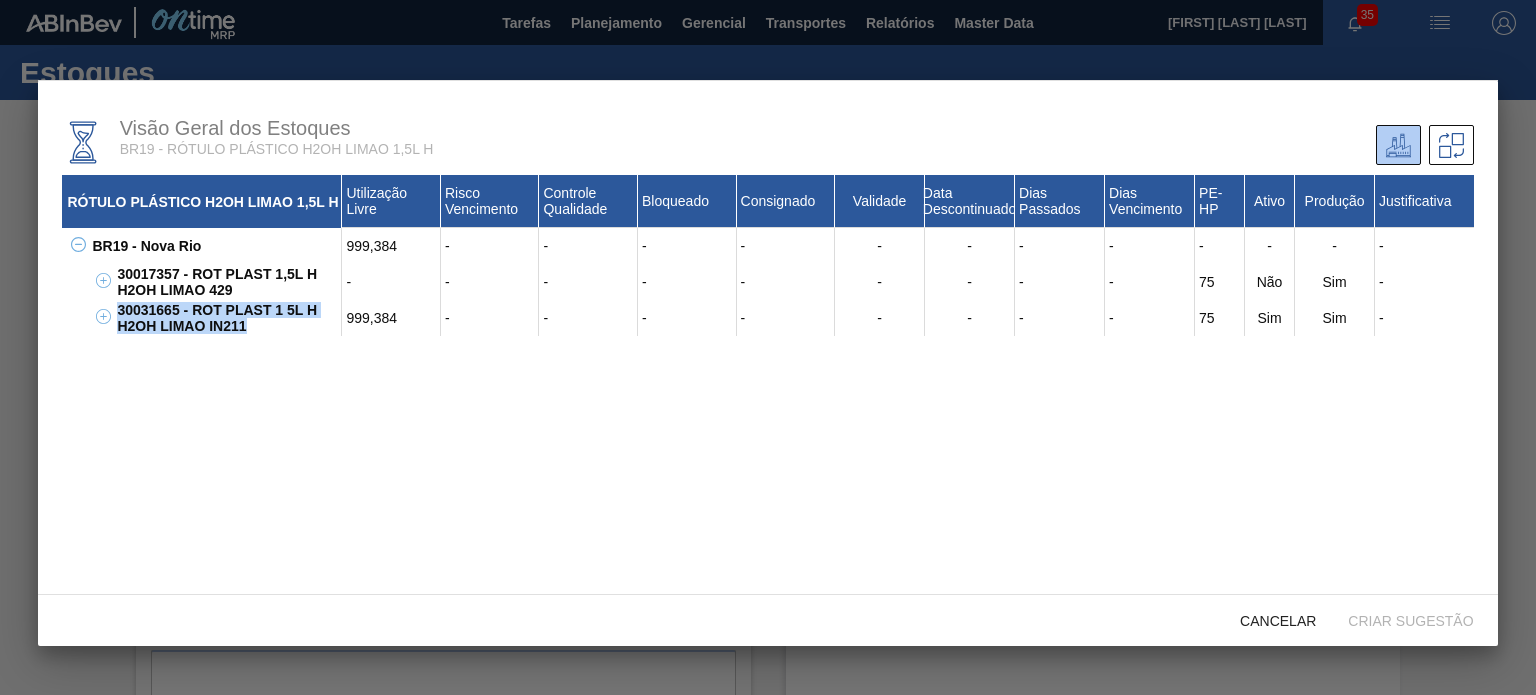 drag, startPoint x: 119, startPoint y: 312, endPoint x: 276, endPoint y: 329, distance: 157.9177 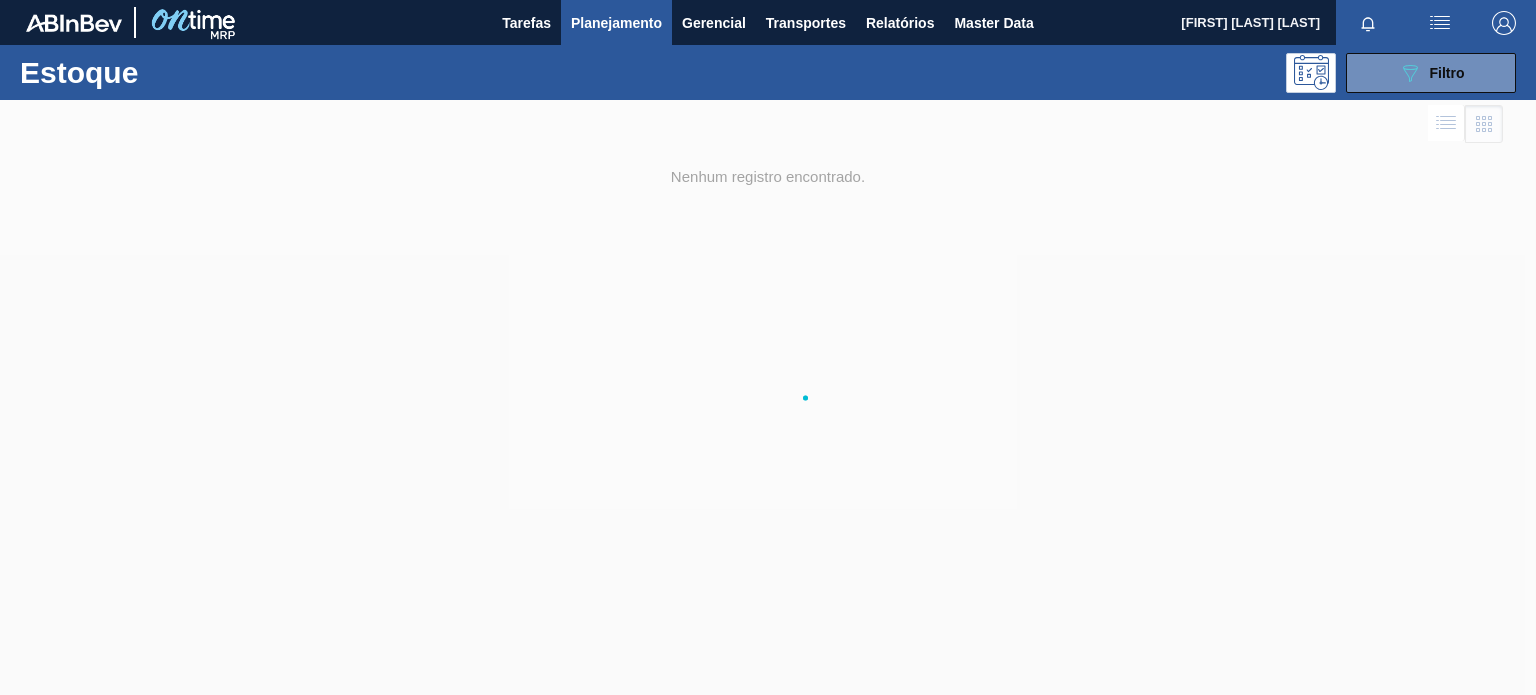 scroll, scrollTop: 0, scrollLeft: 0, axis: both 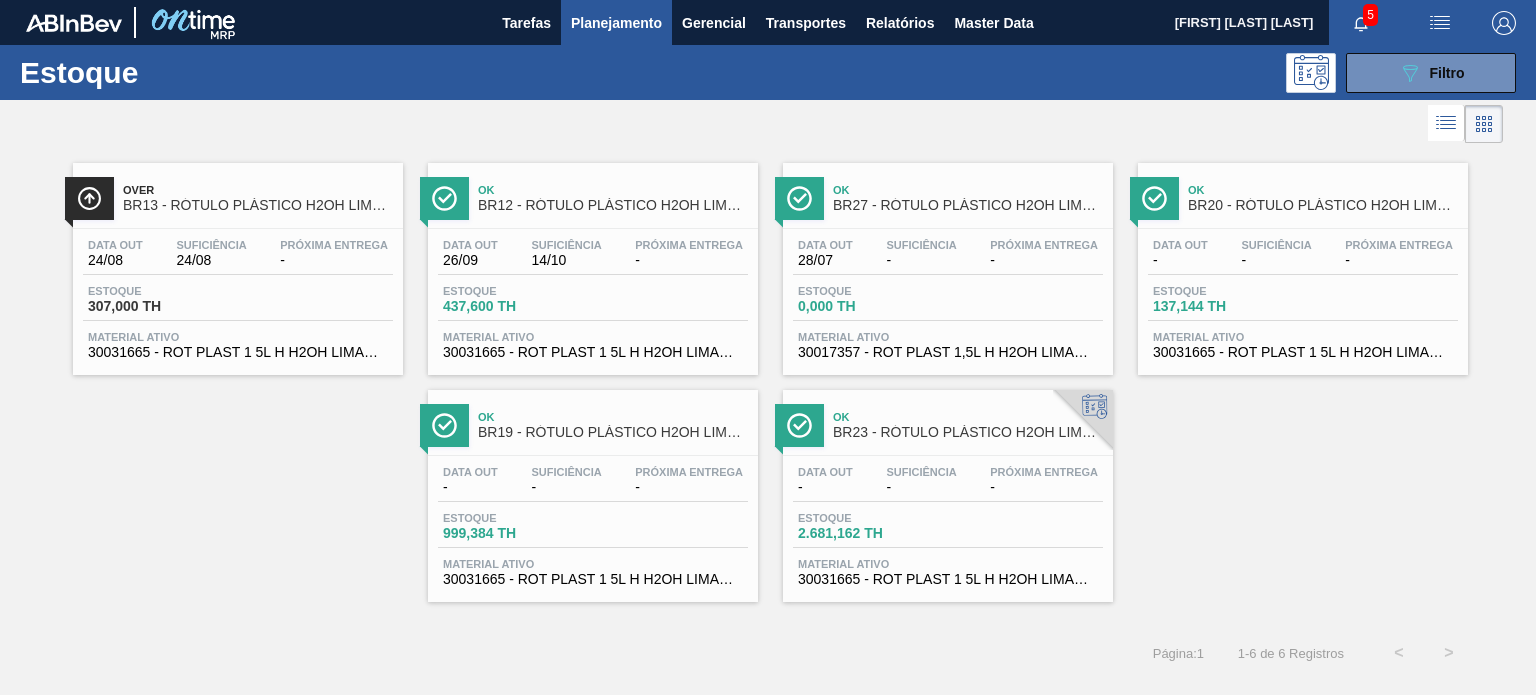 click on "Planejamento" at bounding box center [616, 23] 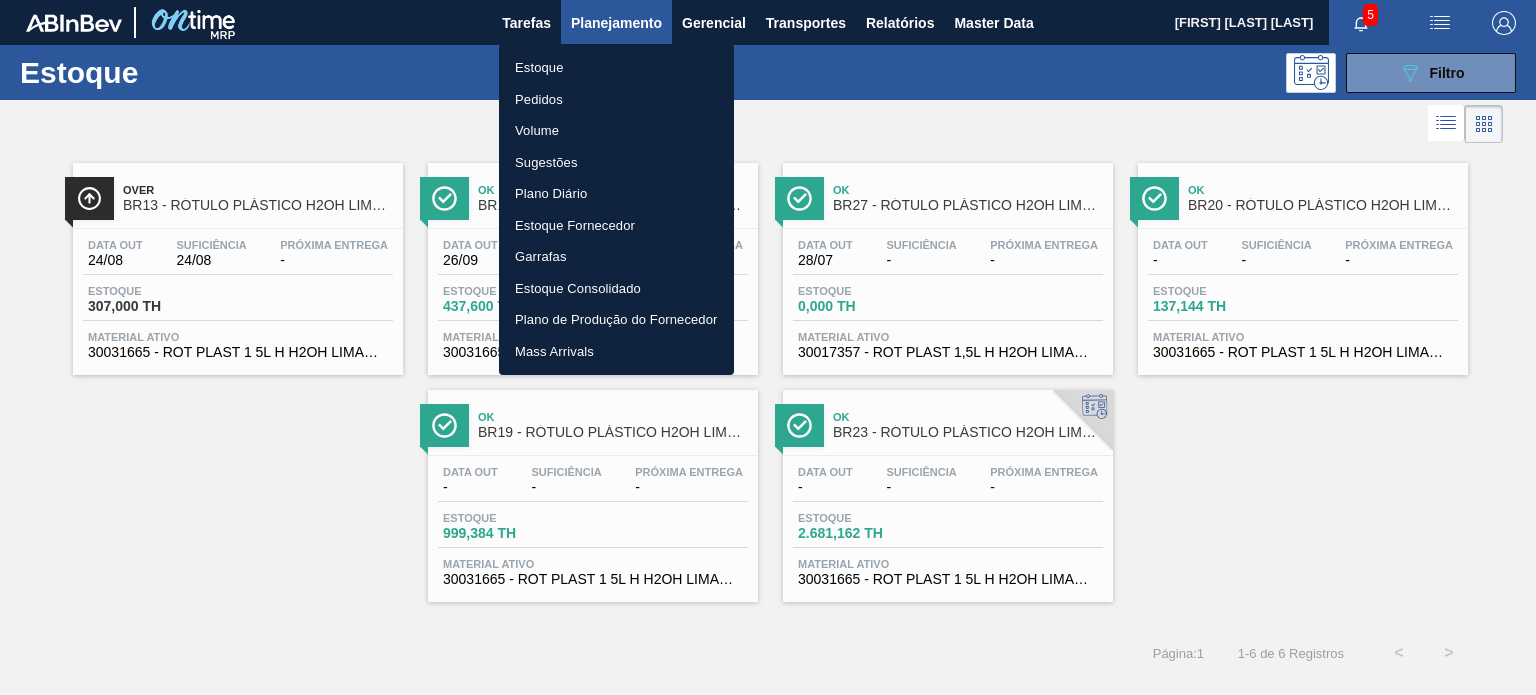 click on "Pedidos" at bounding box center (616, 100) 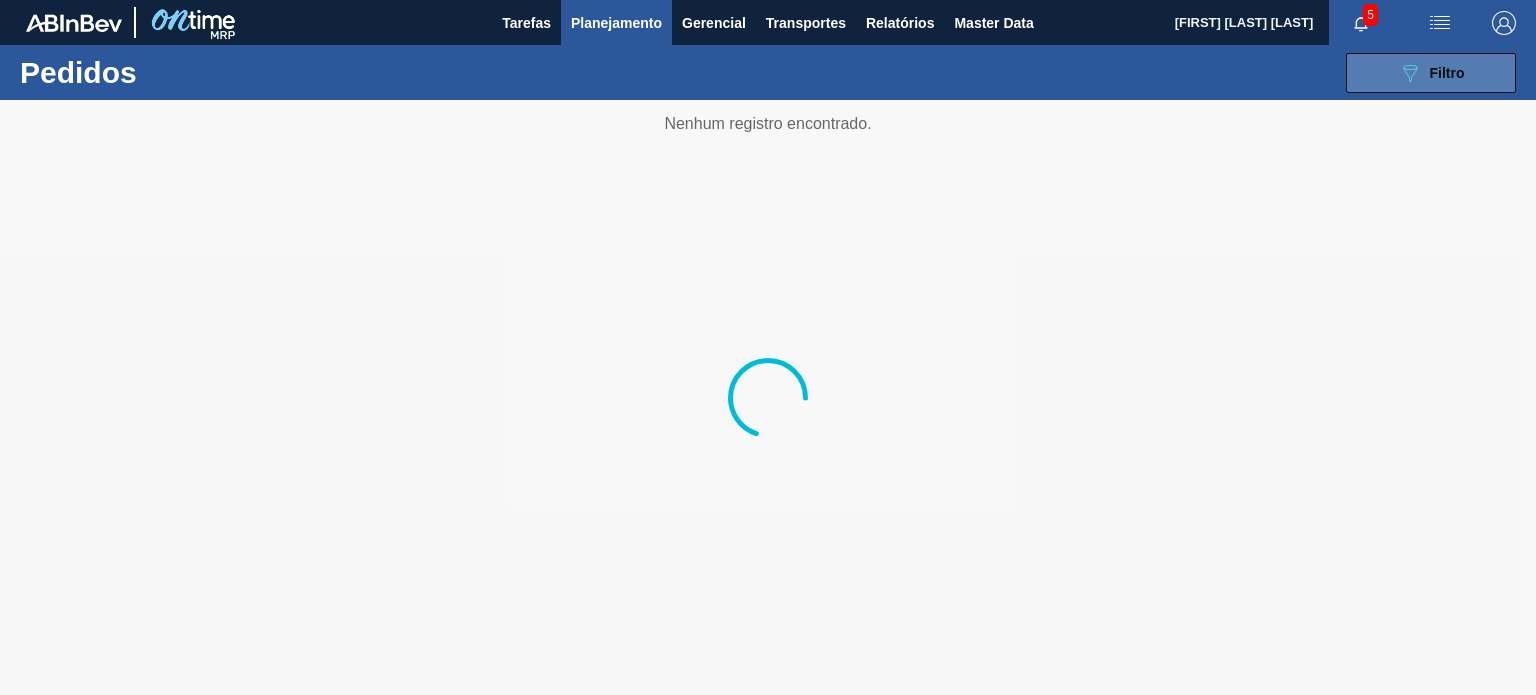 click on "089F7B8B-B2A5-4AFE-B5C0-19BA573D28AC Filtro" at bounding box center [1431, 73] 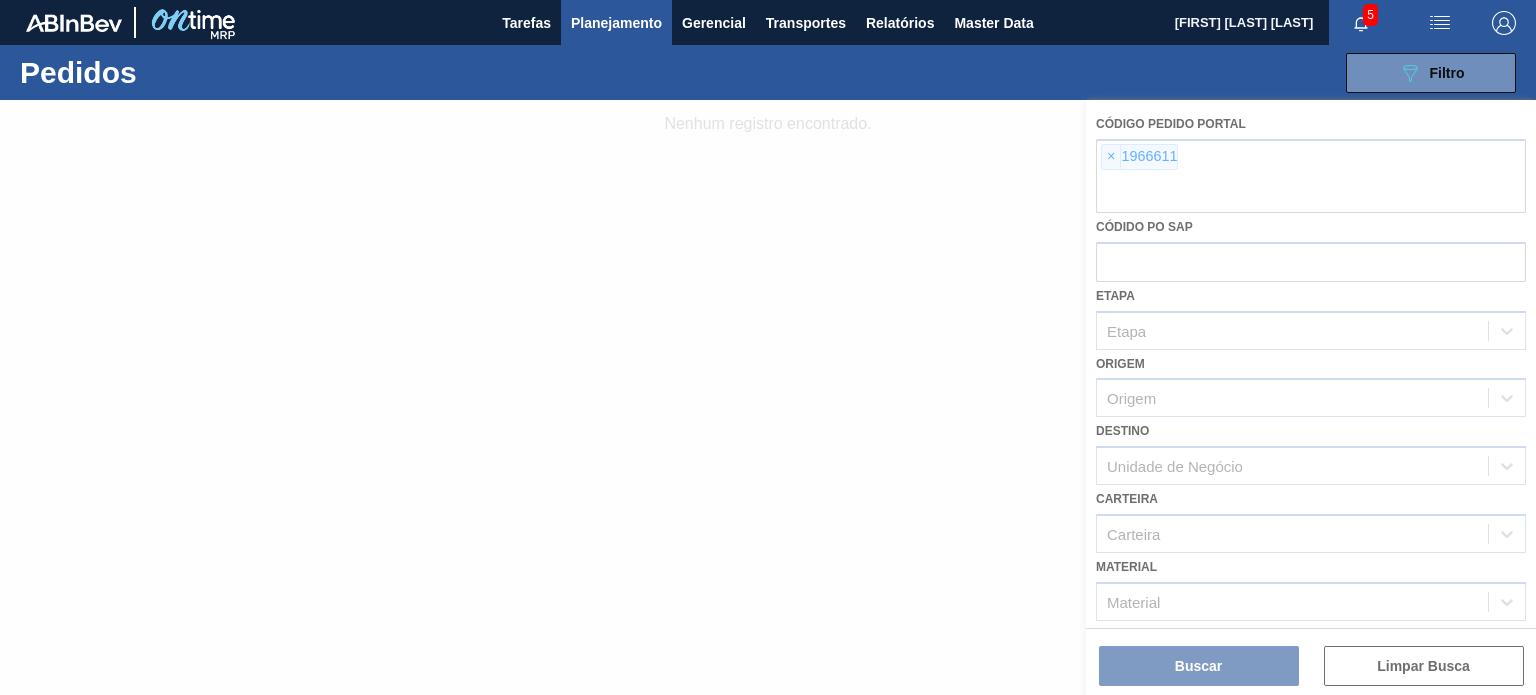 click at bounding box center (768, 397) 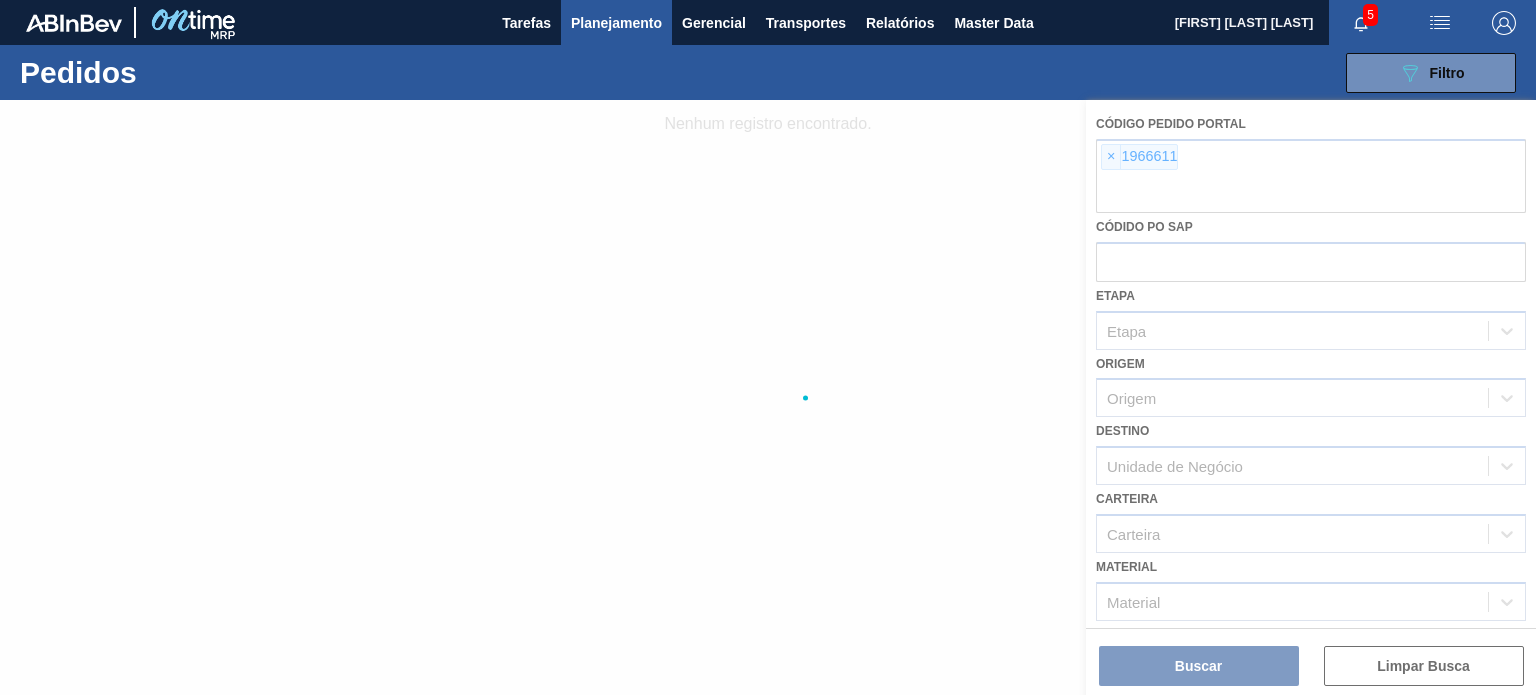 click at bounding box center [768, 397] 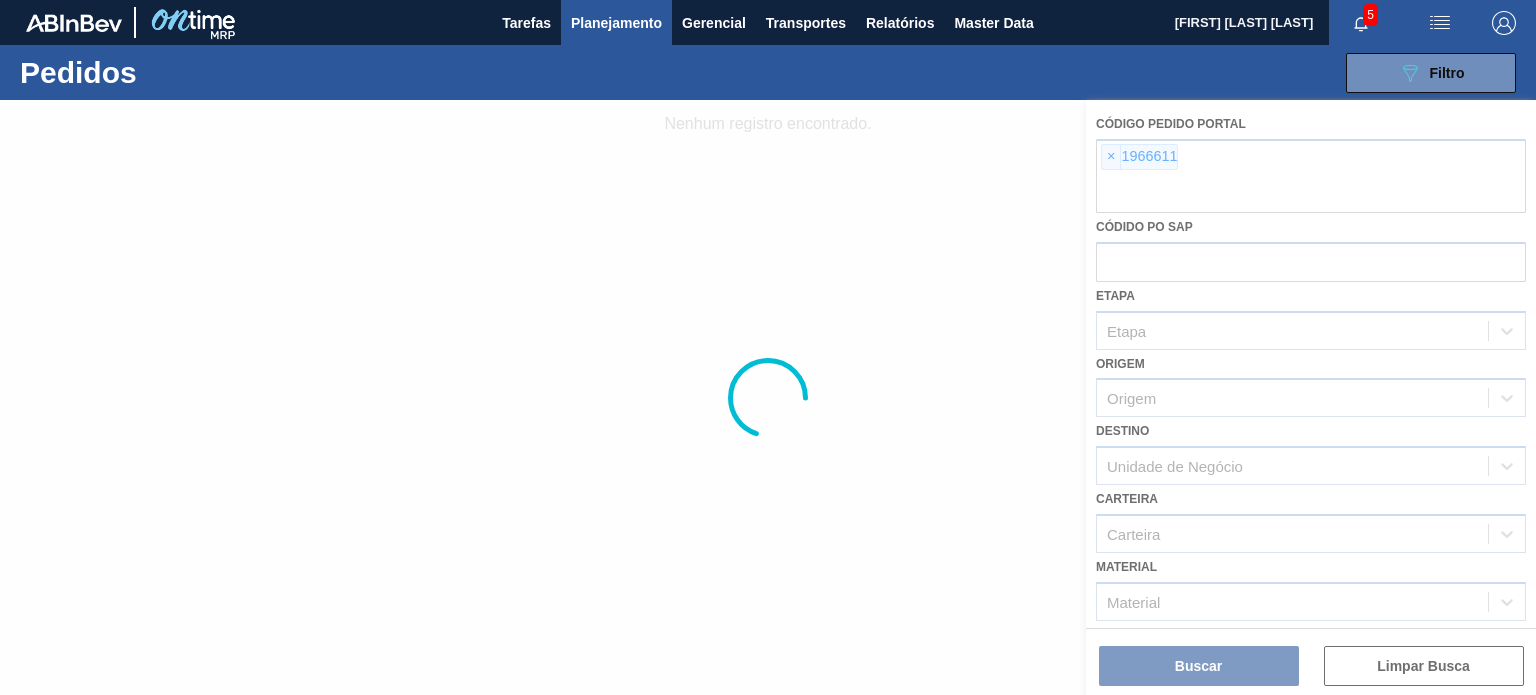 click at bounding box center [768, 397] 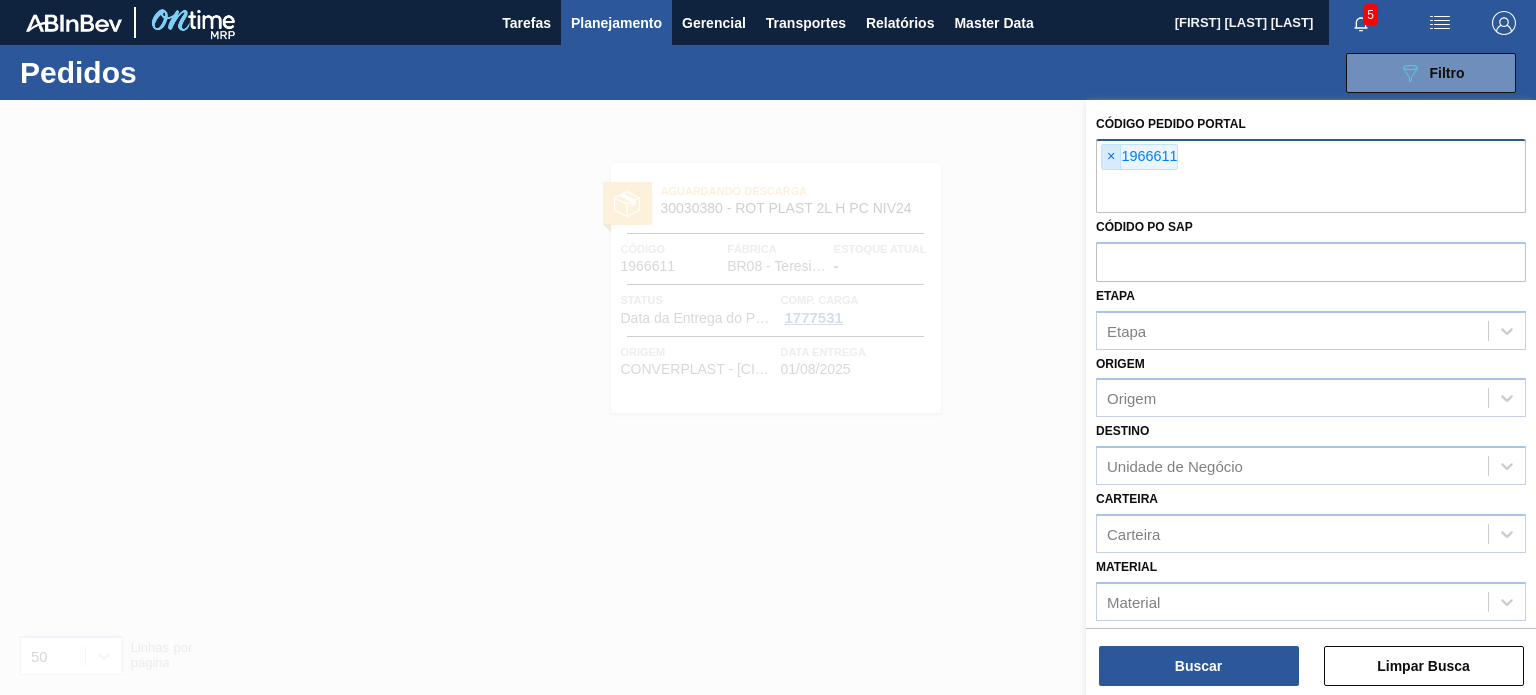 click on "×" at bounding box center (1111, 157) 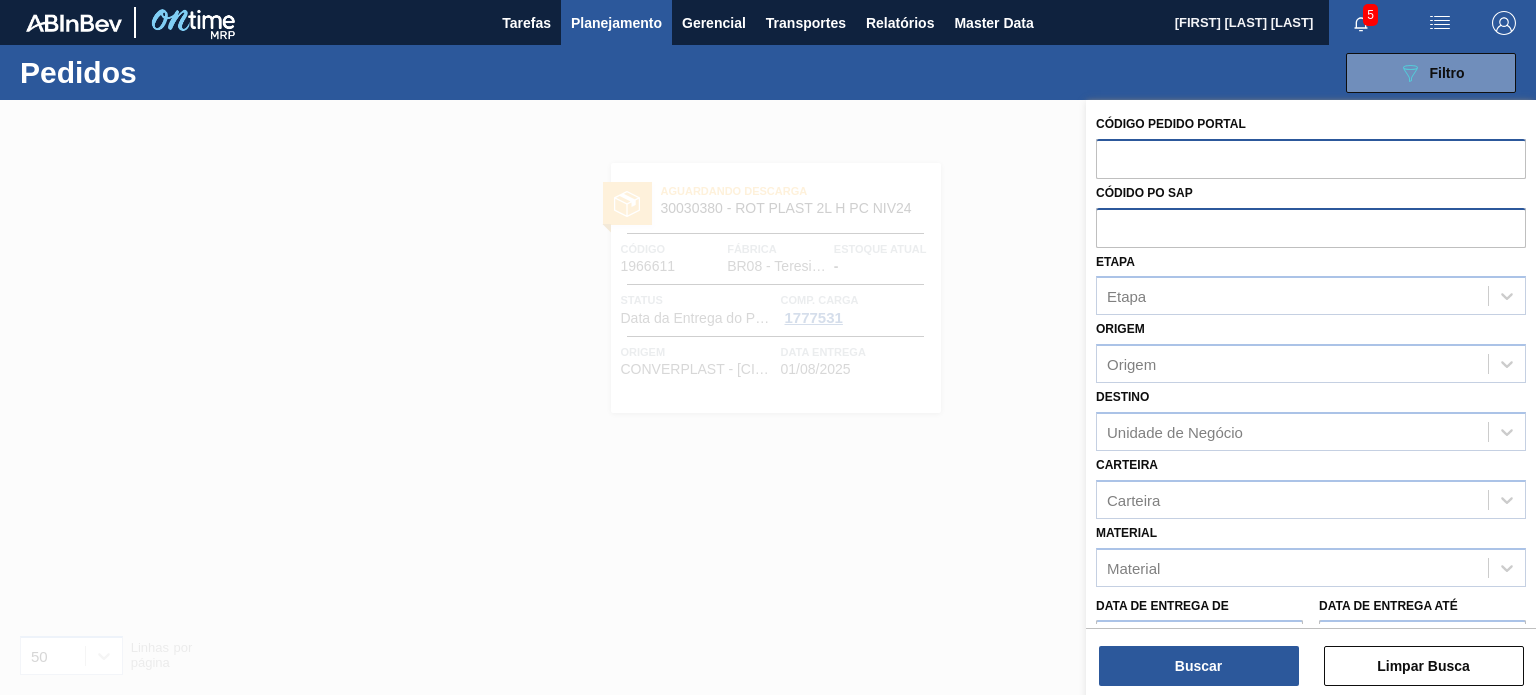 paste 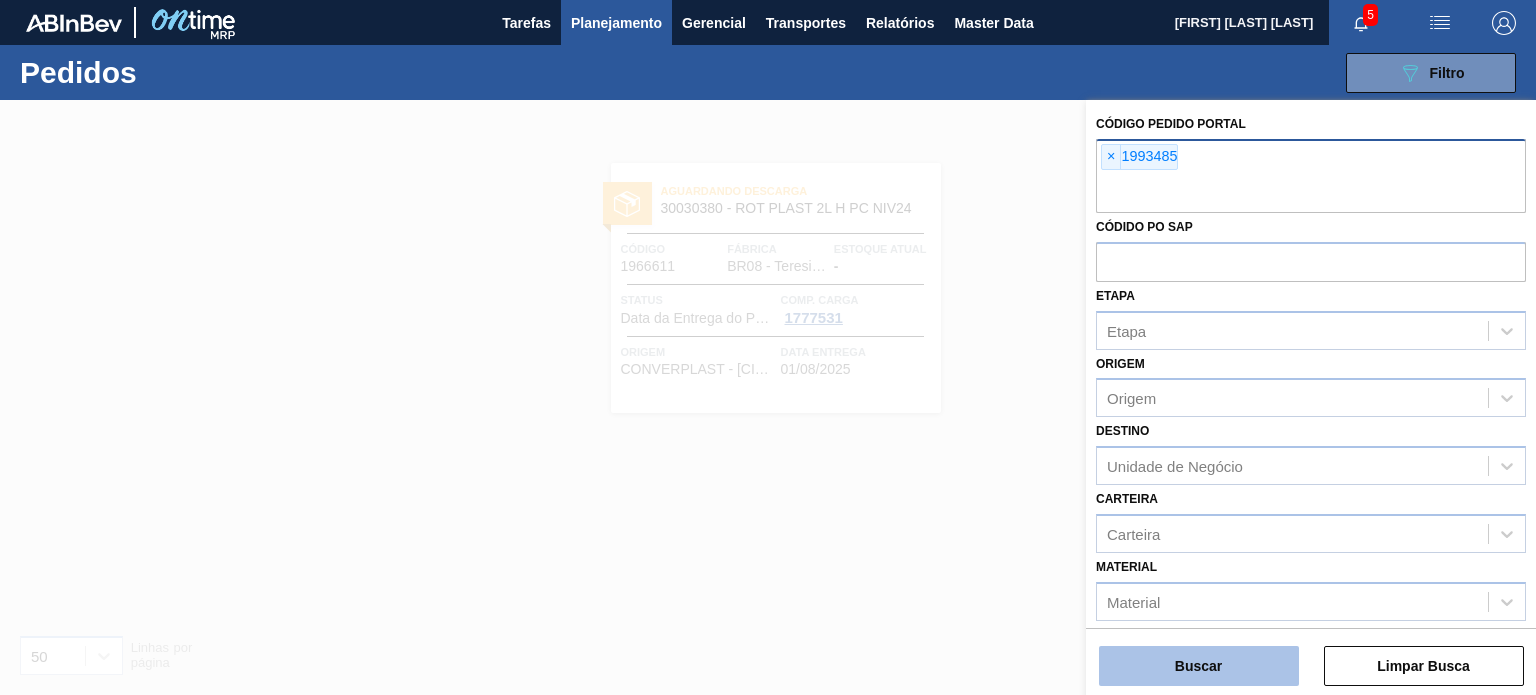 click on "Buscar" at bounding box center (1199, 666) 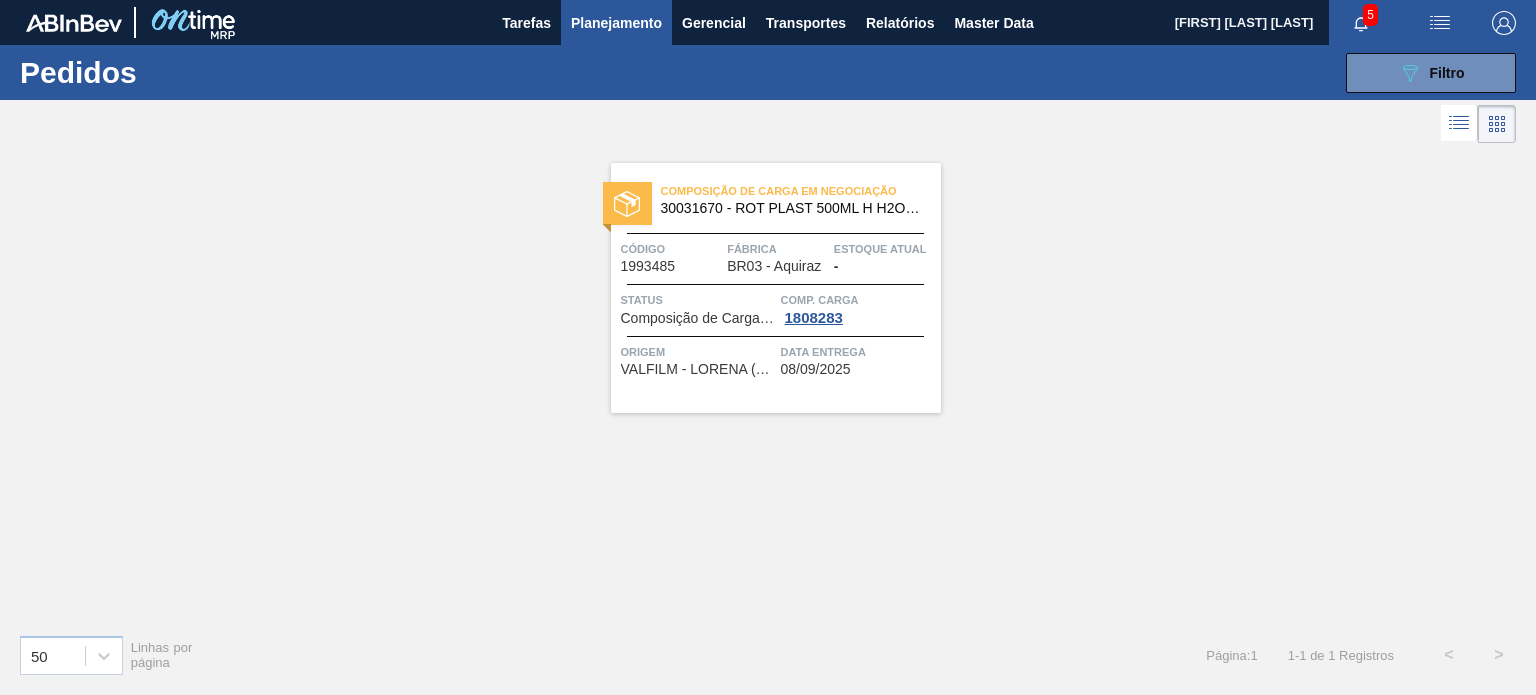click on "Planejamento" at bounding box center [616, 23] 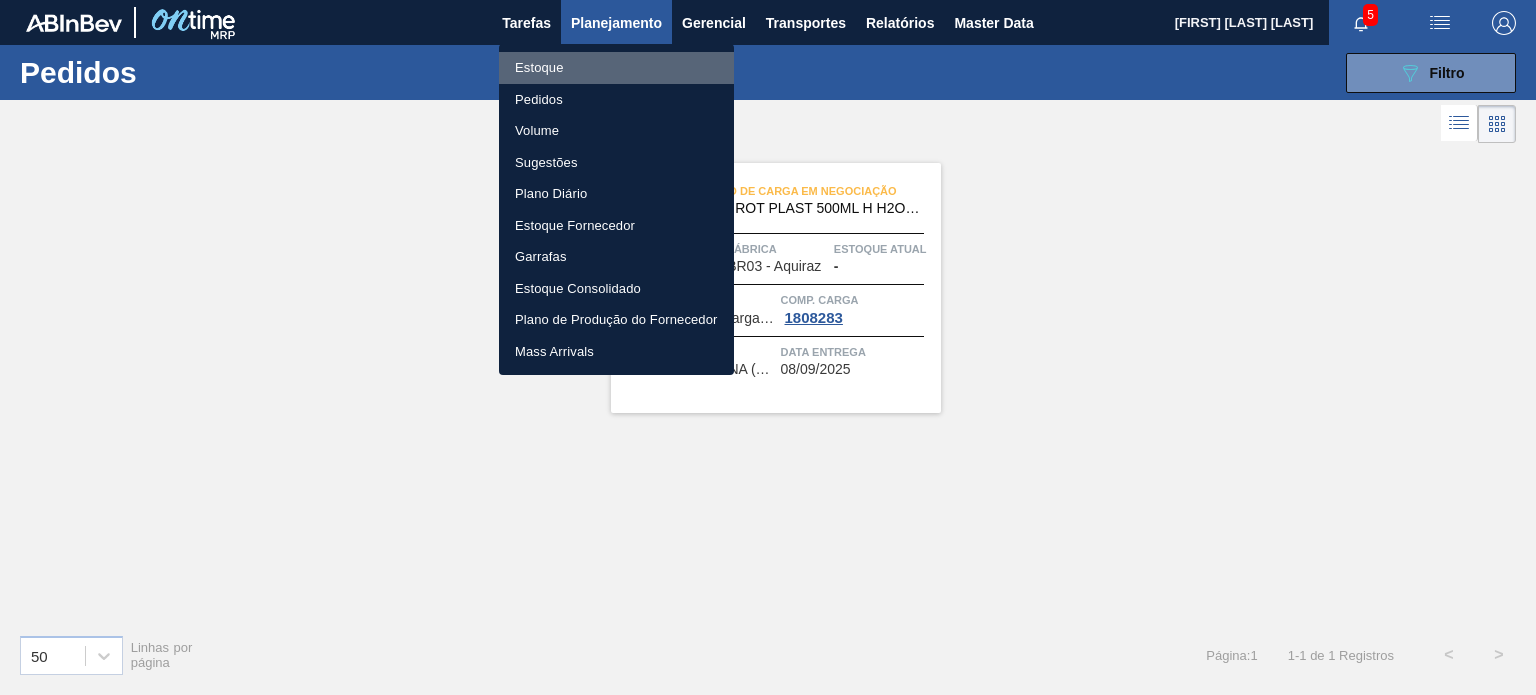 click on "Estoque" at bounding box center (616, 68) 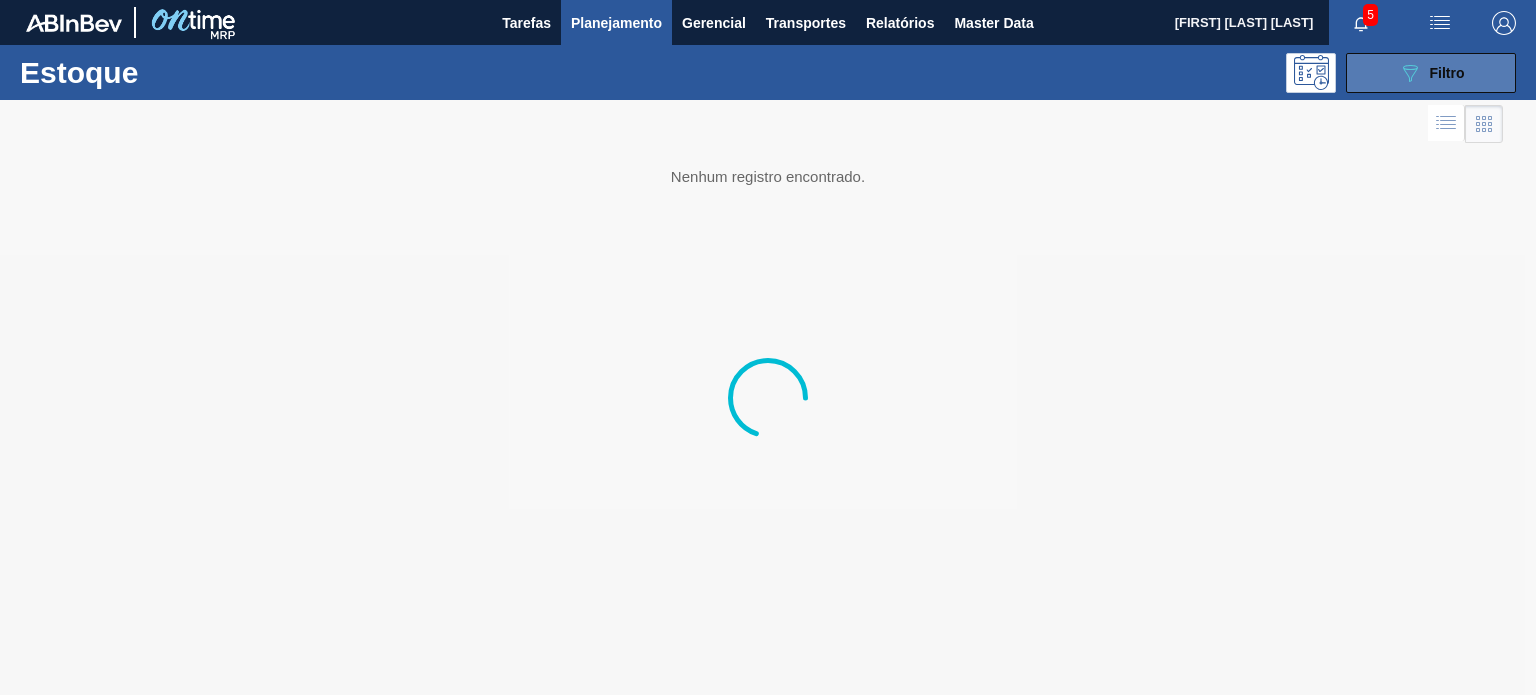 click on "089F7B8B-B2A5-4AFE-B5C0-19BA573D28AC Filtro" at bounding box center (1431, 73) 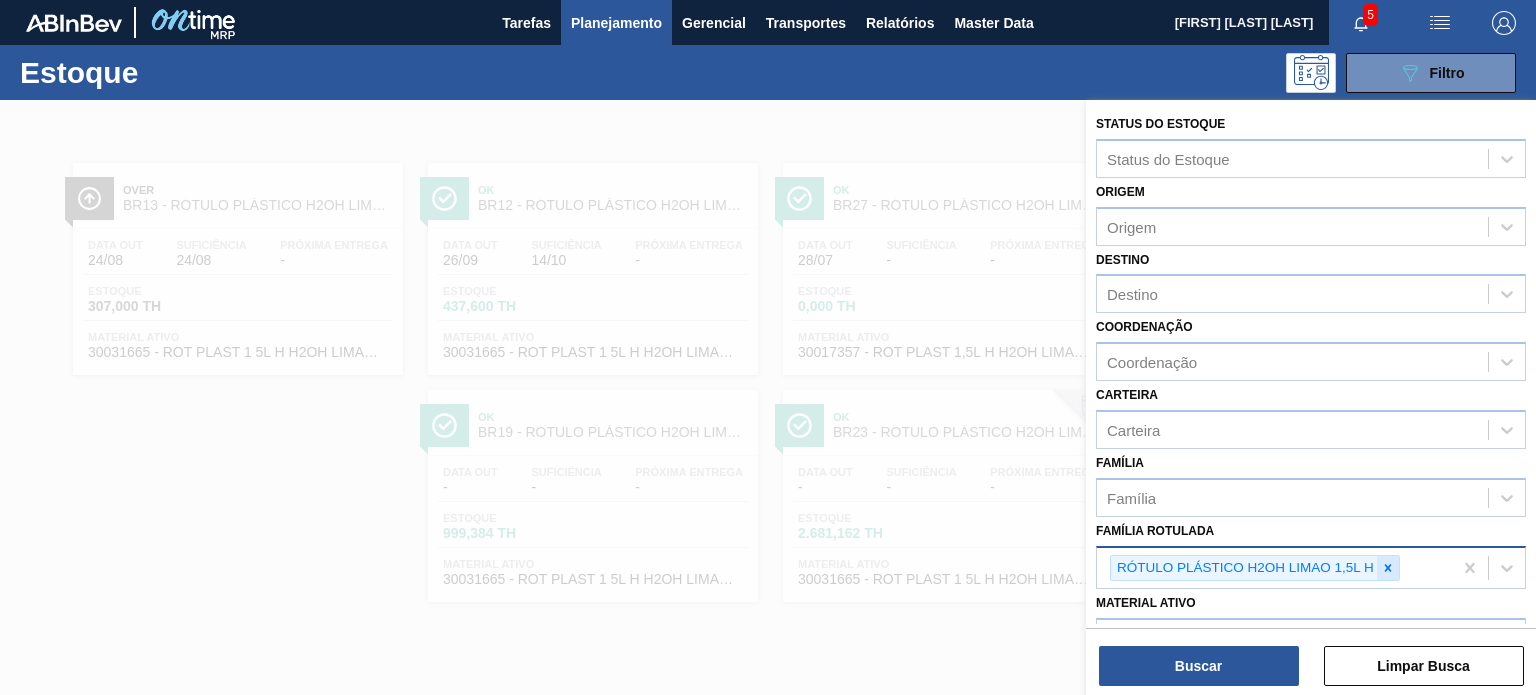 click at bounding box center [1388, 568] 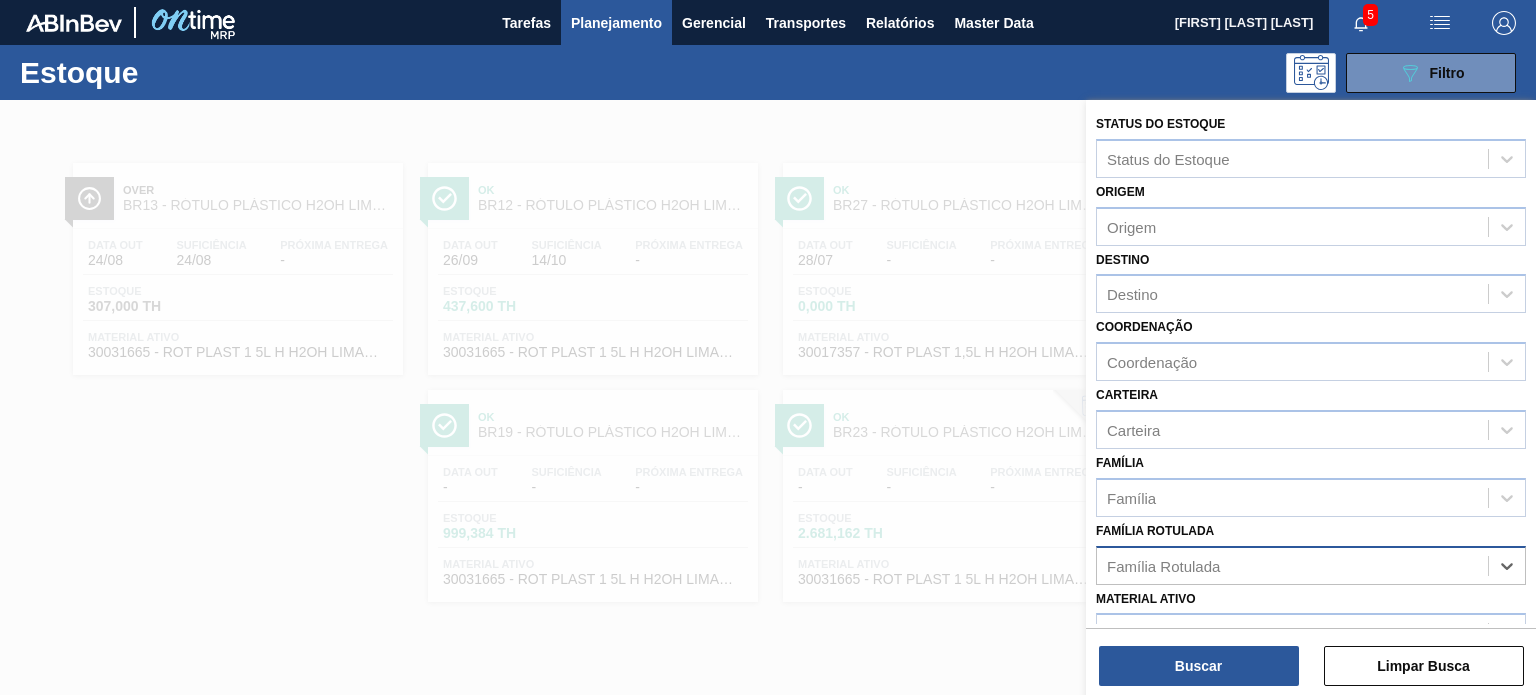 paste on "RÓTULO PLÁSTICO H2OH LIMONETO 500ML H" 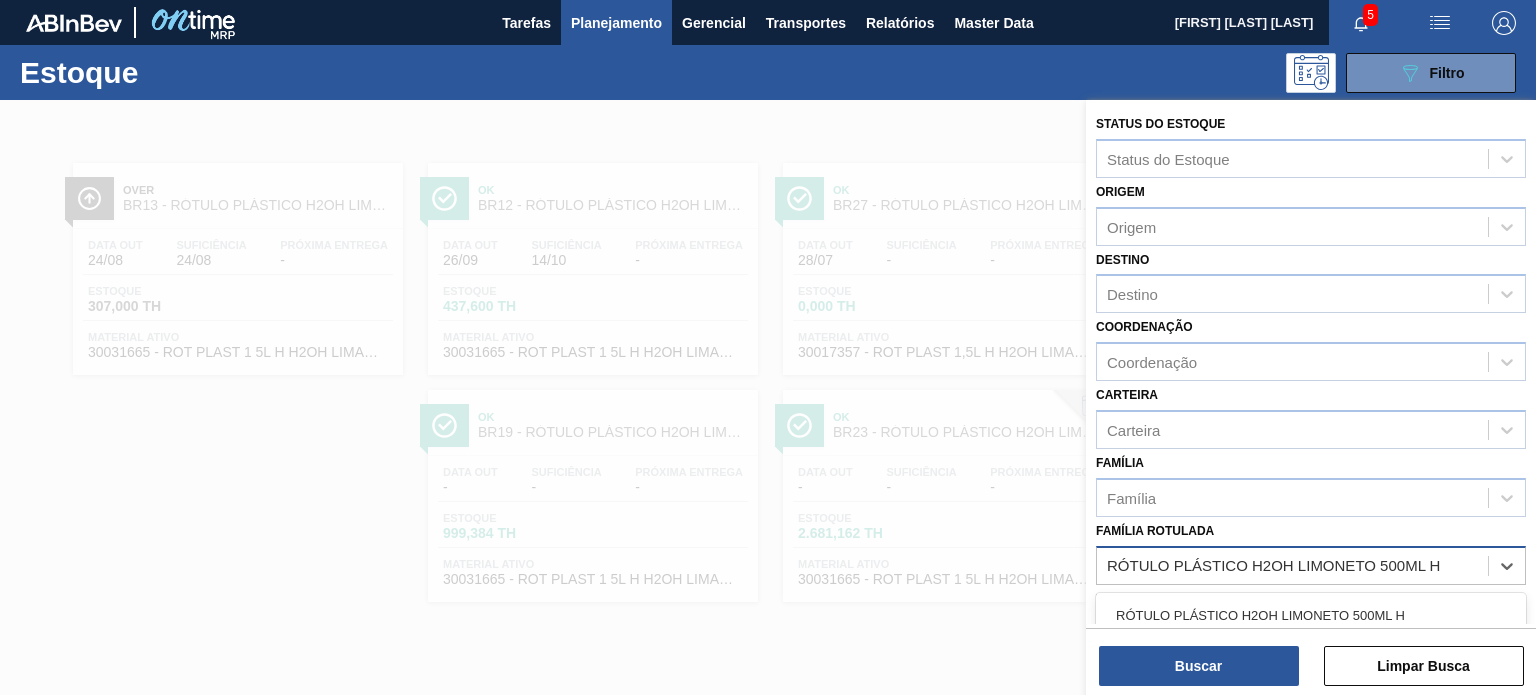 drag, startPoint x: 1370, startPoint y: 583, endPoint x: 1312, endPoint y: 635, distance: 77.89737 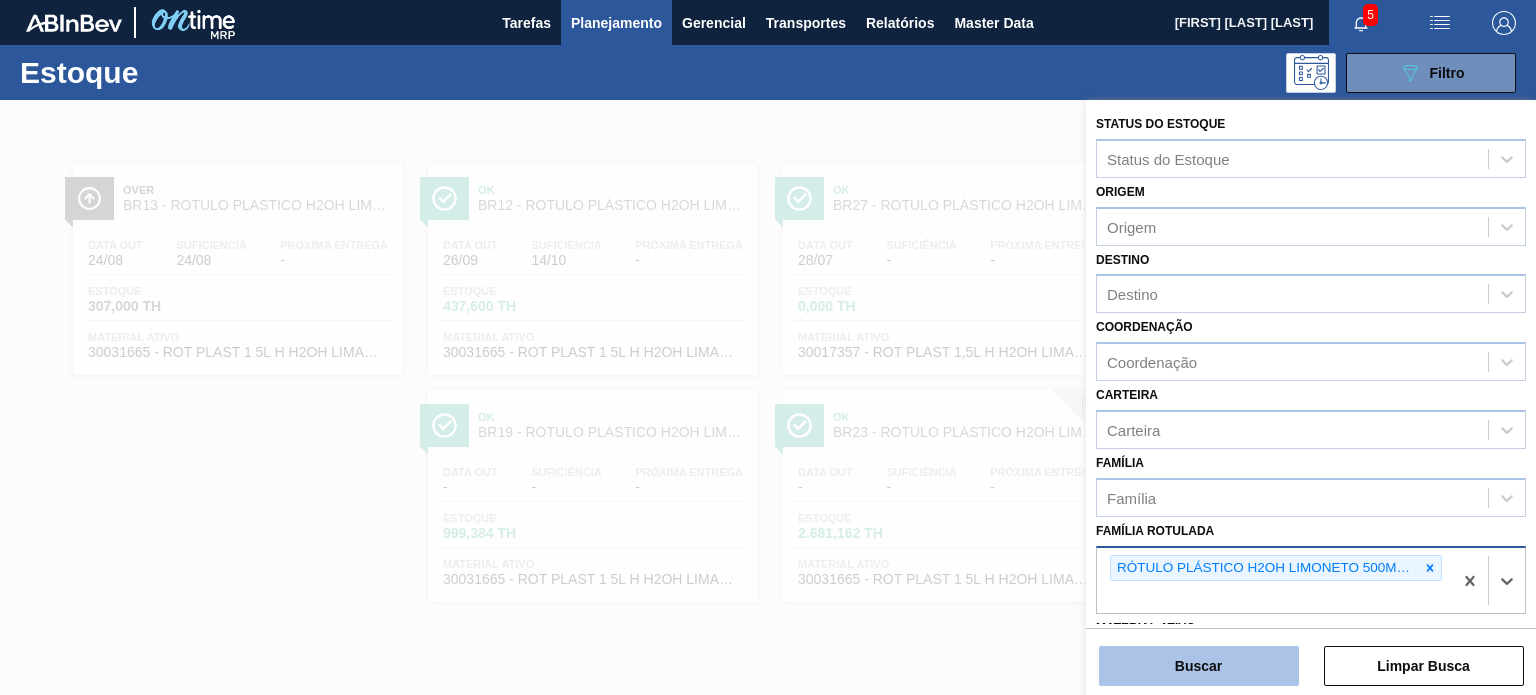 click on "Buscar" at bounding box center [1199, 666] 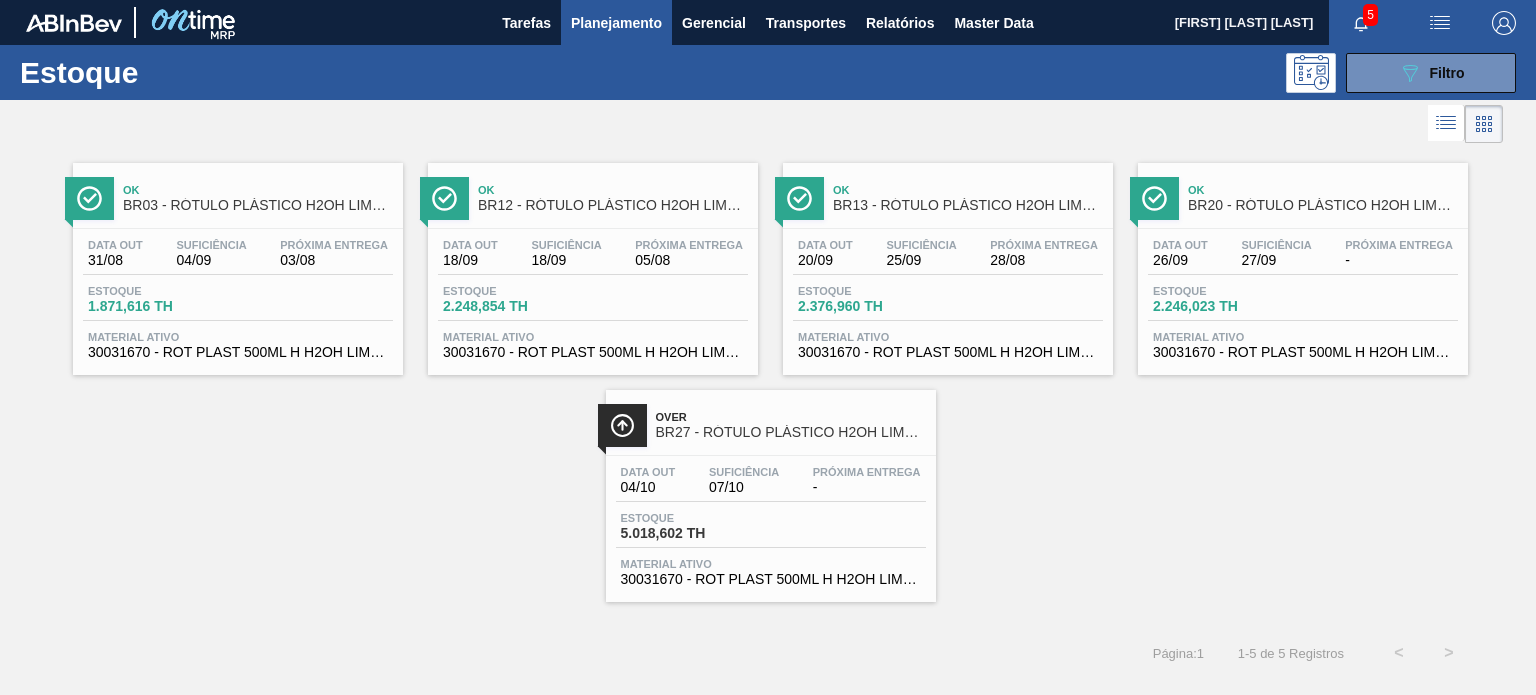click on "5" at bounding box center [1370, 15] 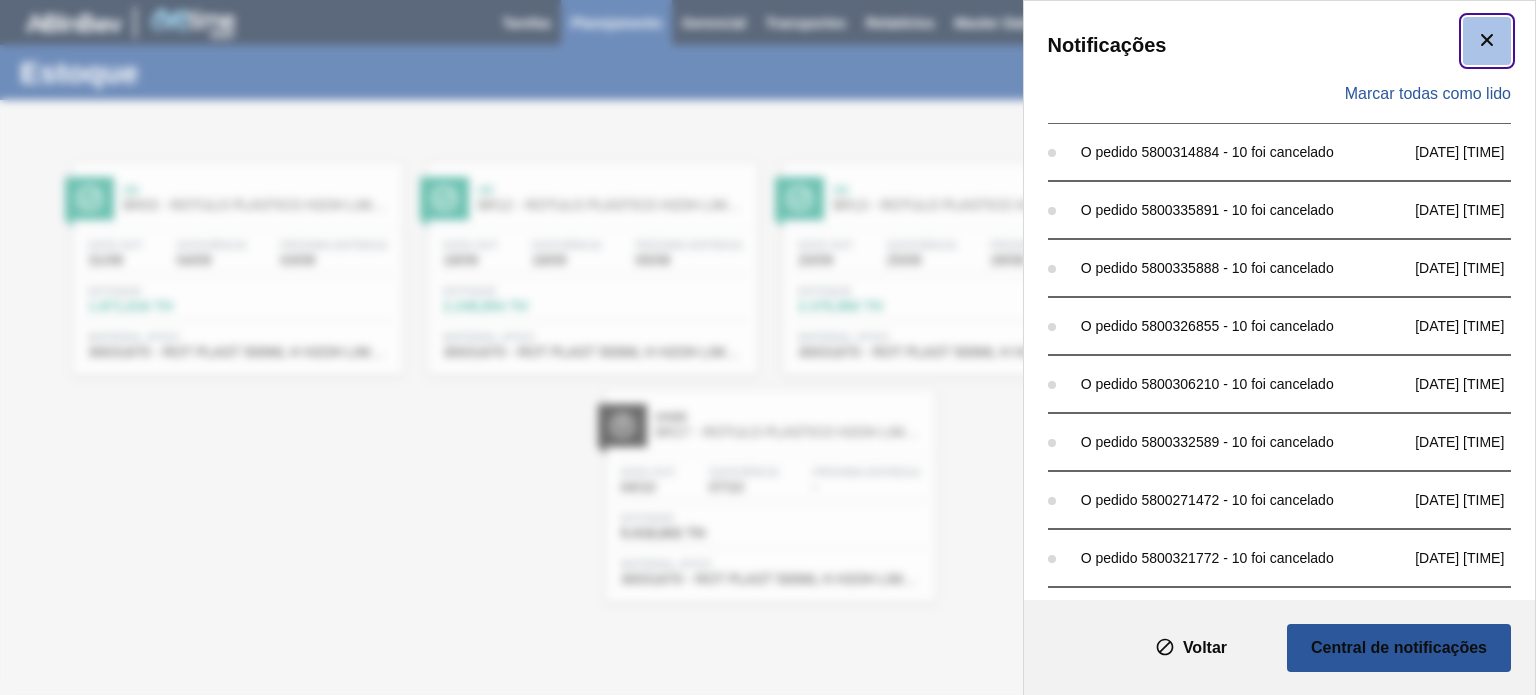 click 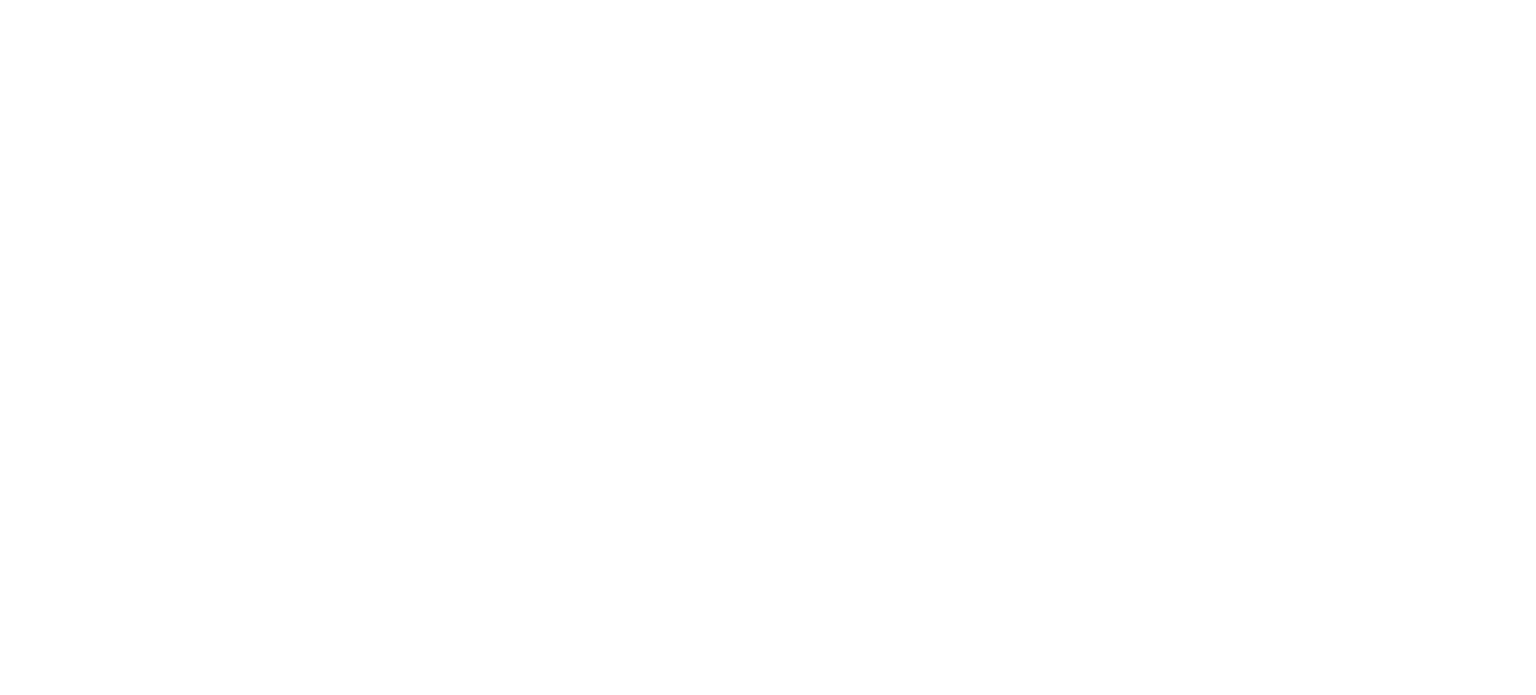 scroll, scrollTop: 0, scrollLeft: 0, axis: both 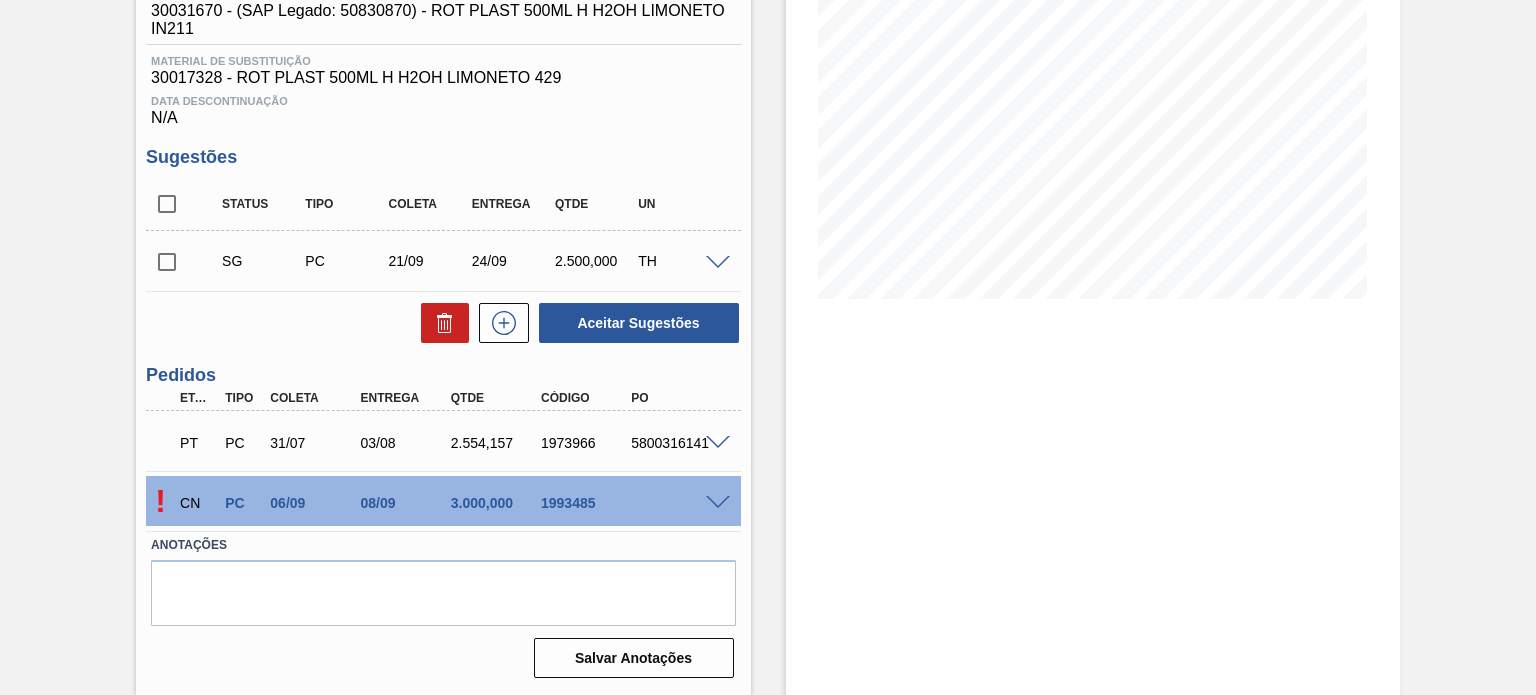 click at bounding box center (718, 503) 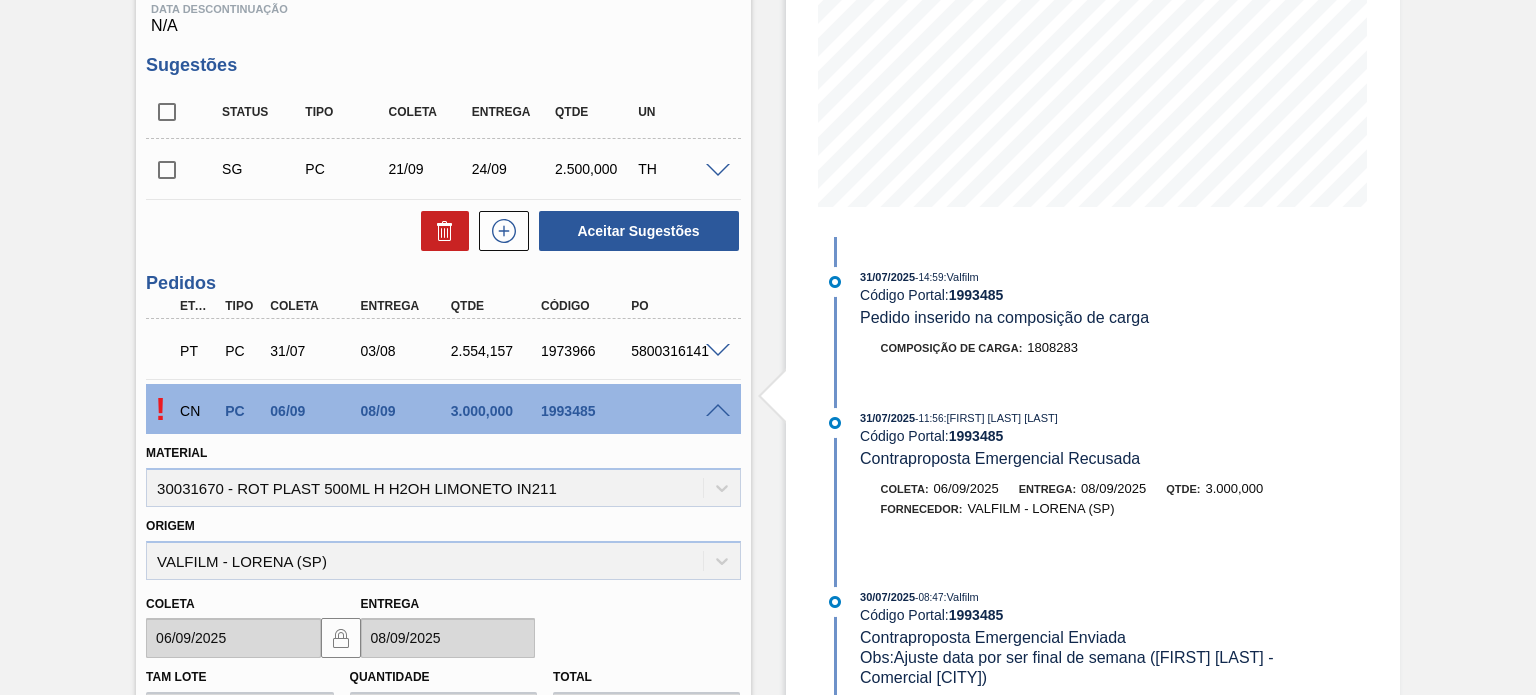 scroll, scrollTop: 486, scrollLeft: 0, axis: vertical 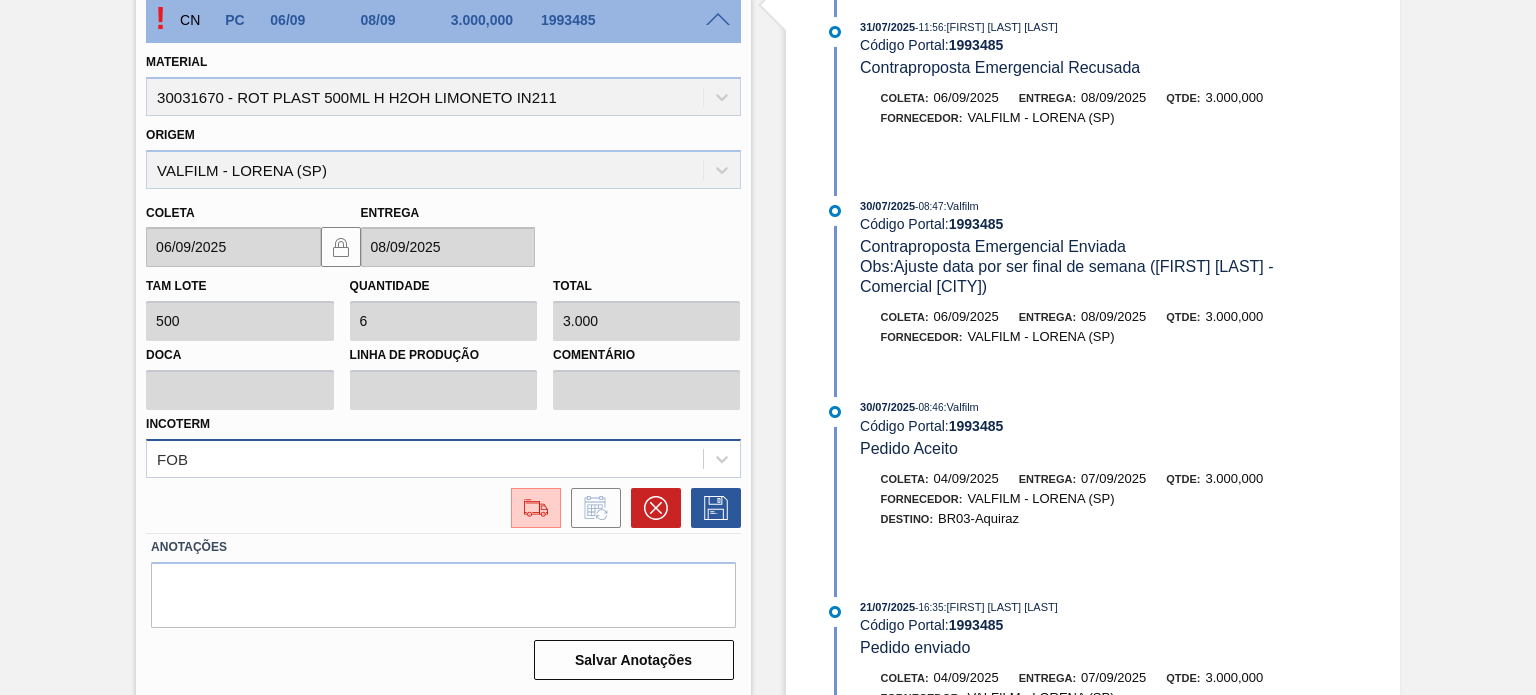 click on "FOB" at bounding box center (443, 458) 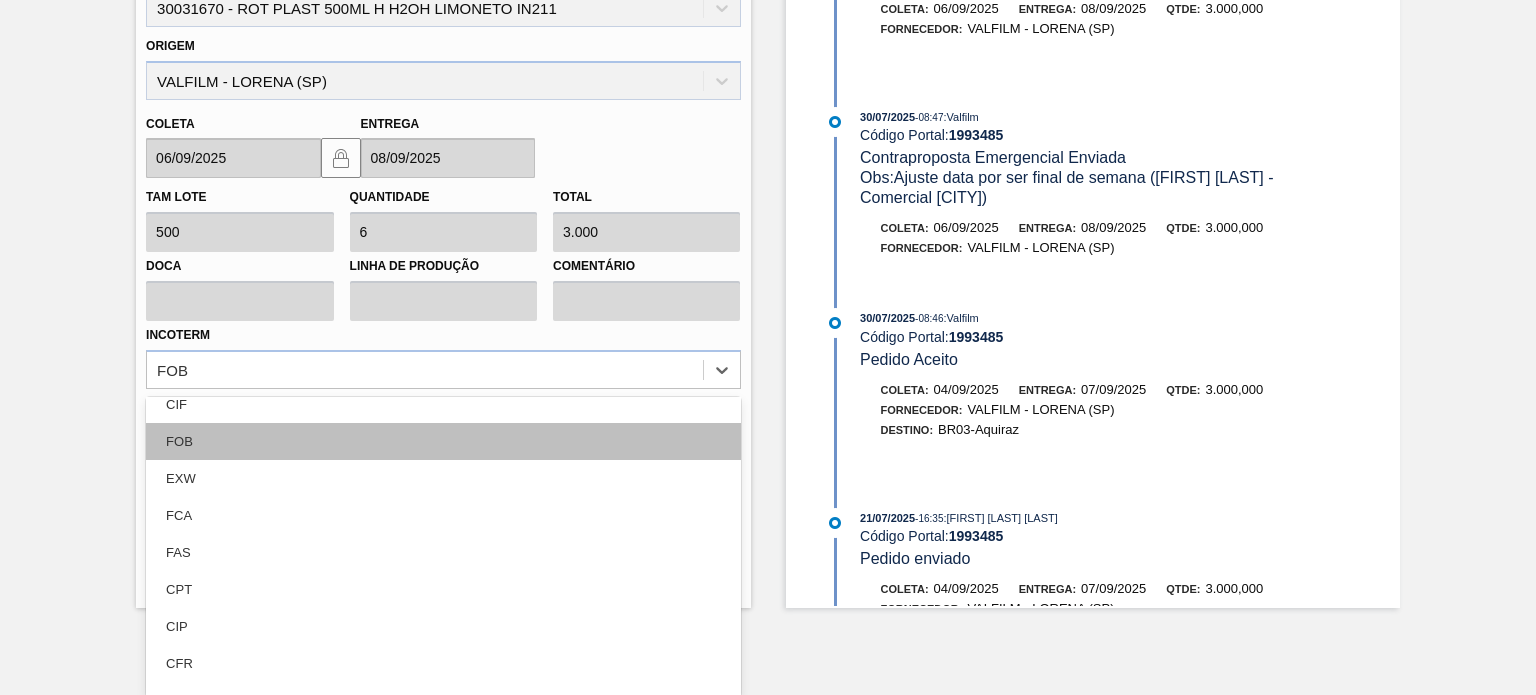 scroll, scrollTop: 0, scrollLeft: 0, axis: both 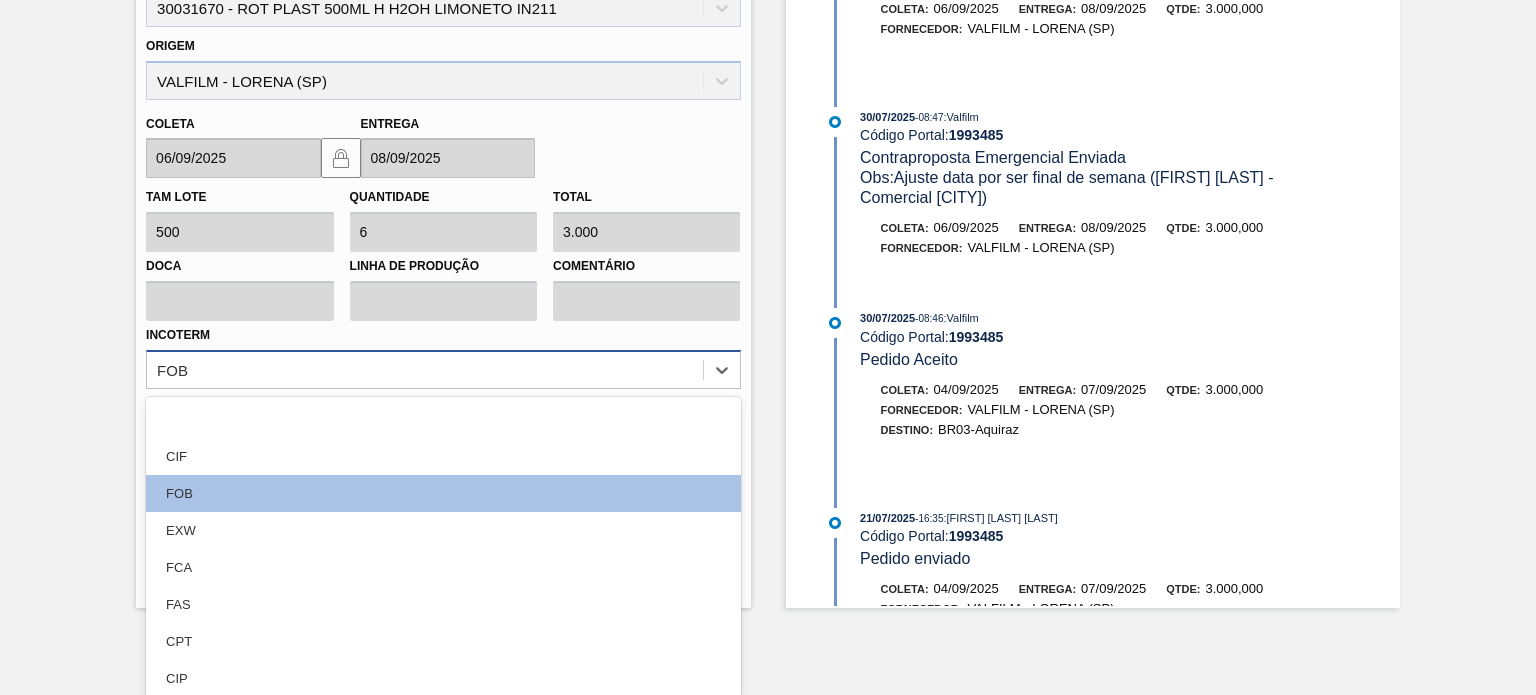 click on "CIF" at bounding box center (443, 456) 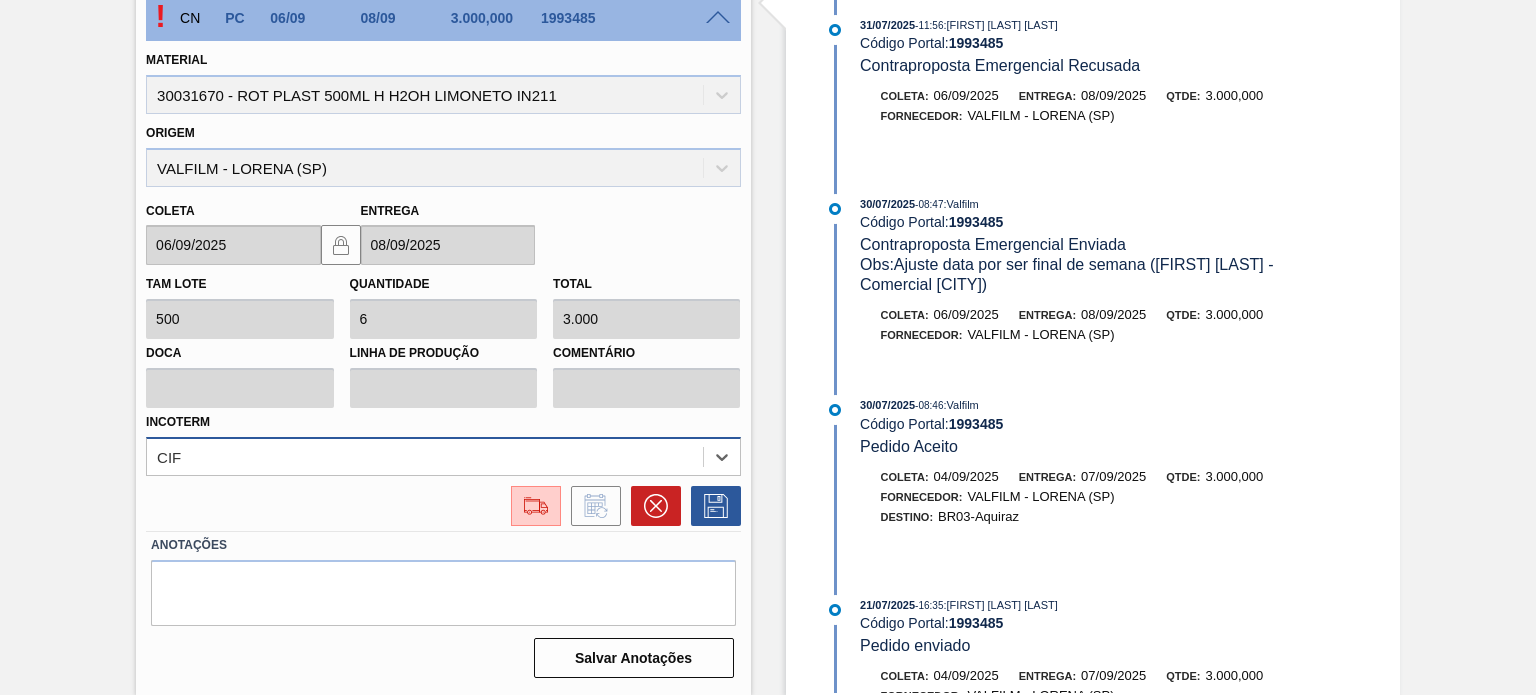 scroll, scrollTop: 769, scrollLeft: 0, axis: vertical 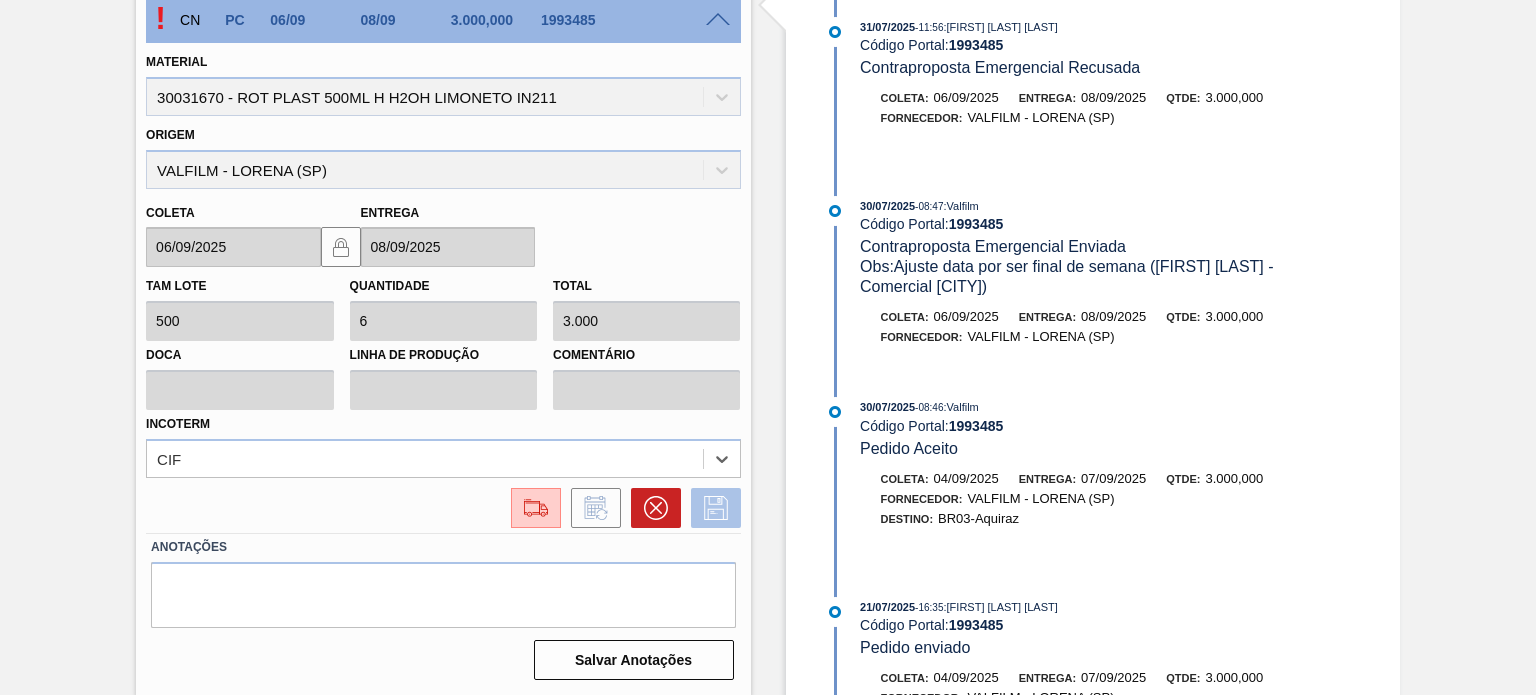 click 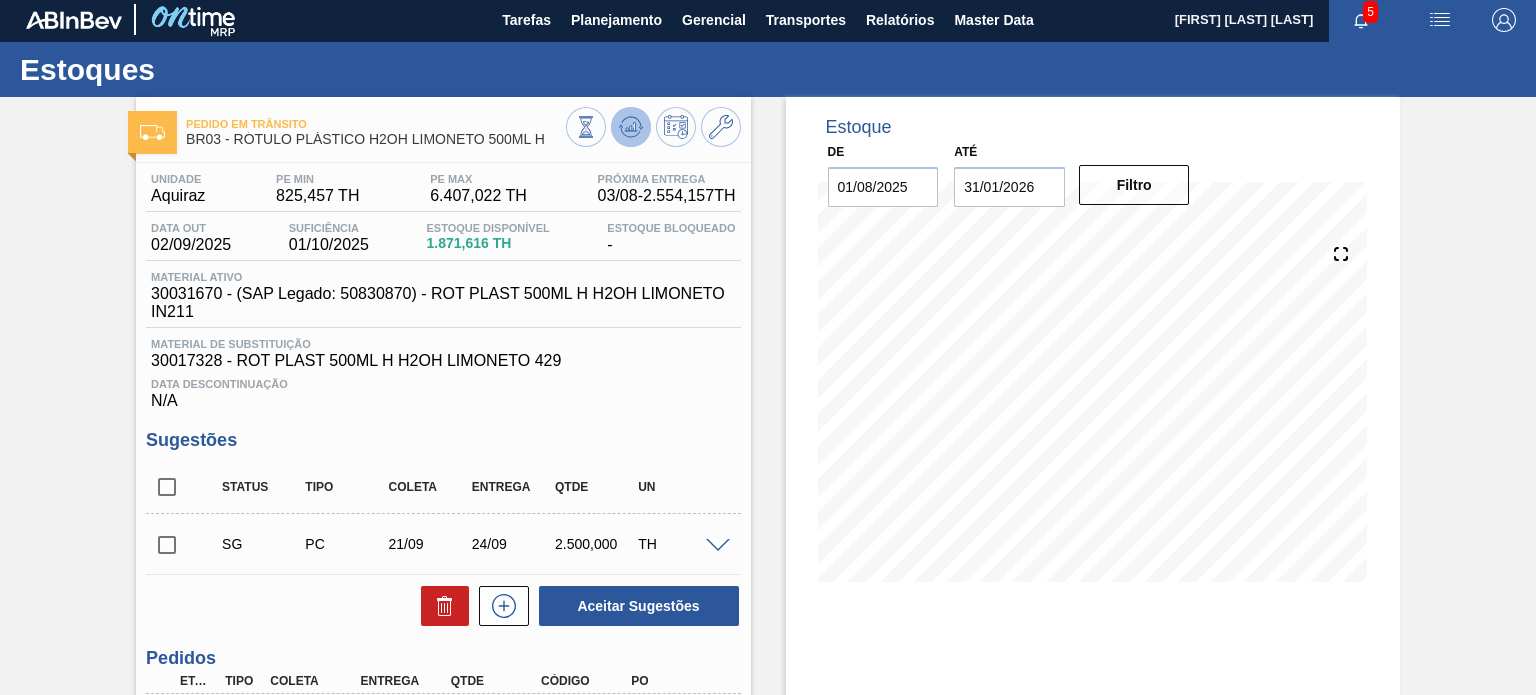 scroll, scrollTop: 0, scrollLeft: 0, axis: both 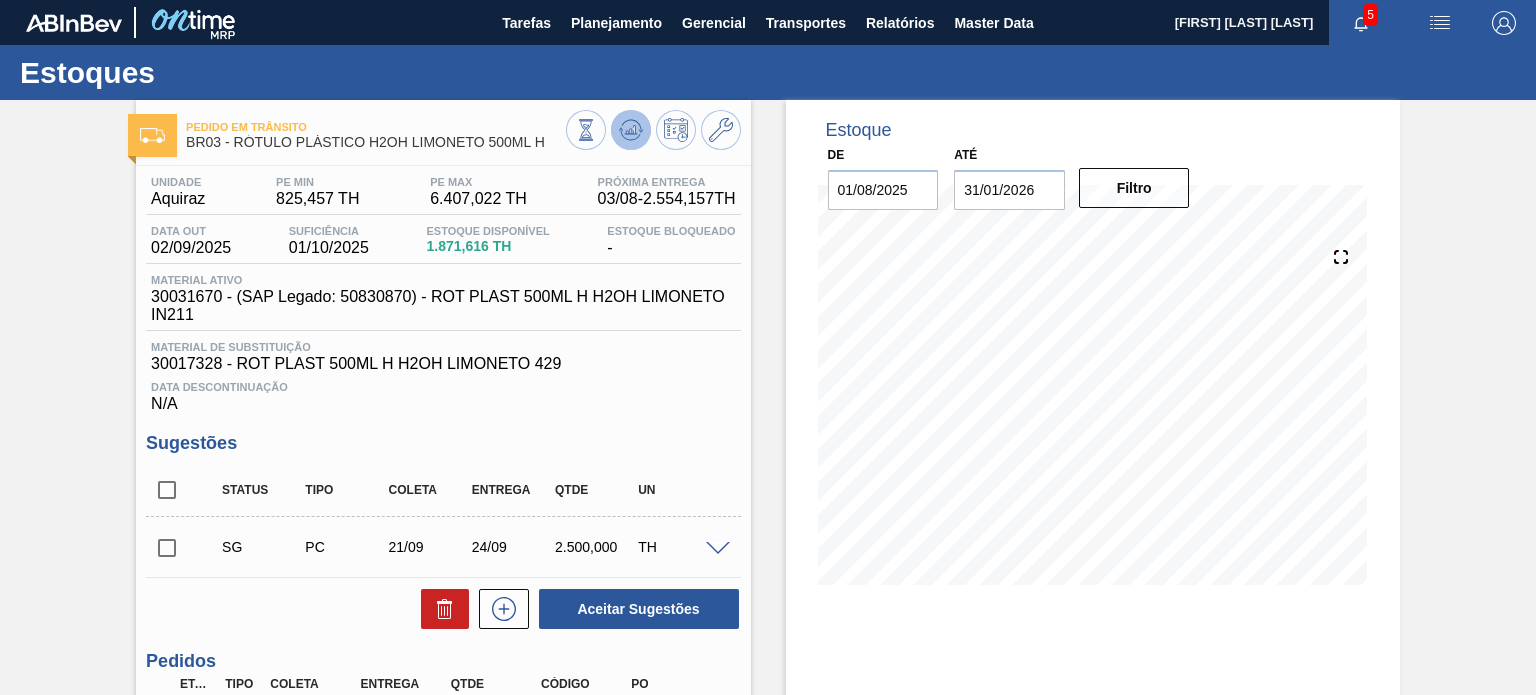 click 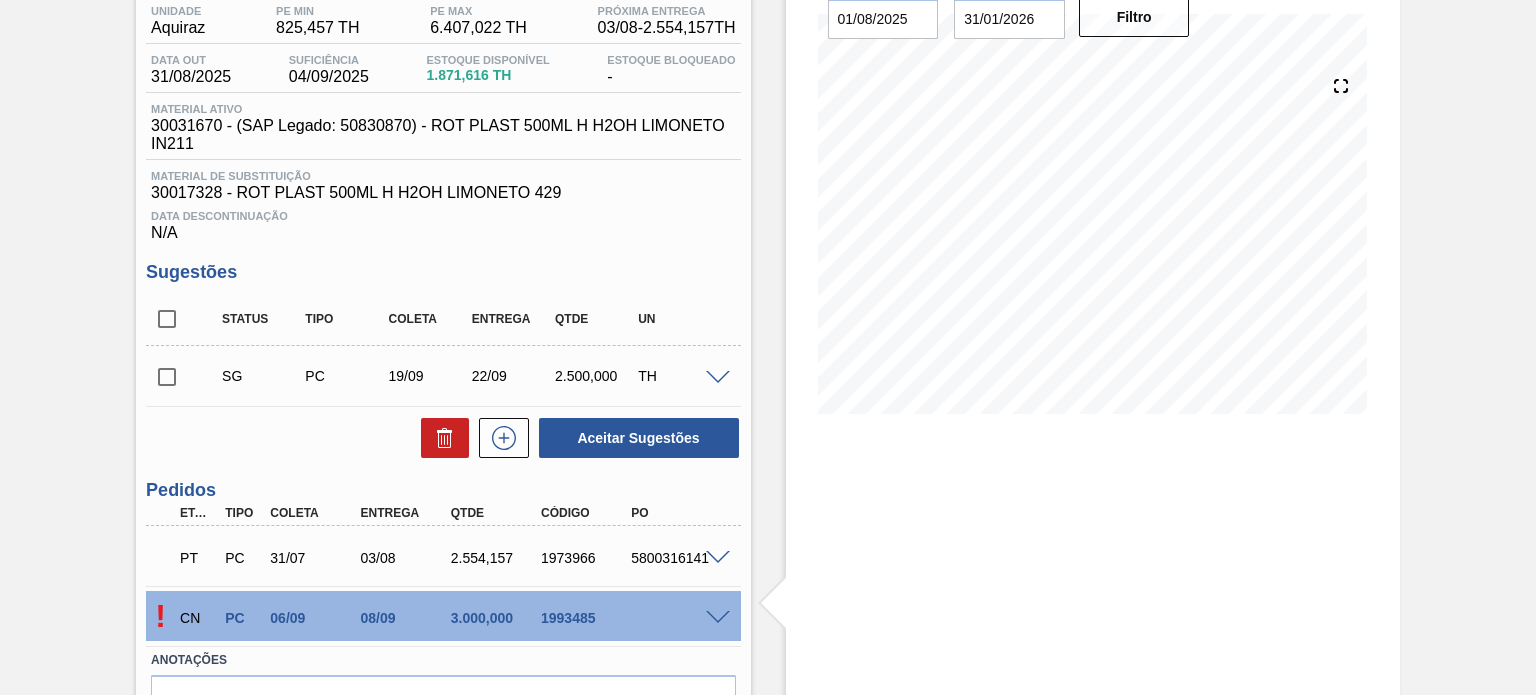 scroll, scrollTop: 0, scrollLeft: 0, axis: both 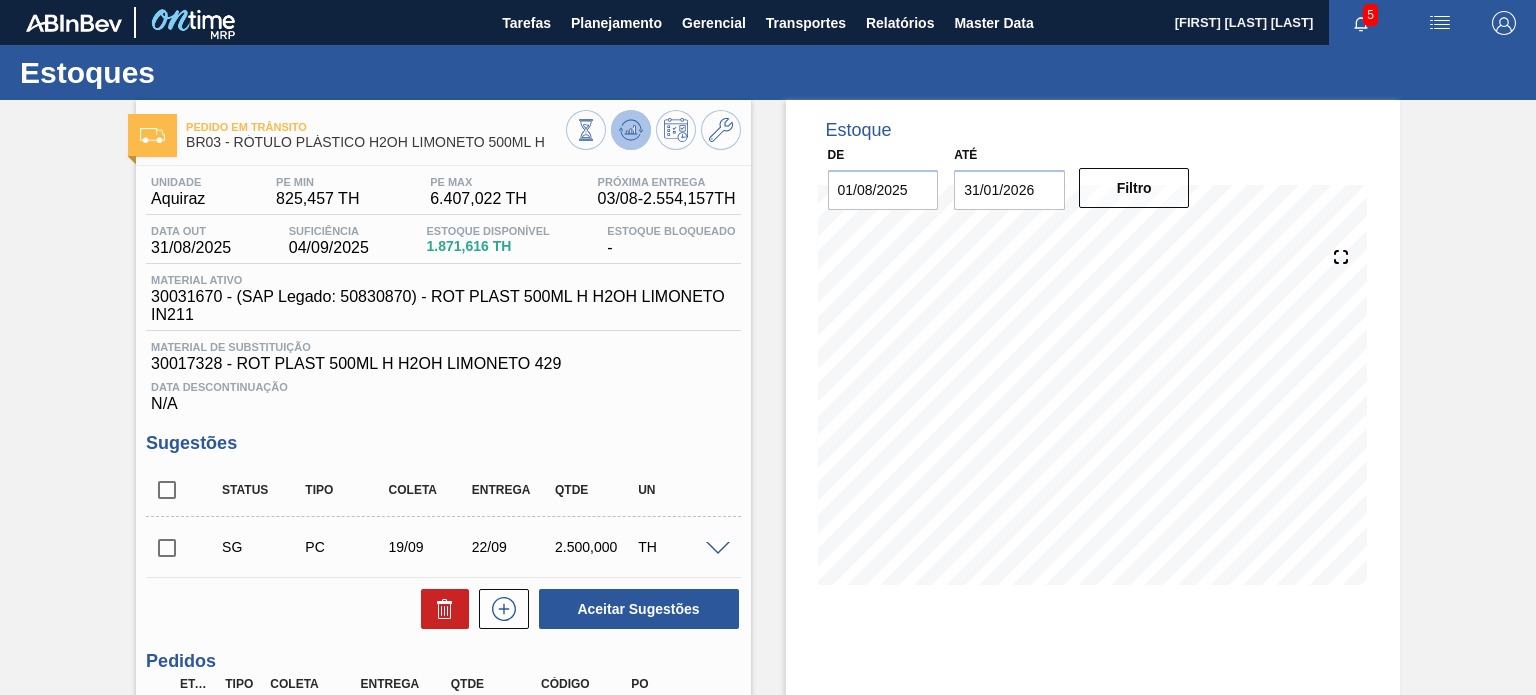 click 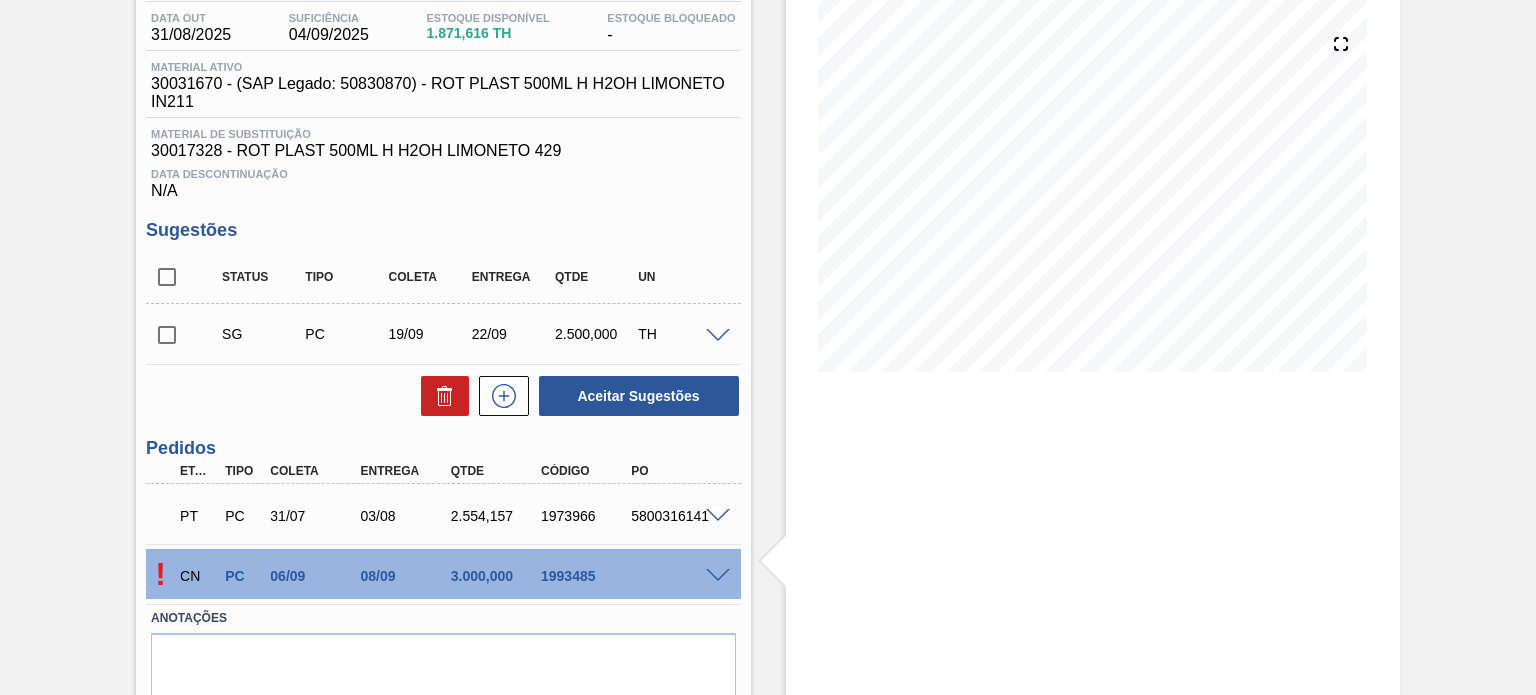 scroll, scrollTop: 286, scrollLeft: 0, axis: vertical 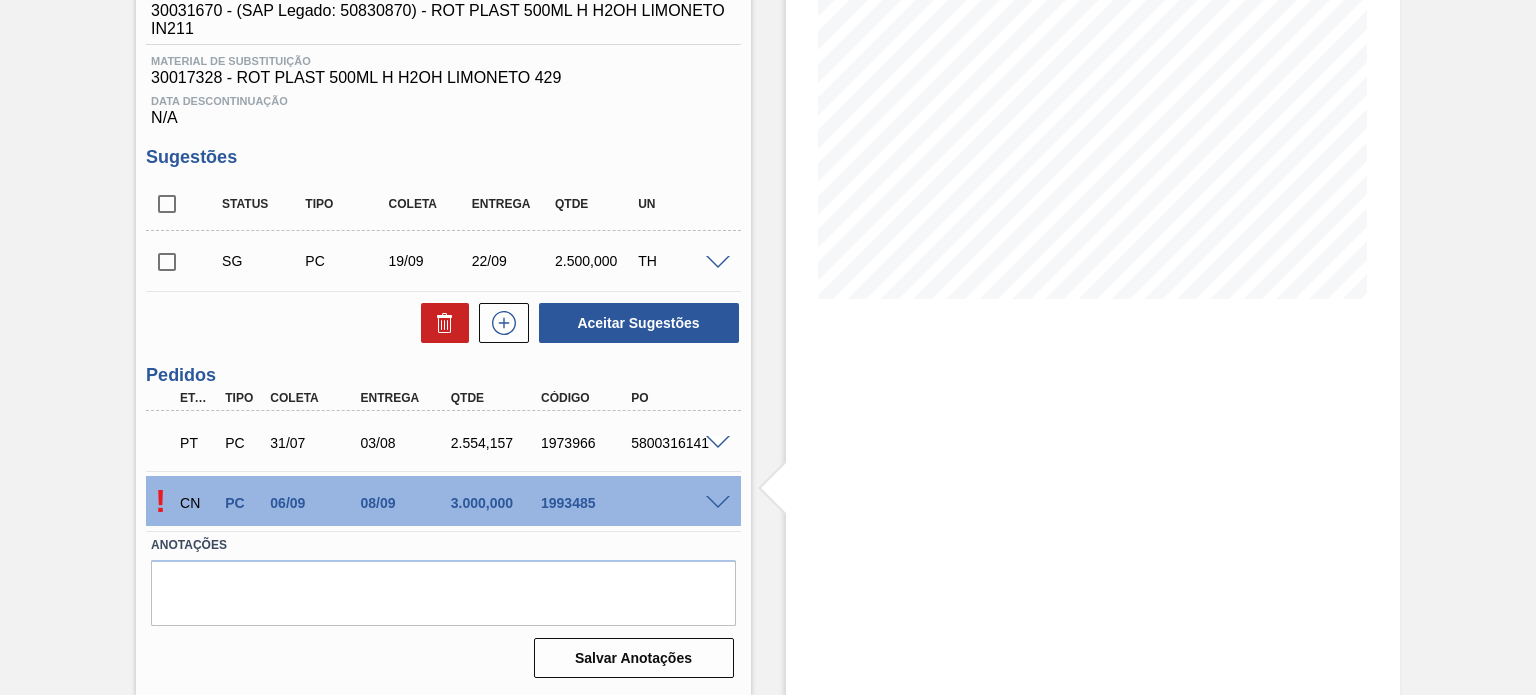 click at bounding box center [721, 501] 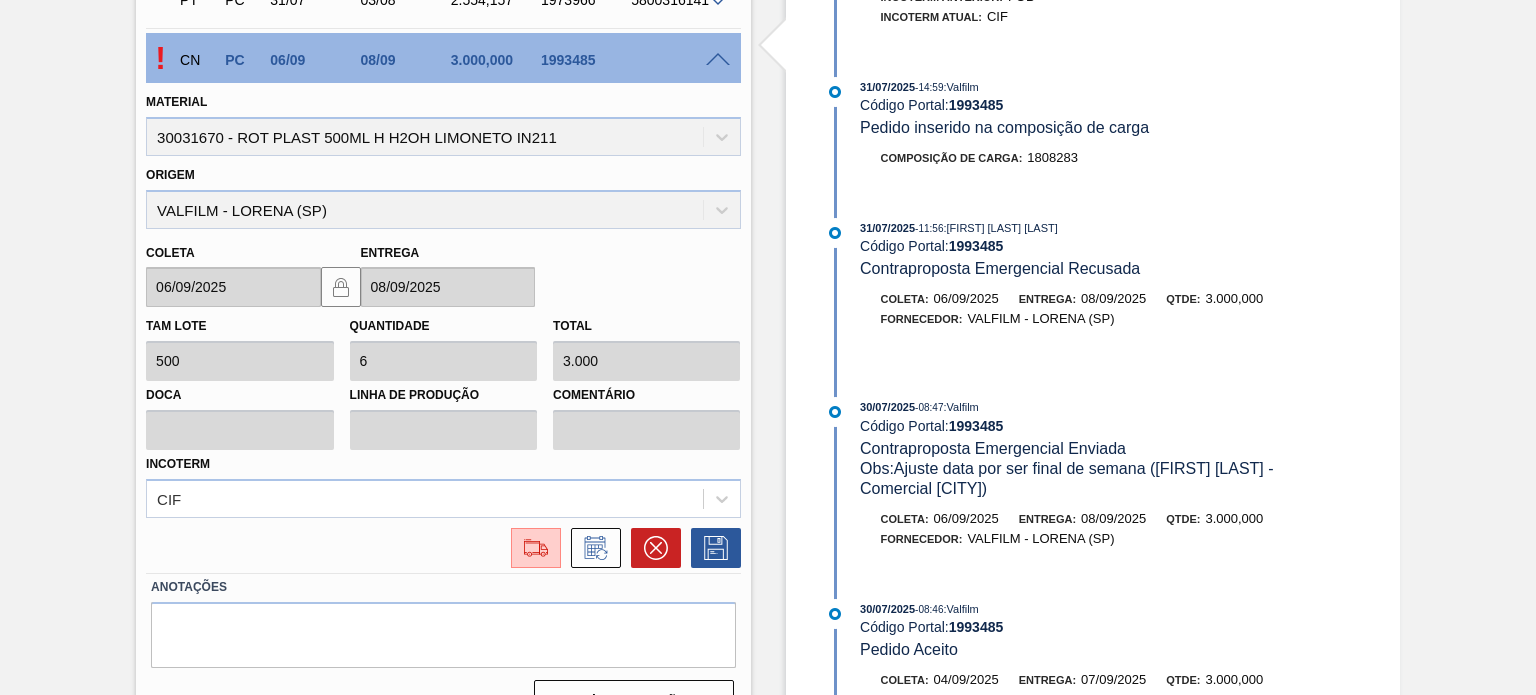 scroll, scrollTop: 769, scrollLeft: 0, axis: vertical 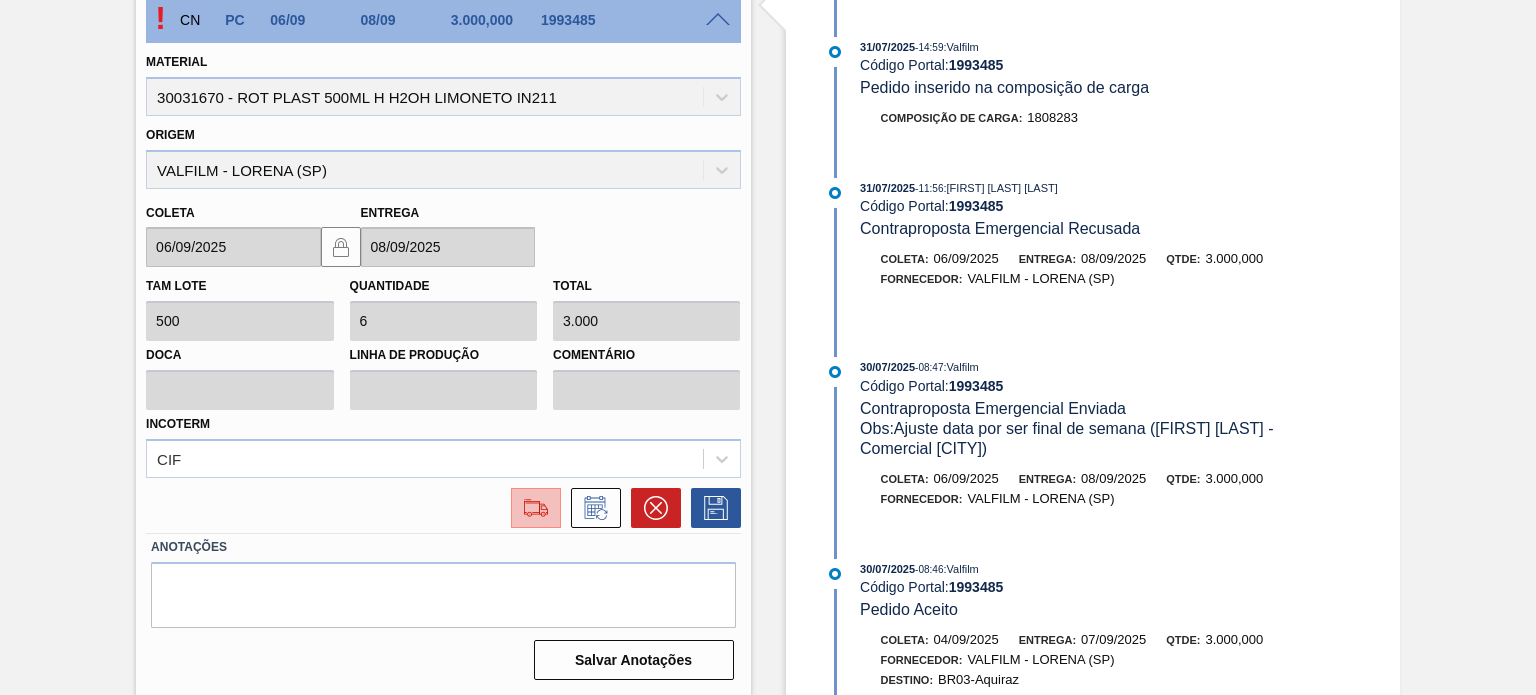 click at bounding box center (536, 508) 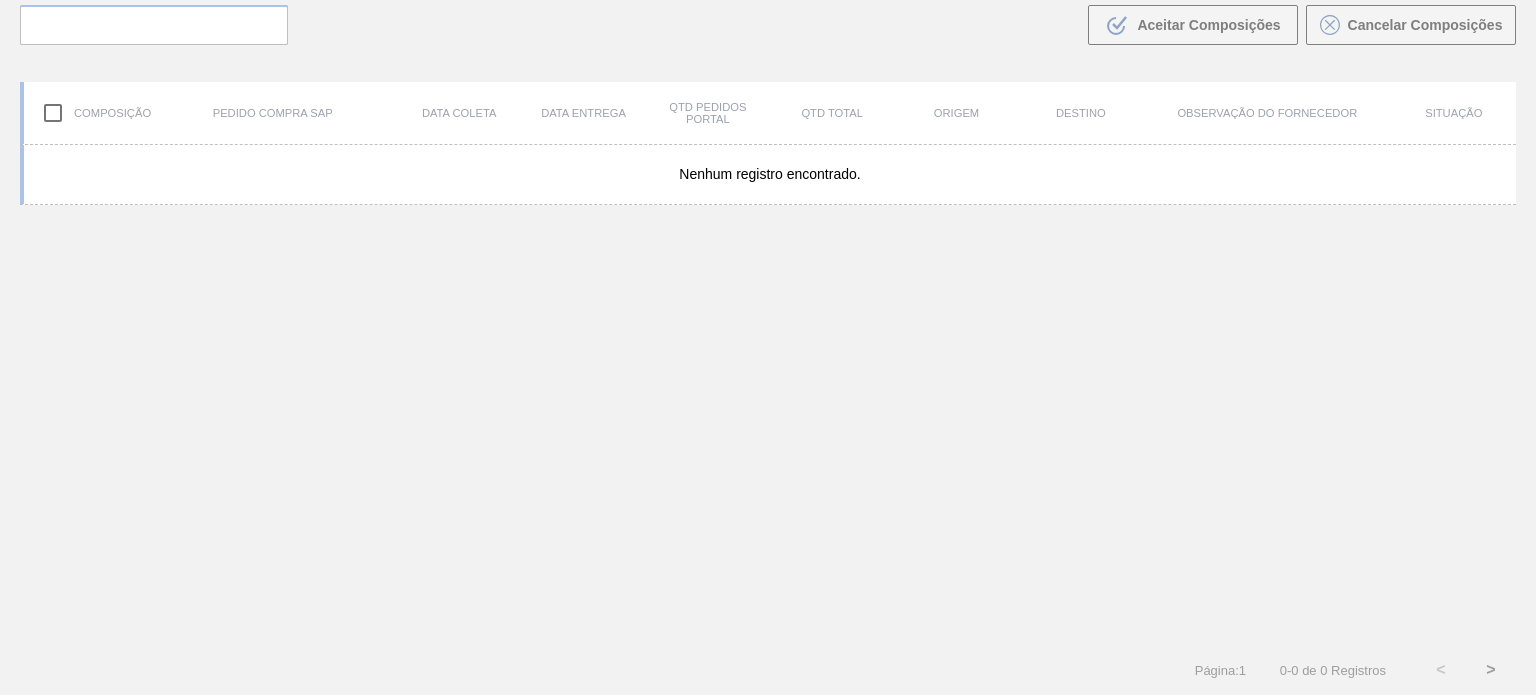 scroll, scrollTop: 144, scrollLeft: 0, axis: vertical 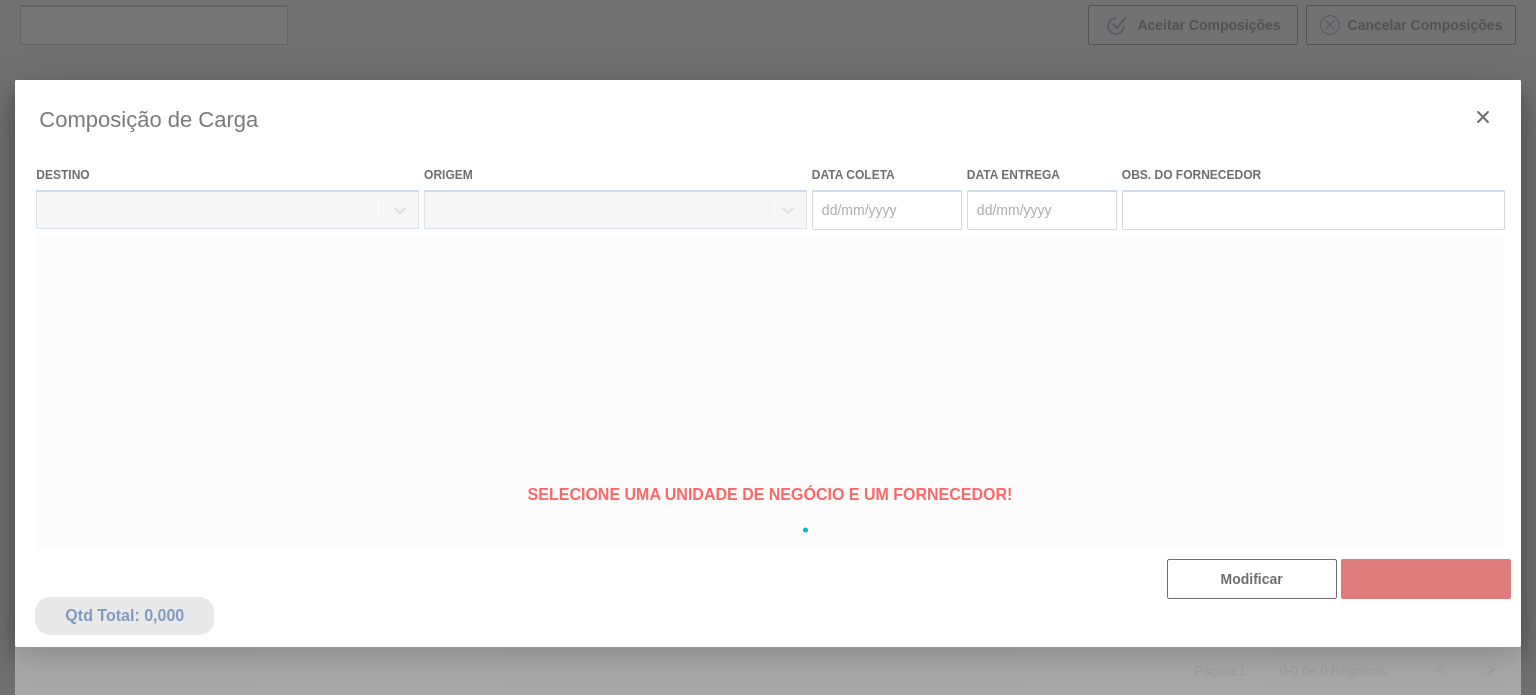 type on "06/09/2025" 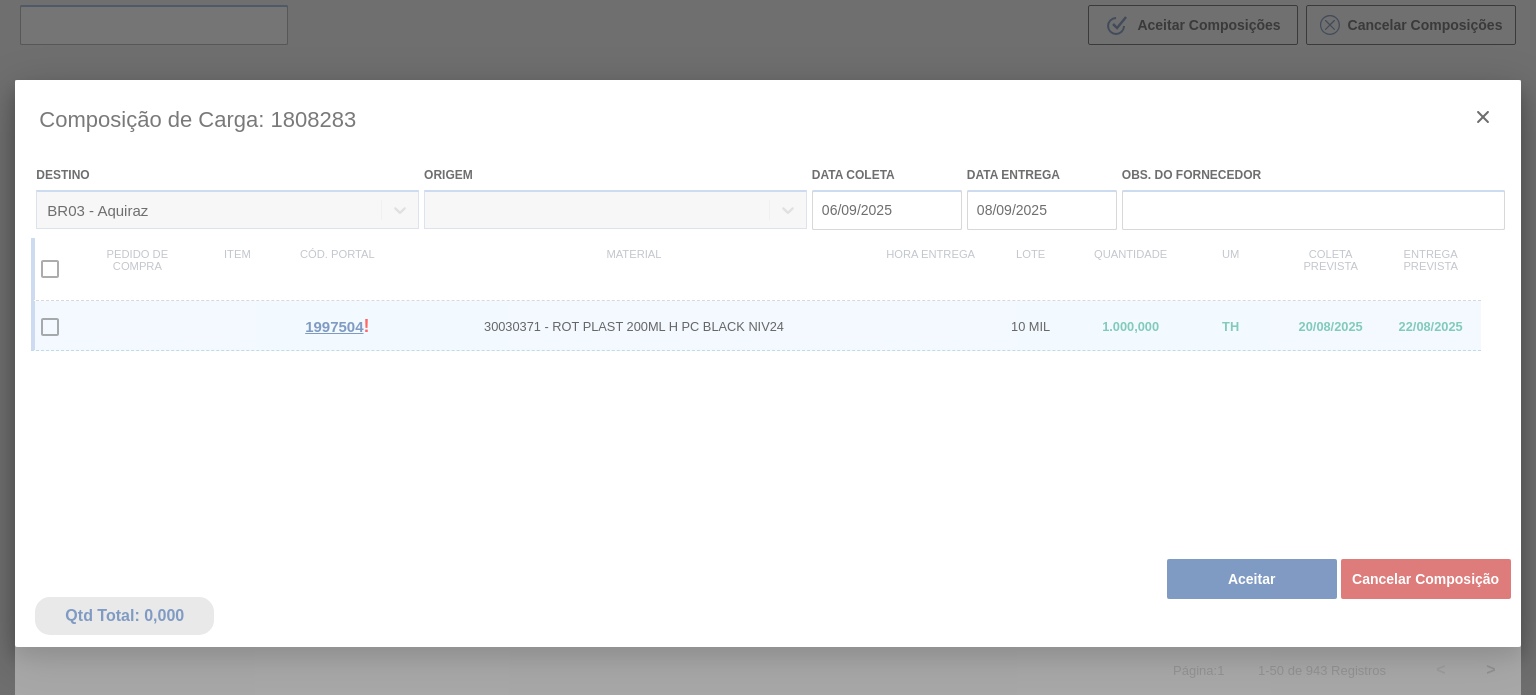 click on "Aceitar" at bounding box center [1252, 579] 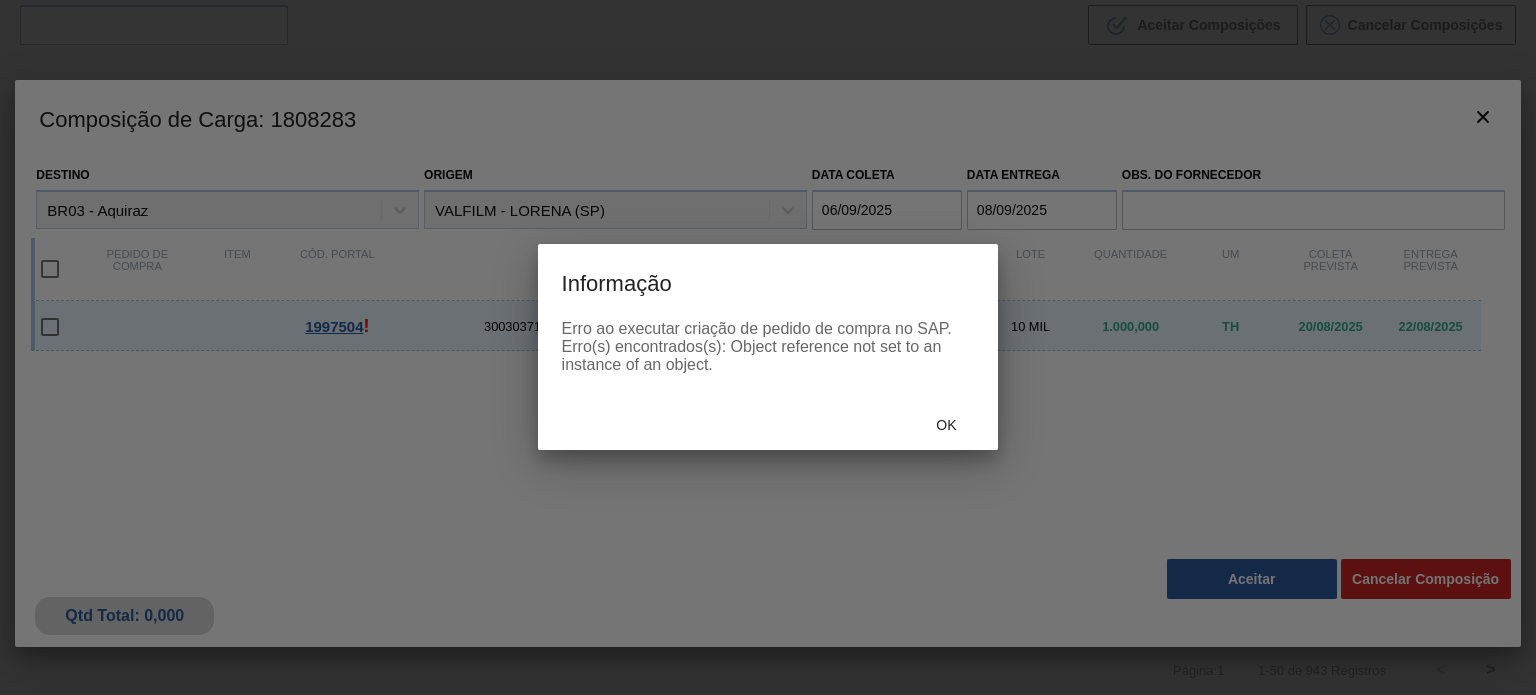 click on "Ok" at bounding box center [946, 425] 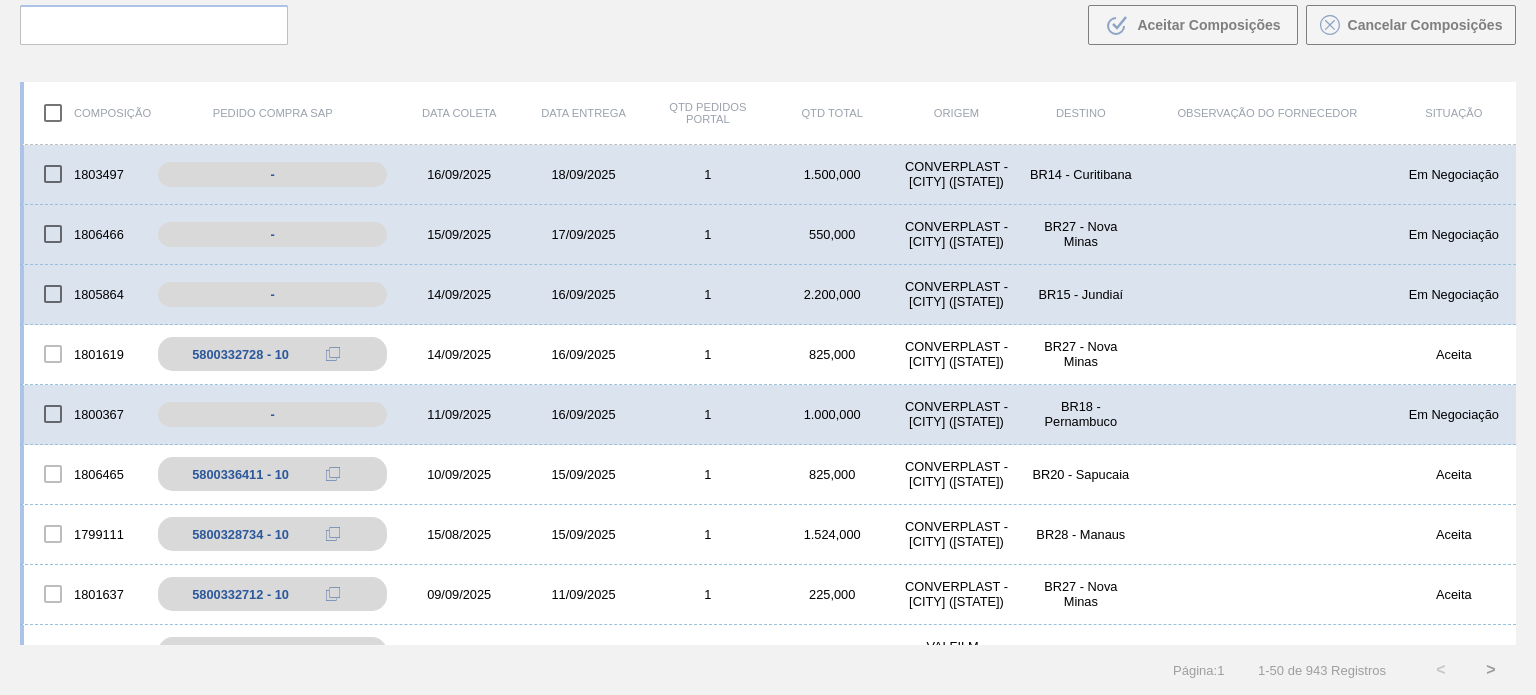 scroll, scrollTop: 0, scrollLeft: 0, axis: both 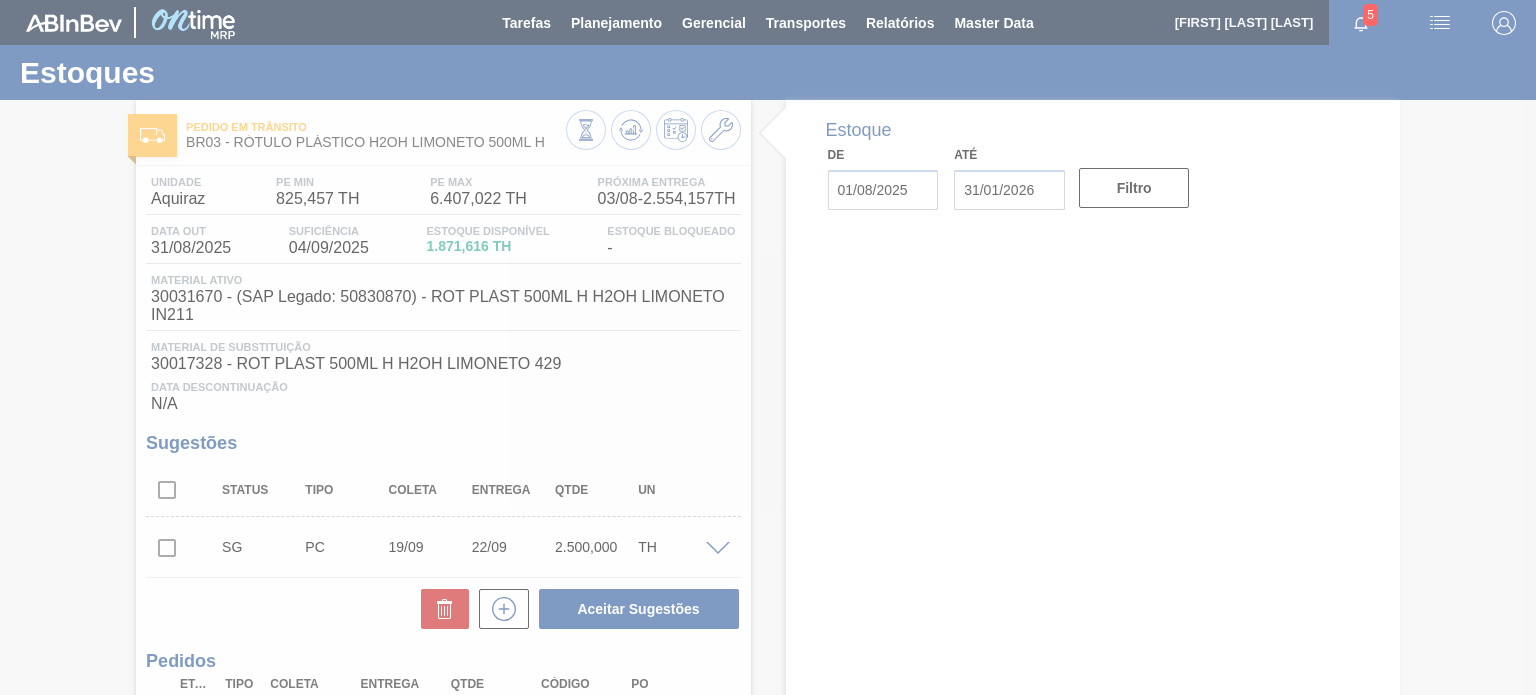 click at bounding box center (768, 347) 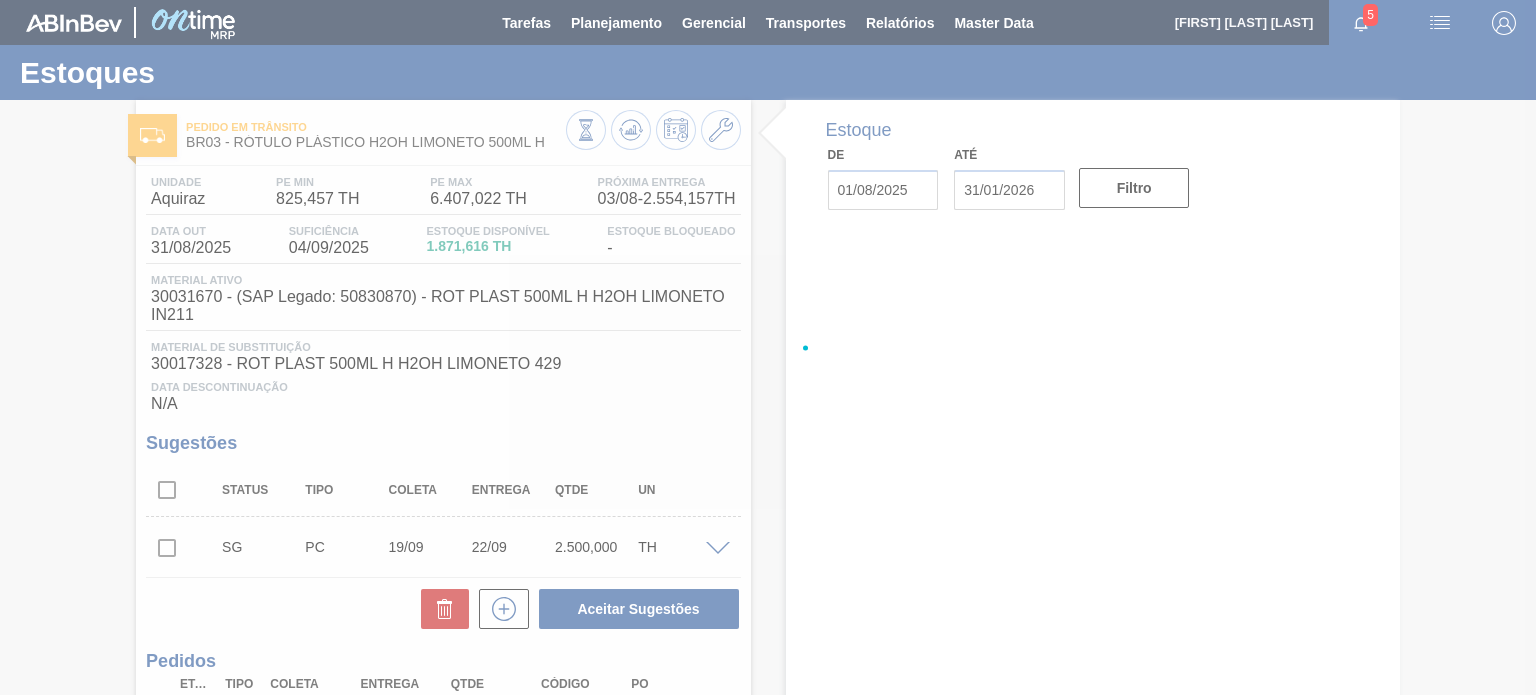 click at bounding box center (768, 347) 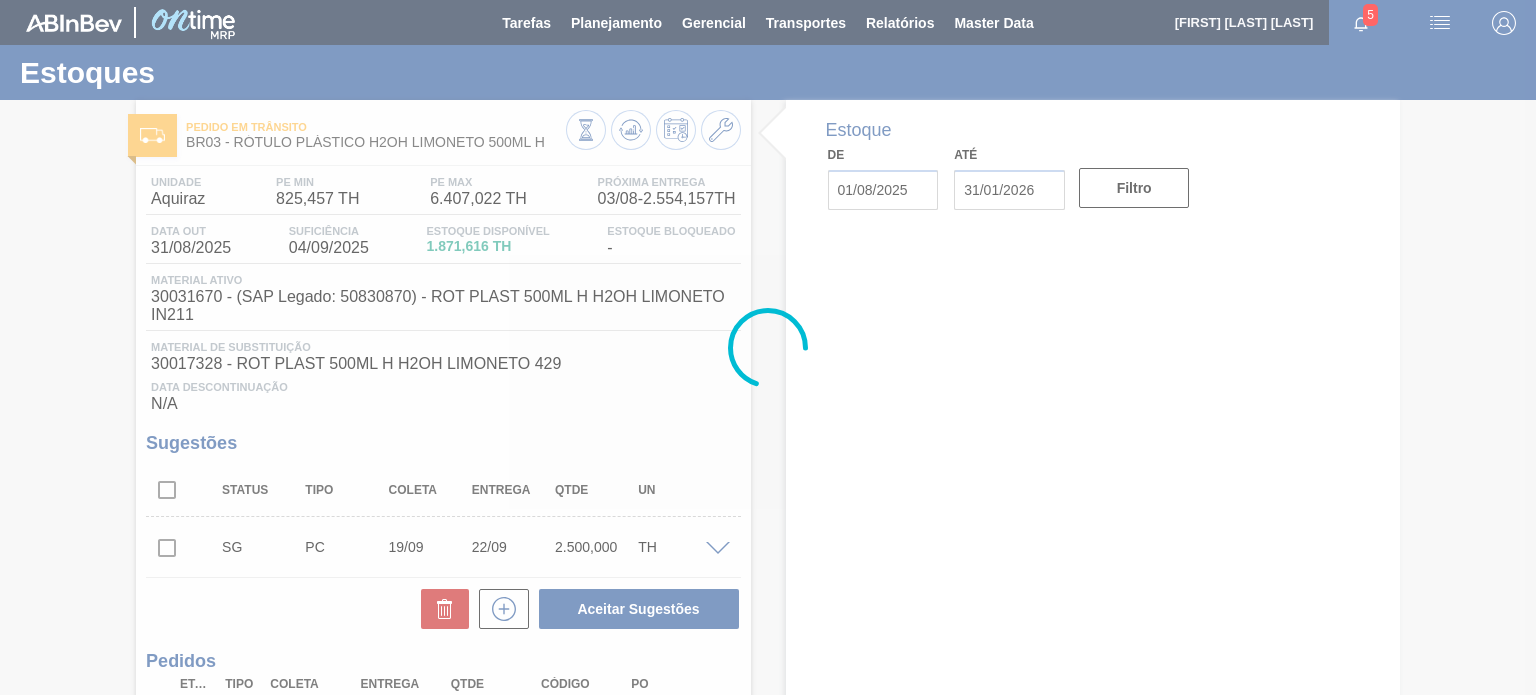 click at bounding box center [768, 347] 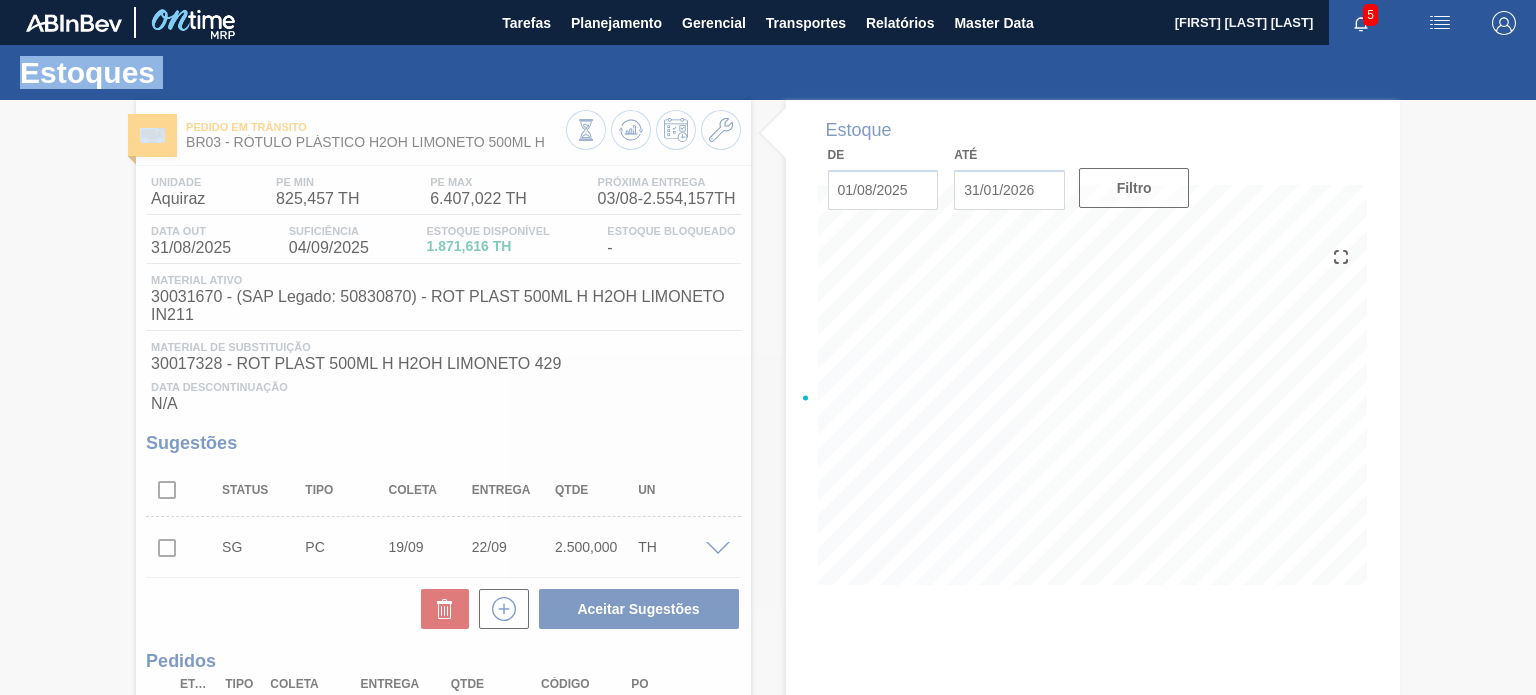 click at bounding box center [768, 397] 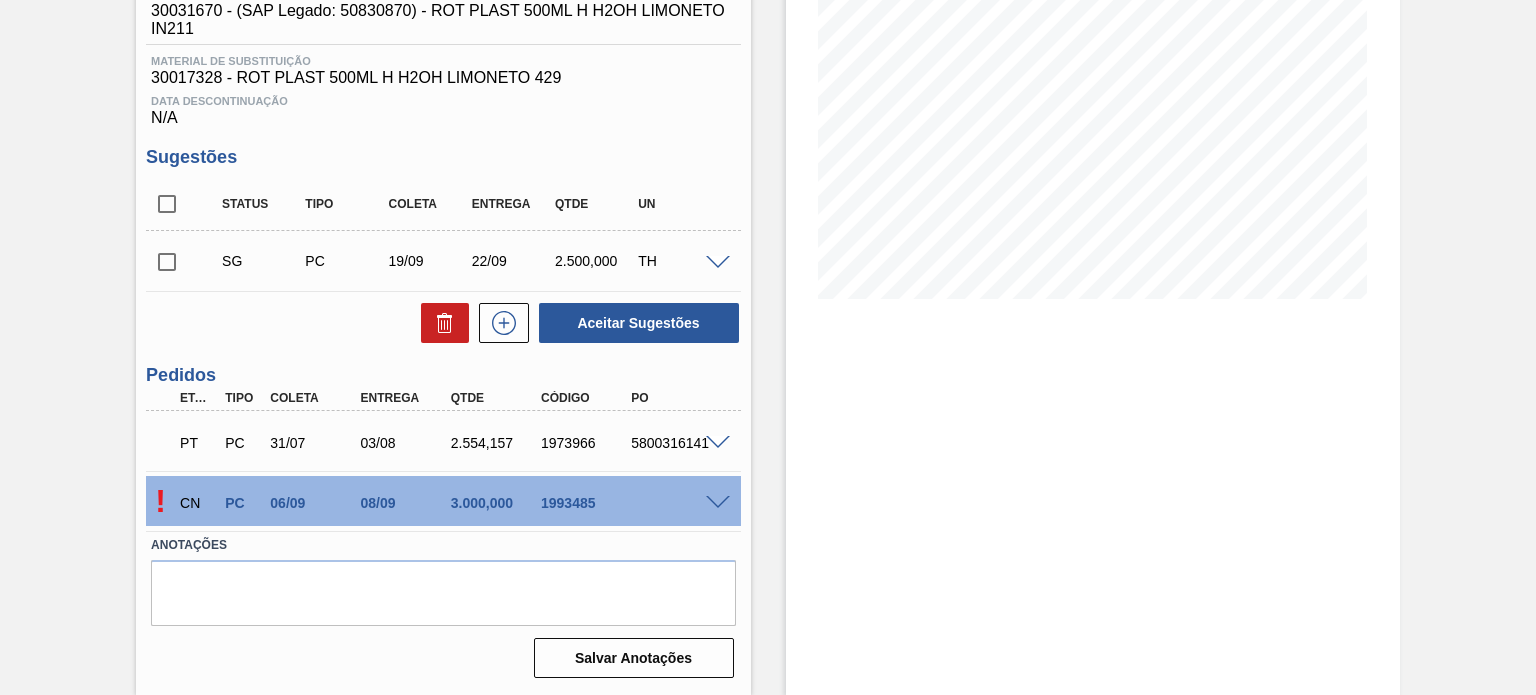 scroll, scrollTop: 86, scrollLeft: 0, axis: vertical 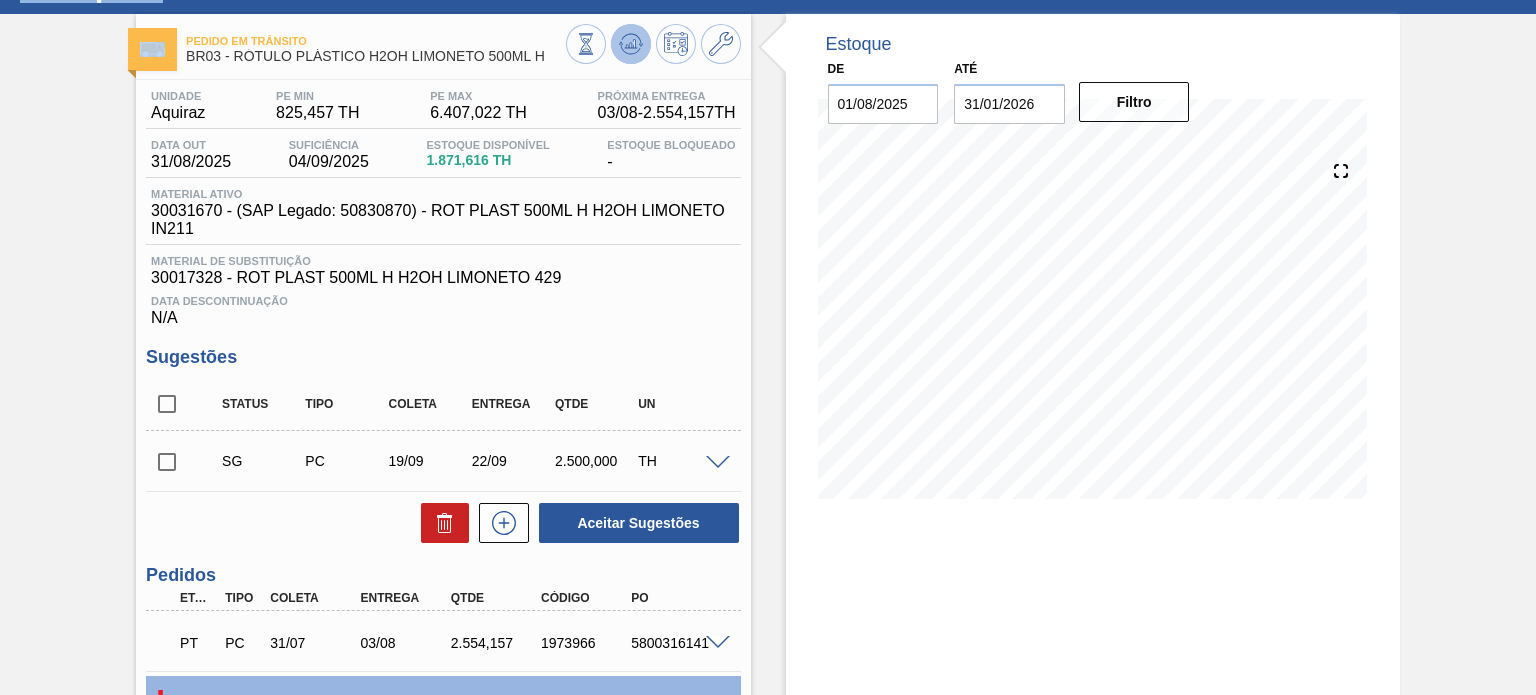 click 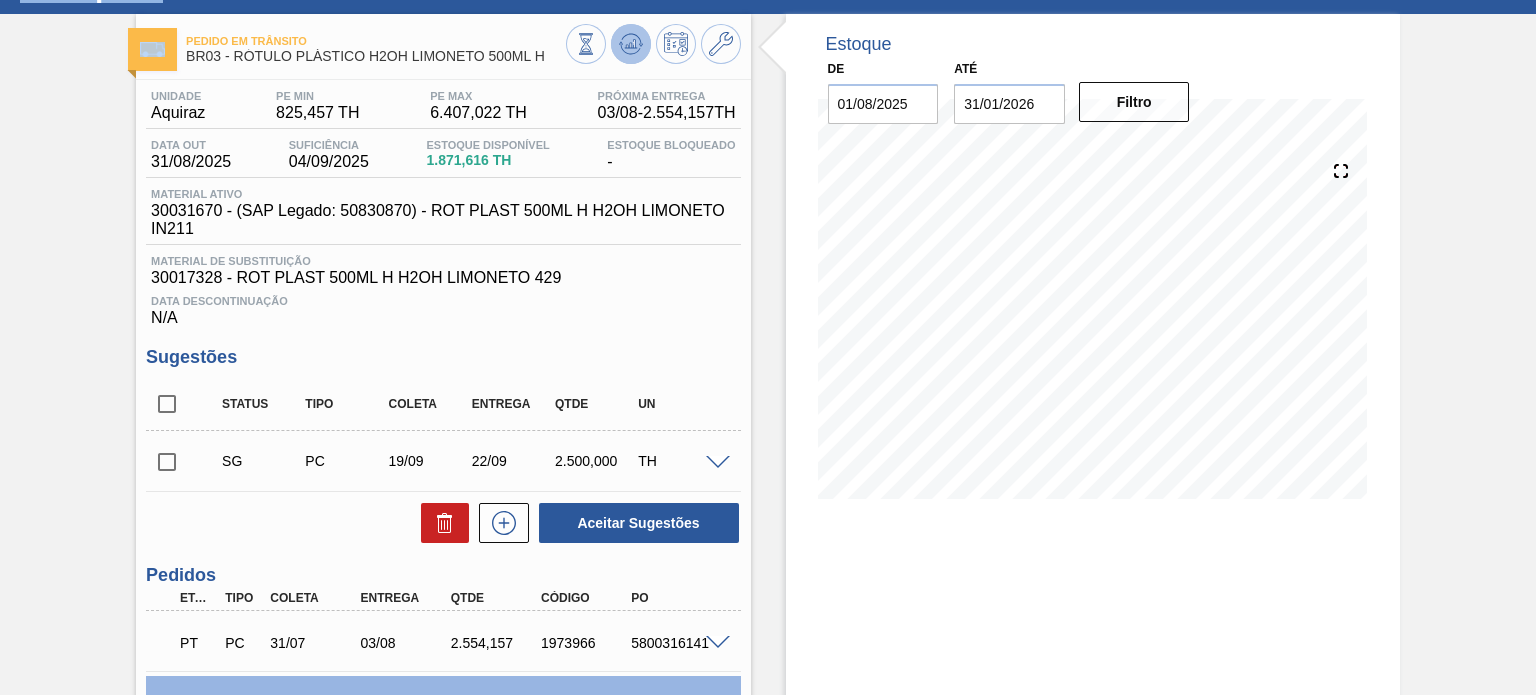 click 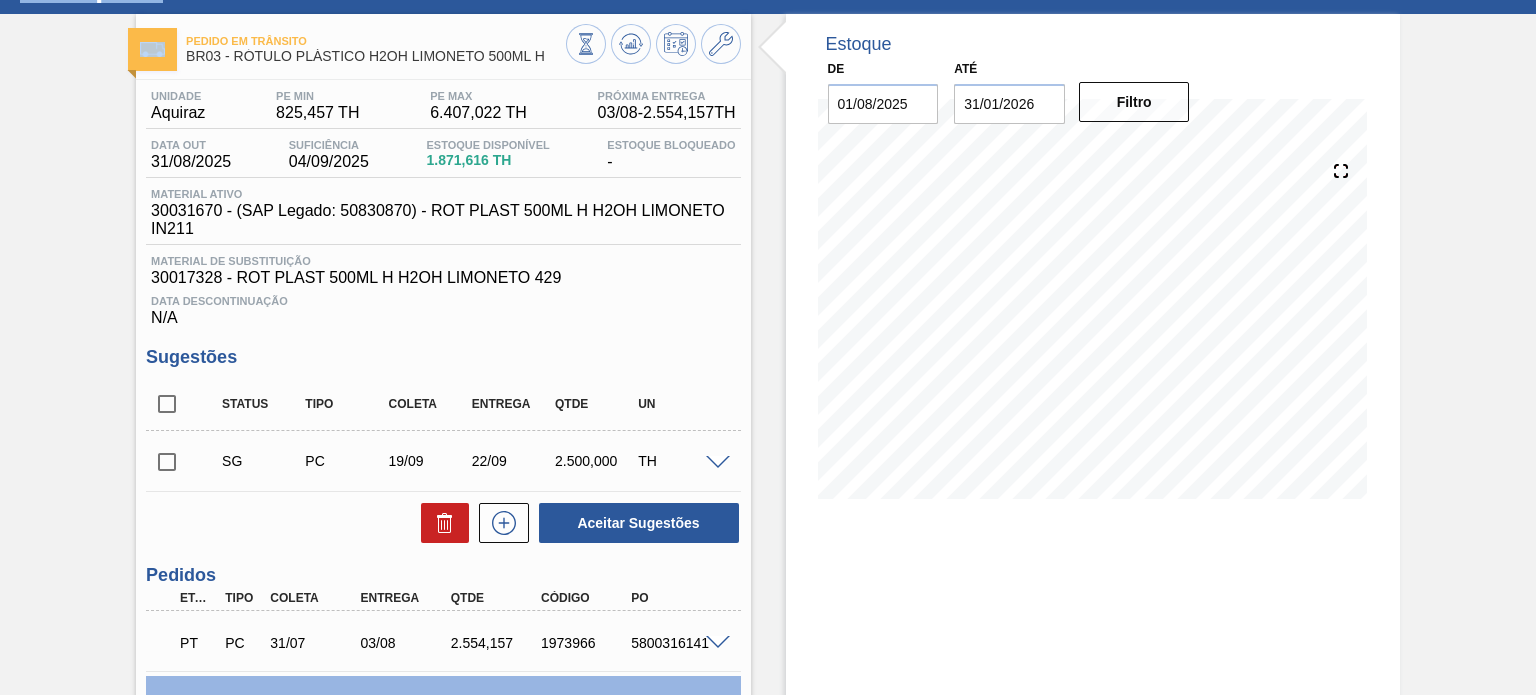 scroll, scrollTop: 286, scrollLeft: 0, axis: vertical 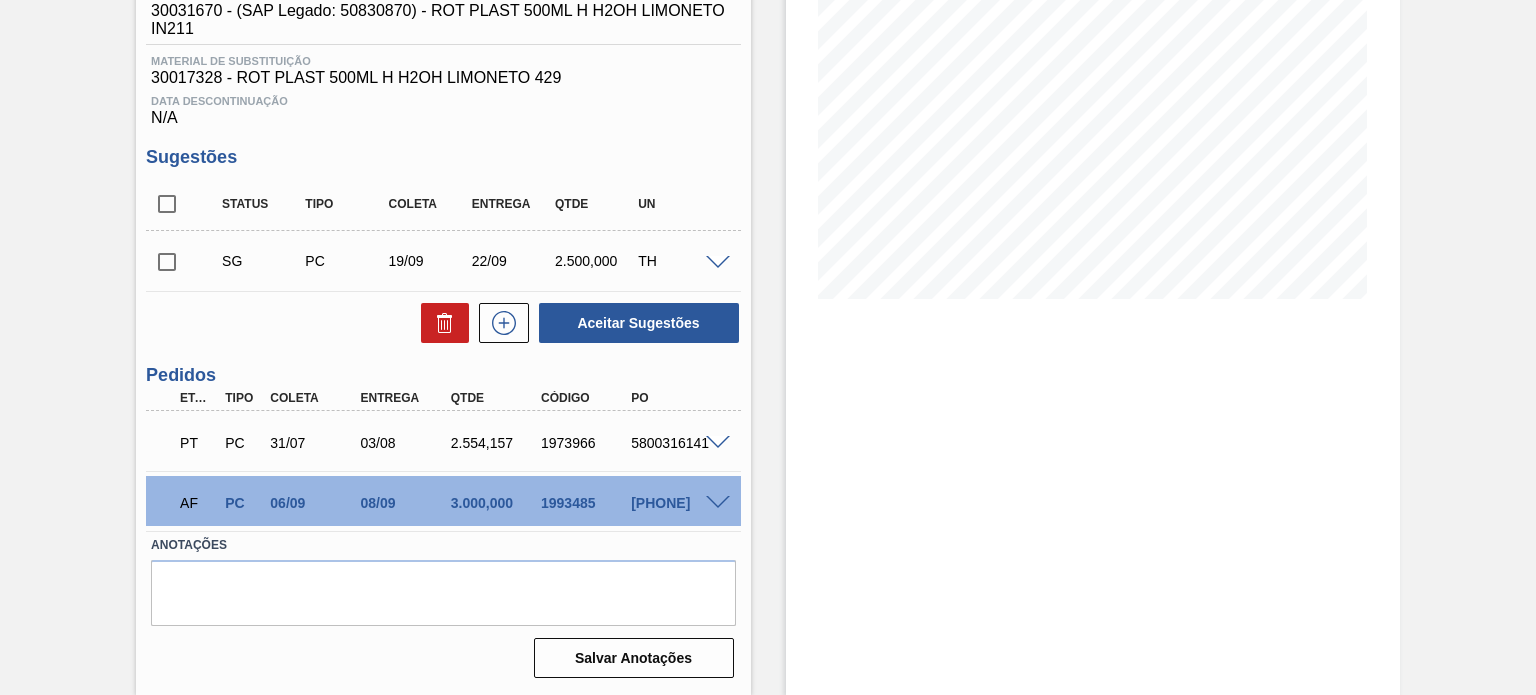 type 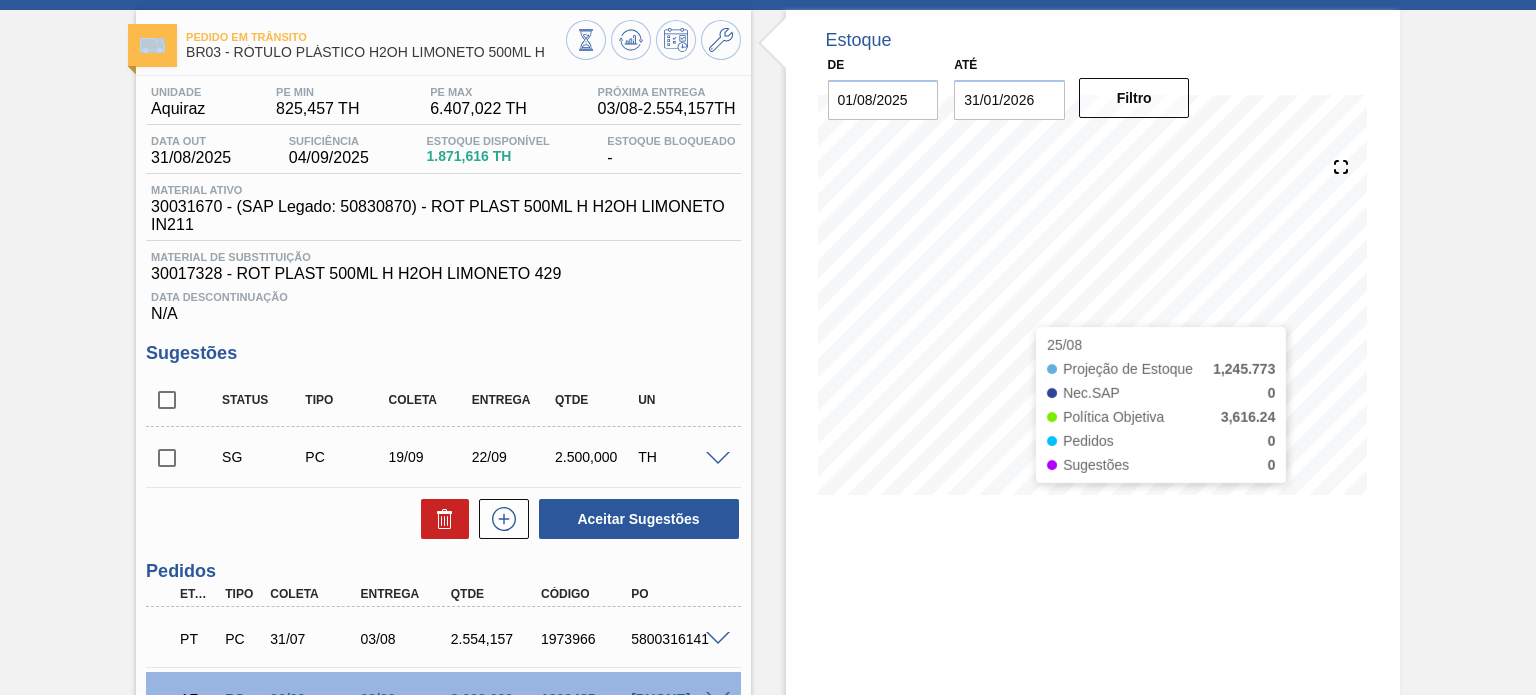scroll, scrollTop: 86, scrollLeft: 0, axis: vertical 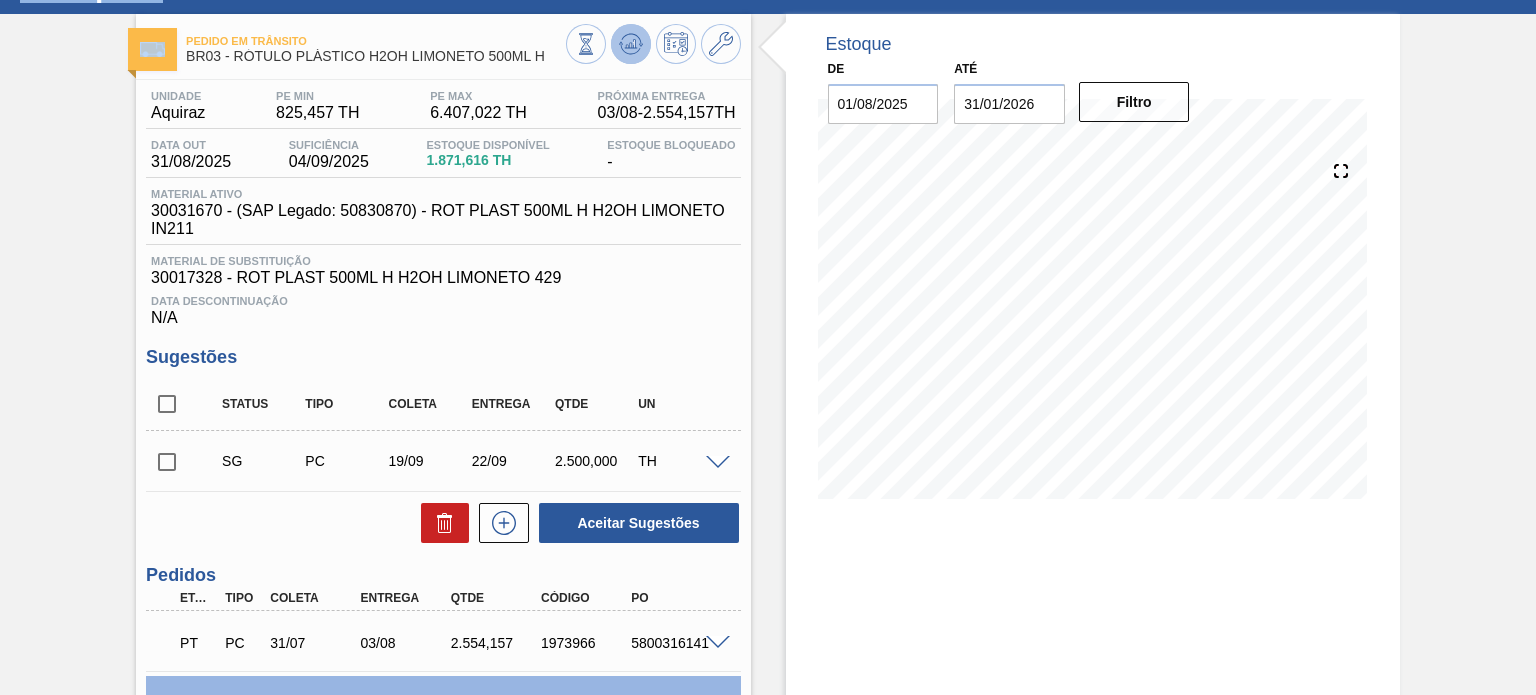 click at bounding box center [631, 44] 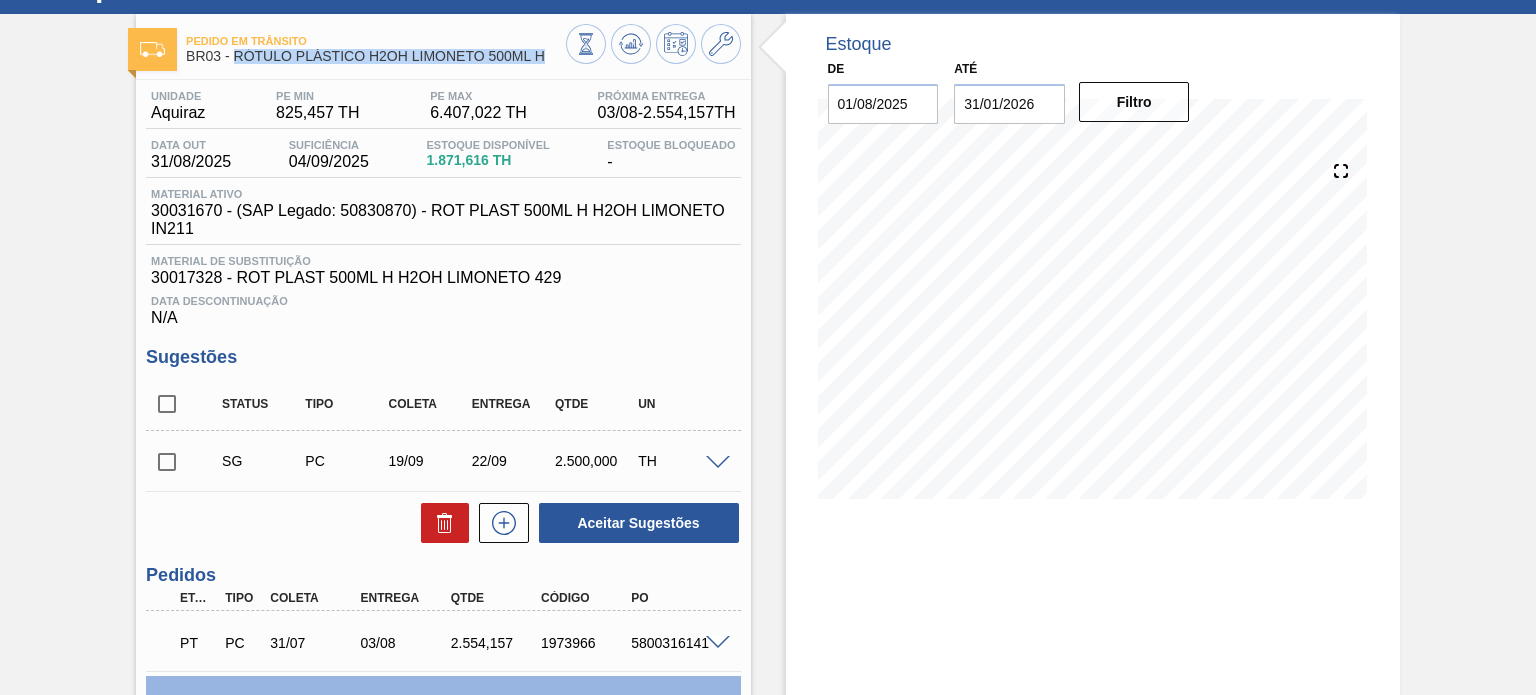 drag, startPoint x: 548, startPoint y: 63, endPoint x: 234, endPoint y: 63, distance: 314 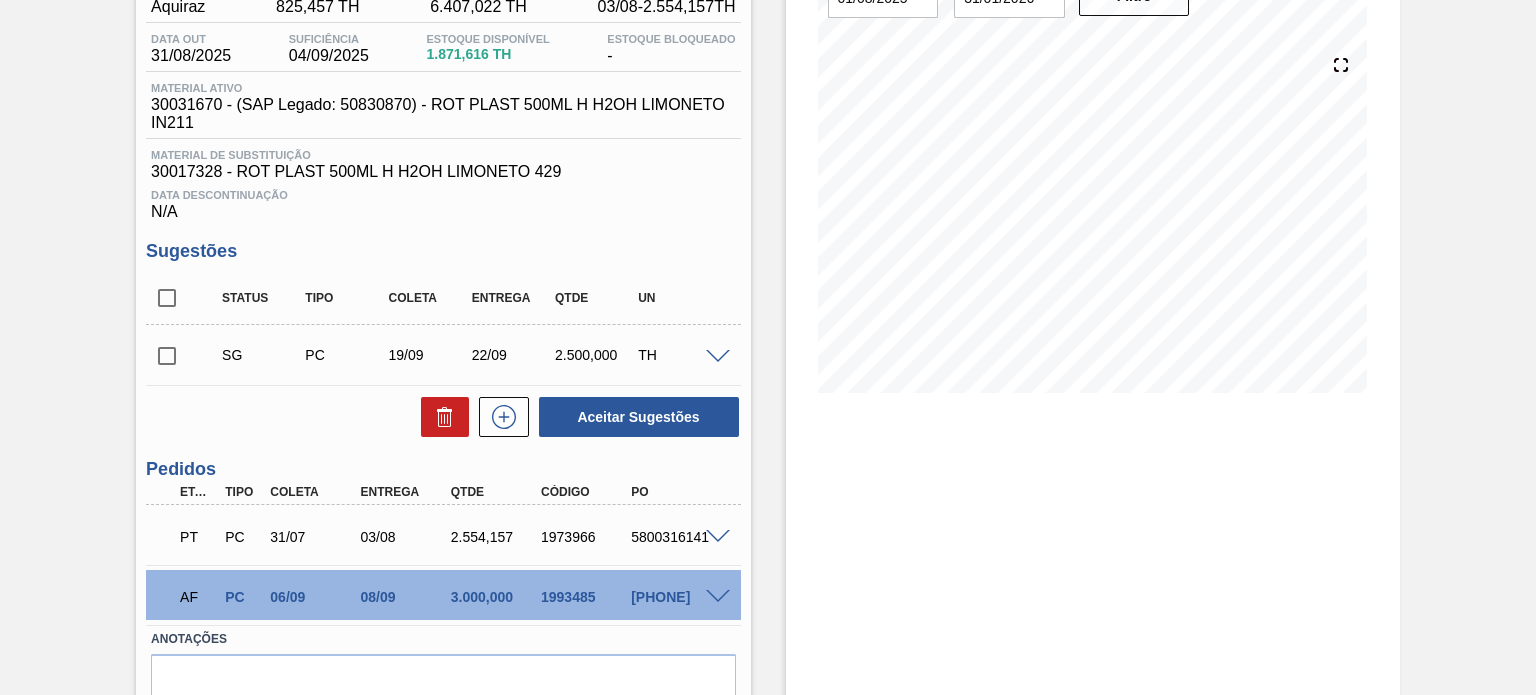 scroll, scrollTop: 86, scrollLeft: 0, axis: vertical 